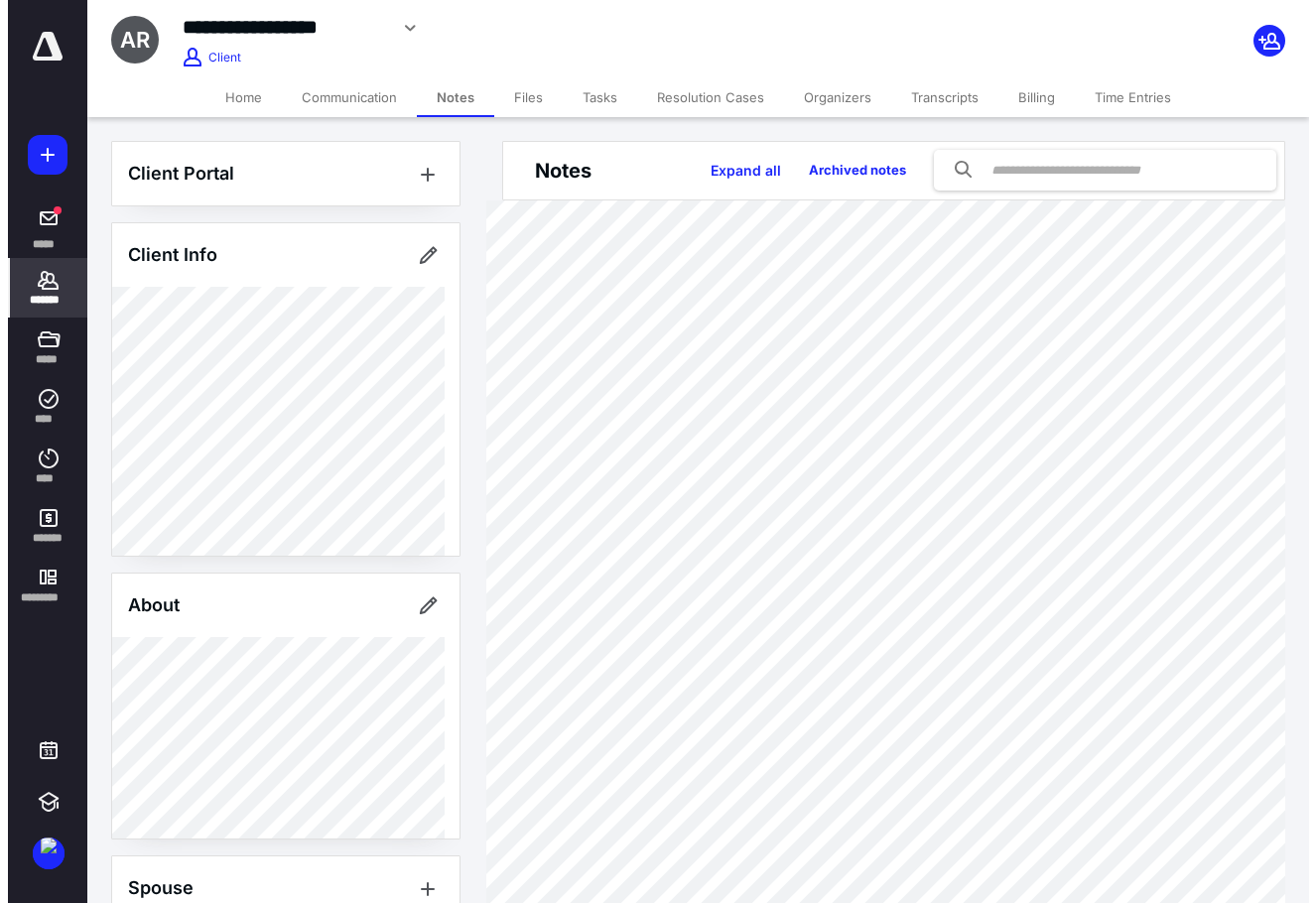scroll, scrollTop: 0, scrollLeft: 0, axis: both 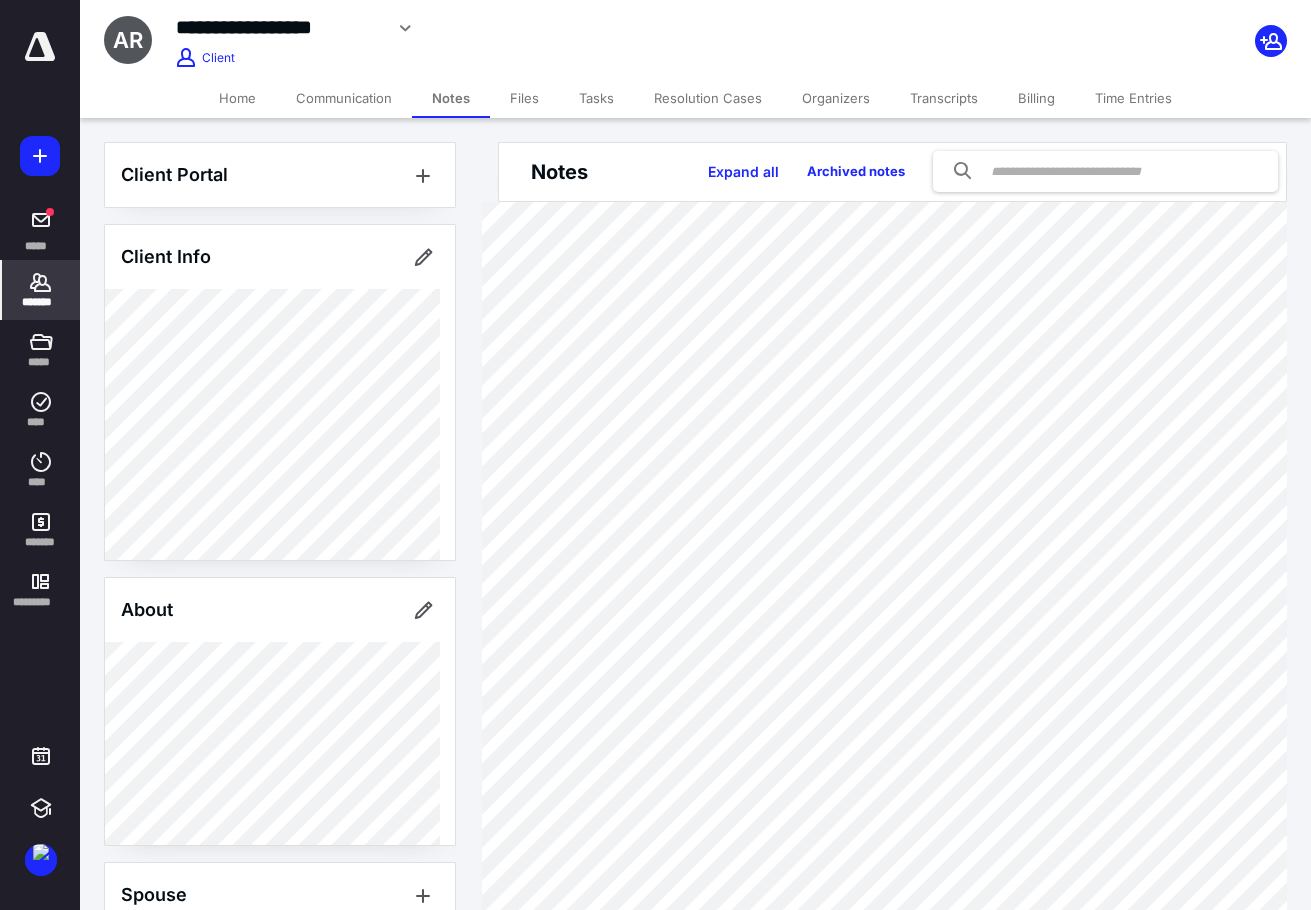 click on "*******" at bounding box center [41, 302] 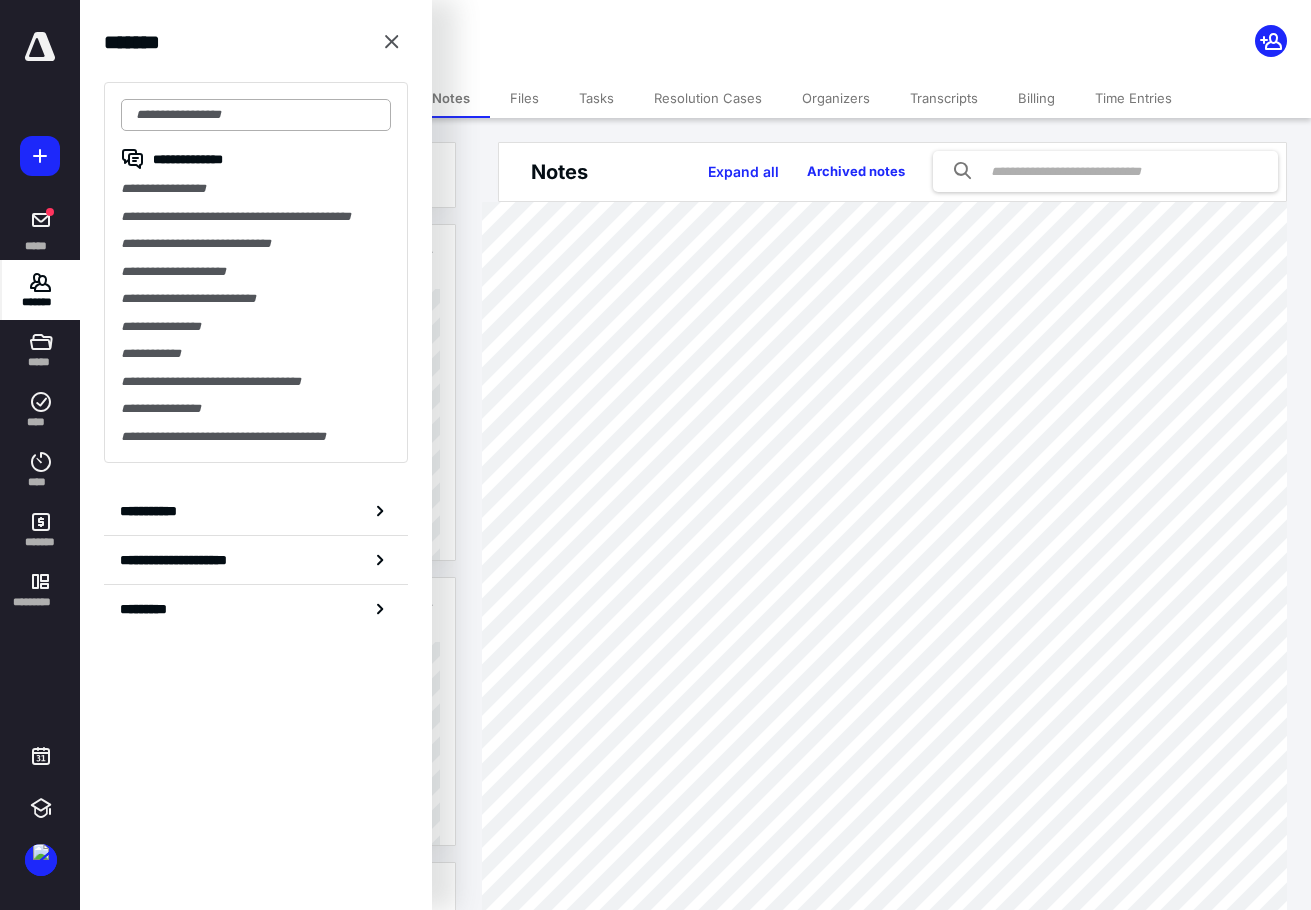 click at bounding box center (256, 115) 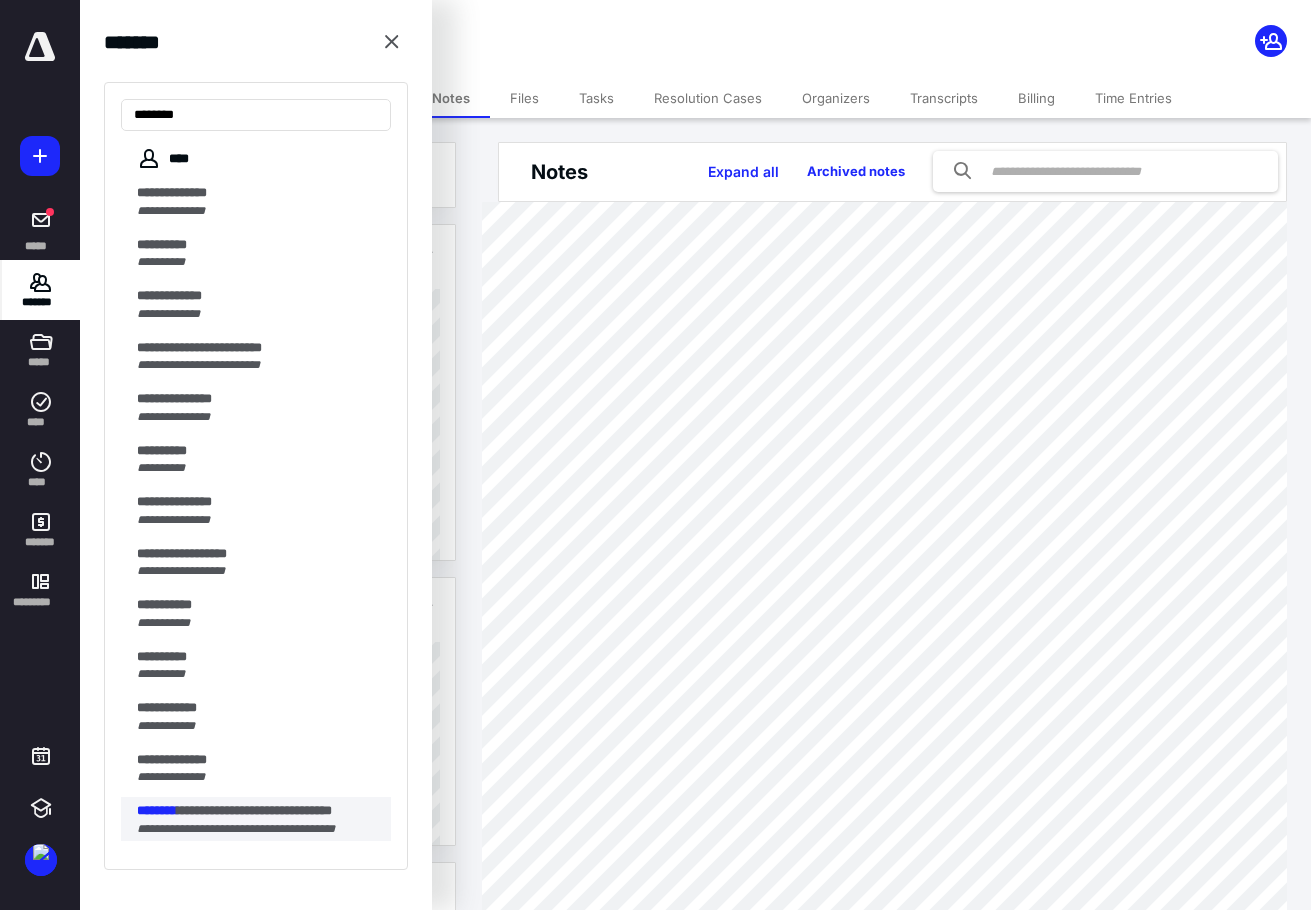 type on "********" 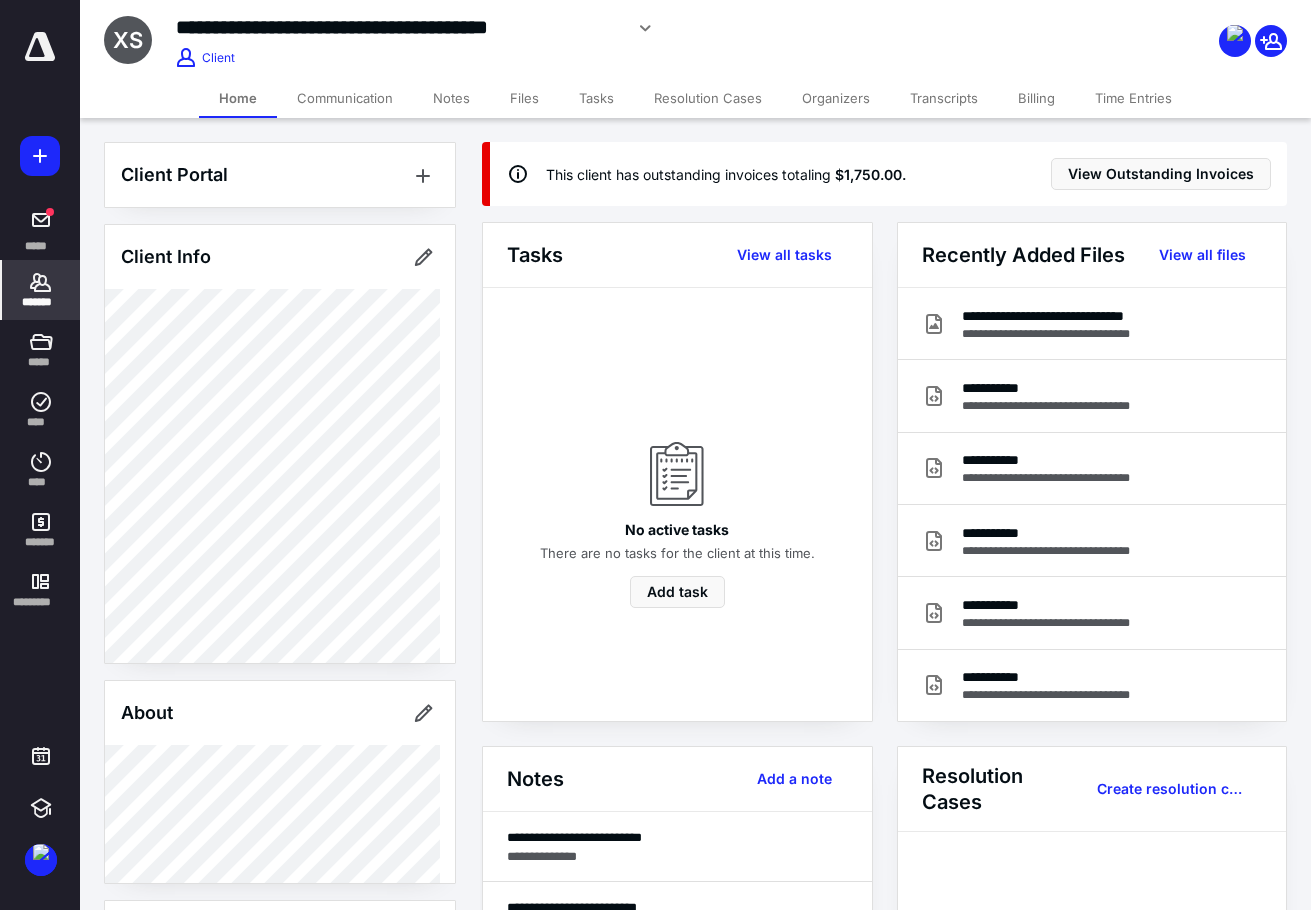 click on "Files" at bounding box center [524, 98] 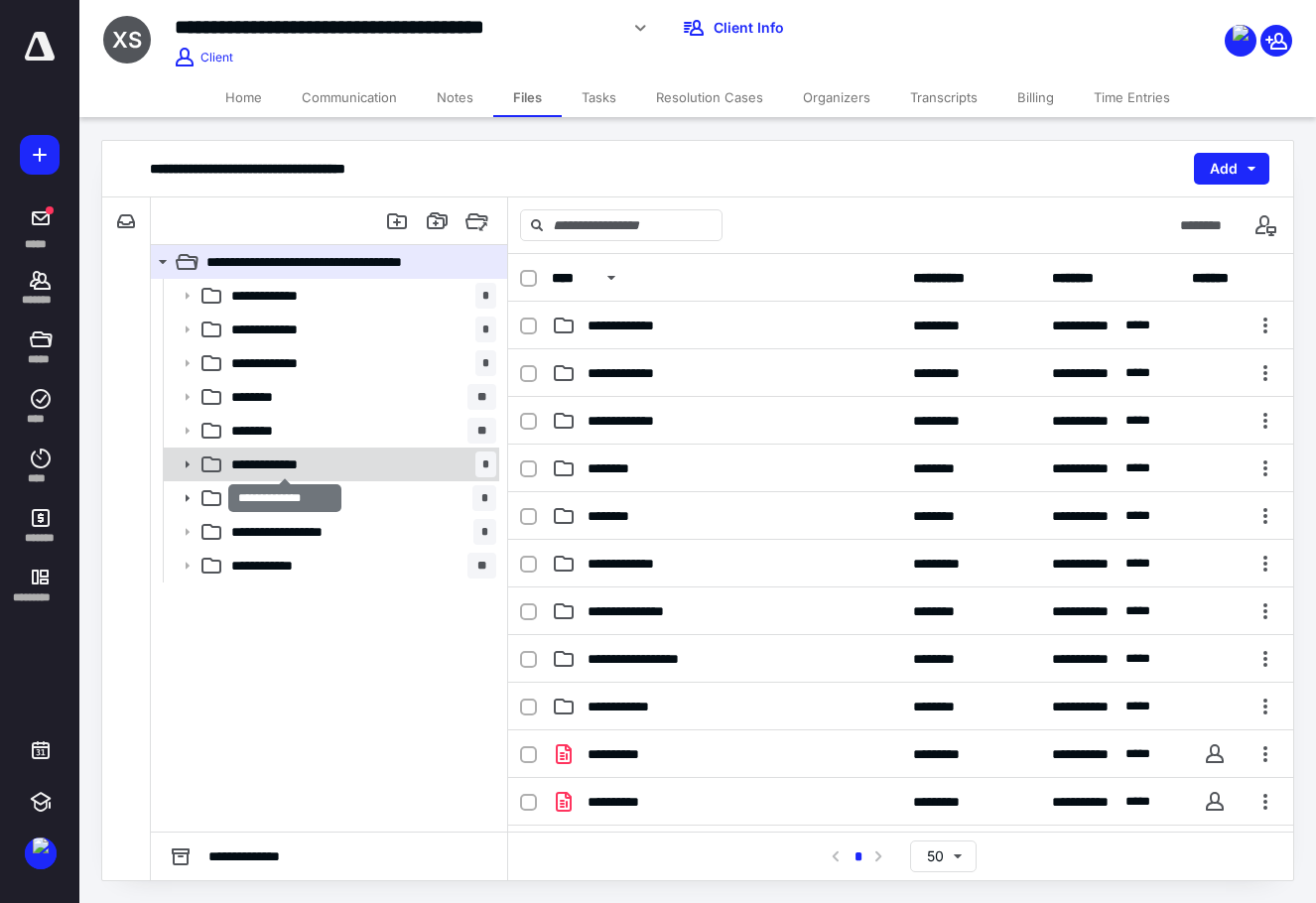 click on "**********" at bounding box center (285, 464) 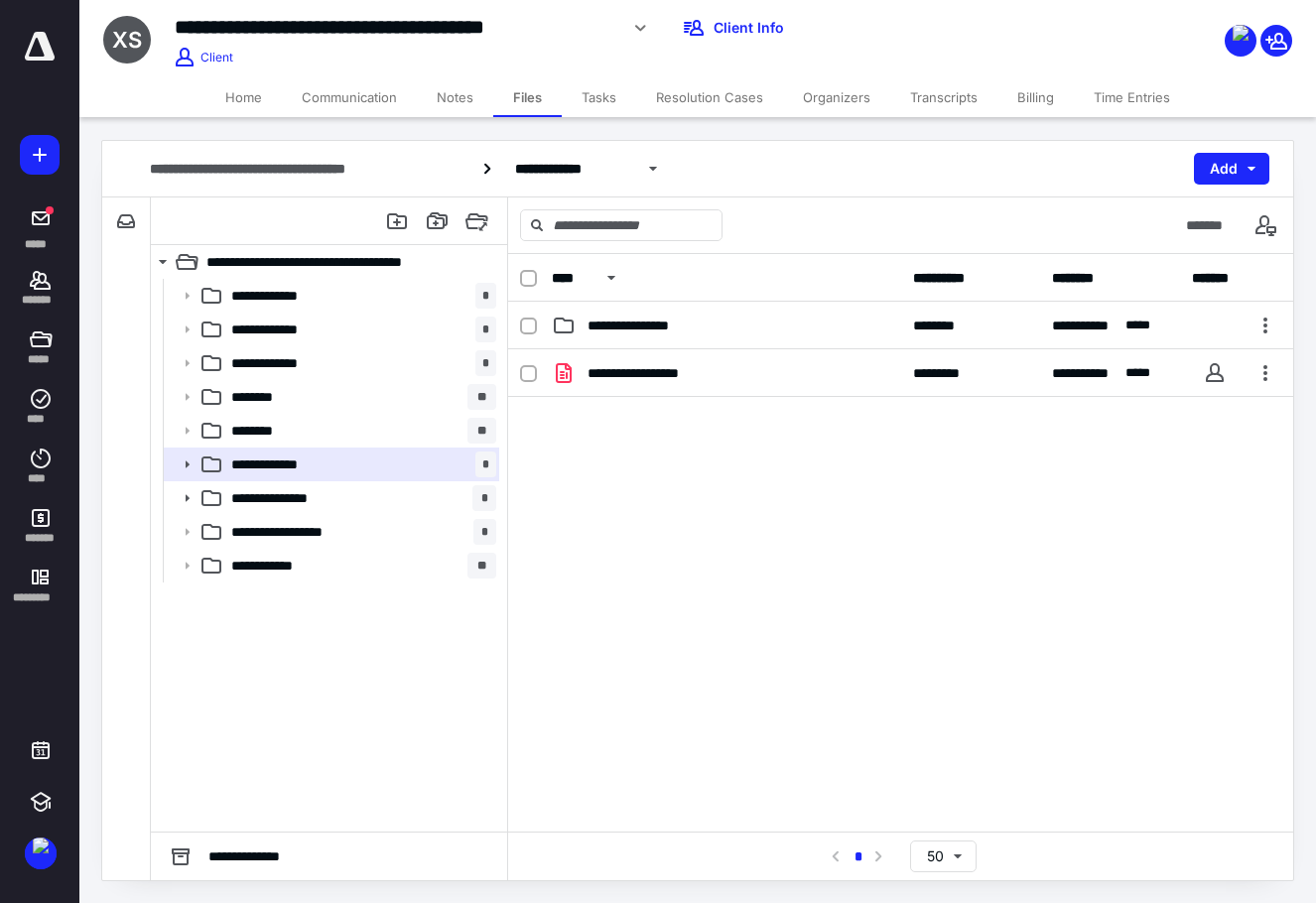 click on "**********" at bounding box center [656, 373] 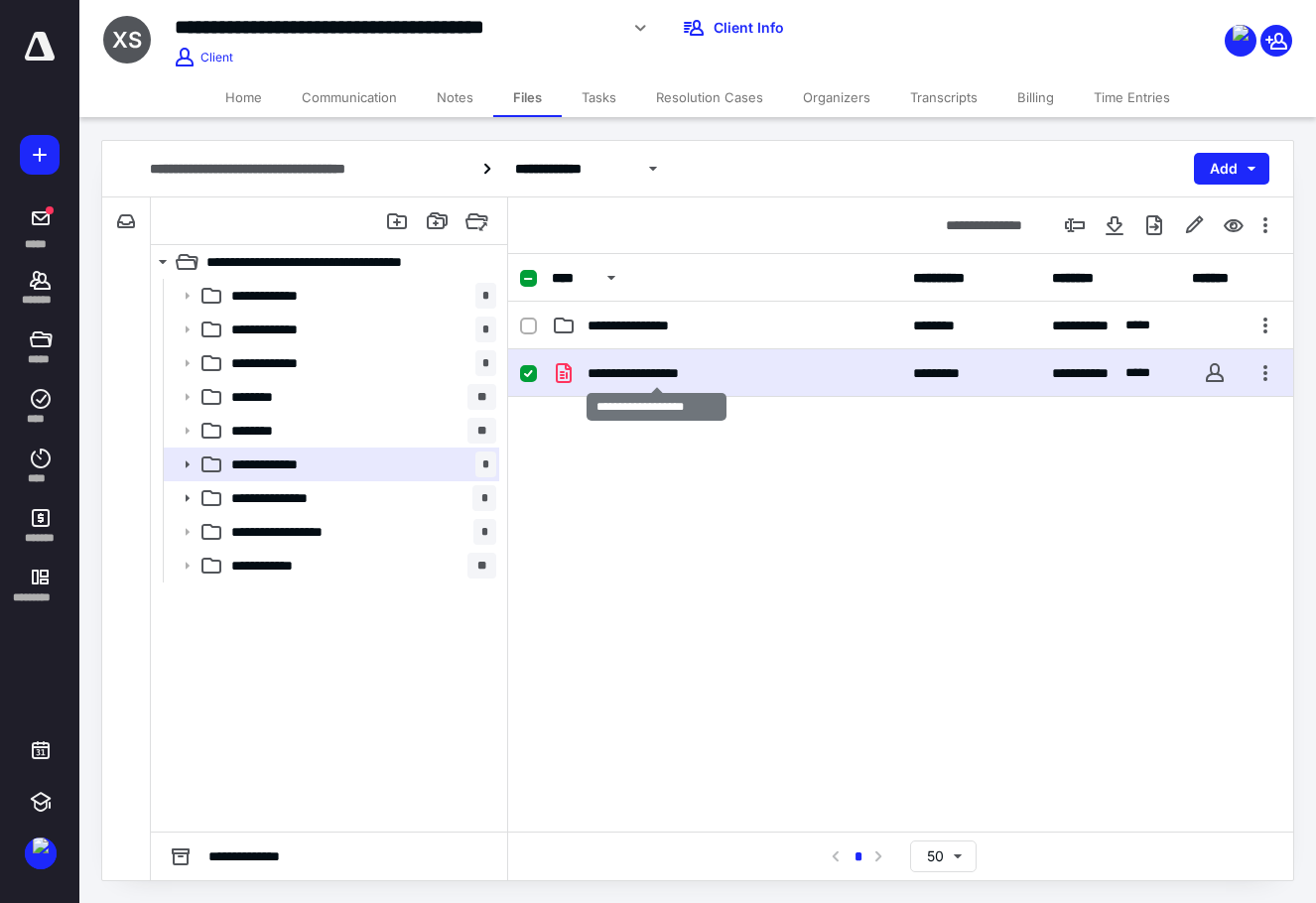 click on "**********" at bounding box center [656, 373] 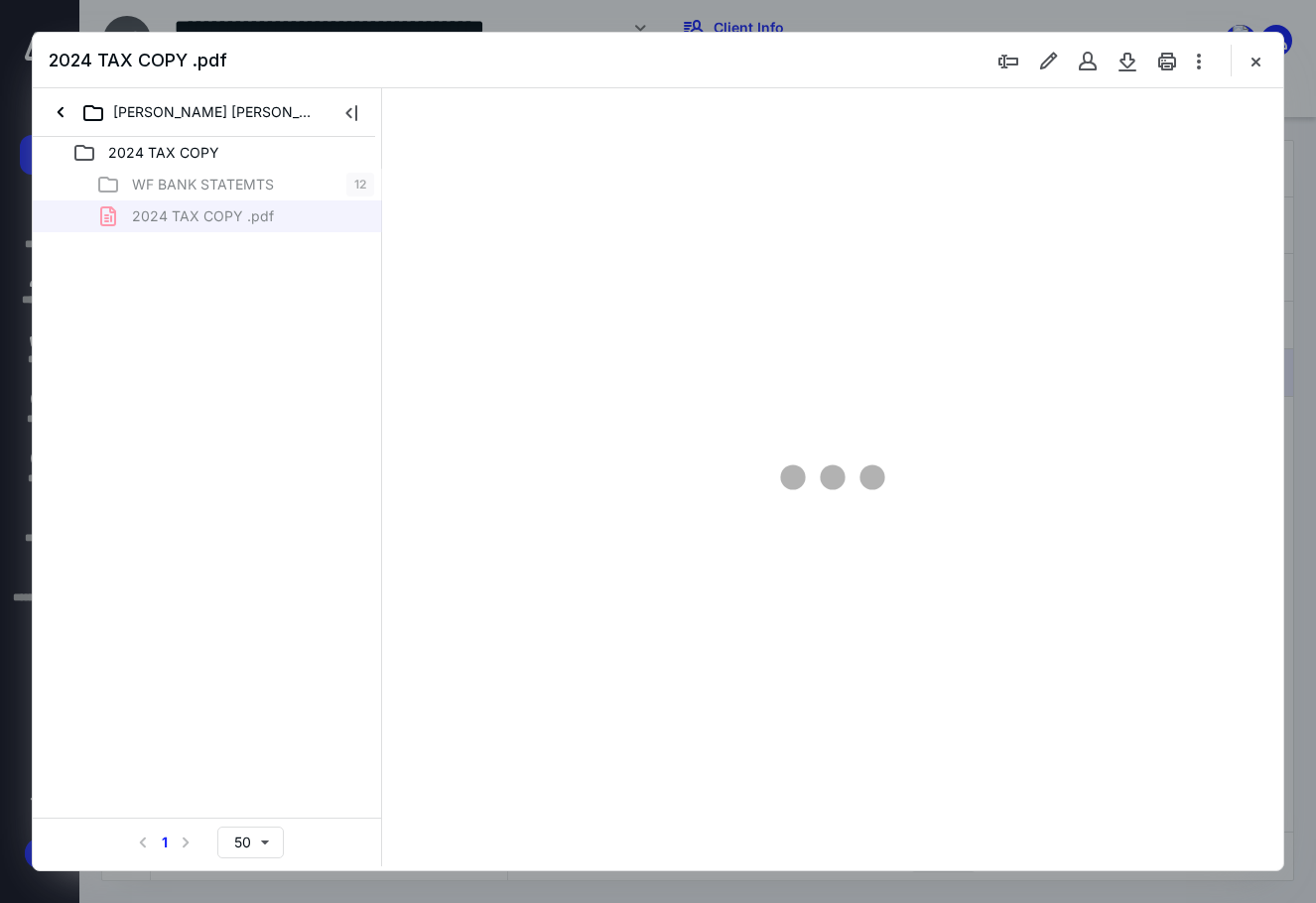 scroll, scrollTop: 0, scrollLeft: 0, axis: both 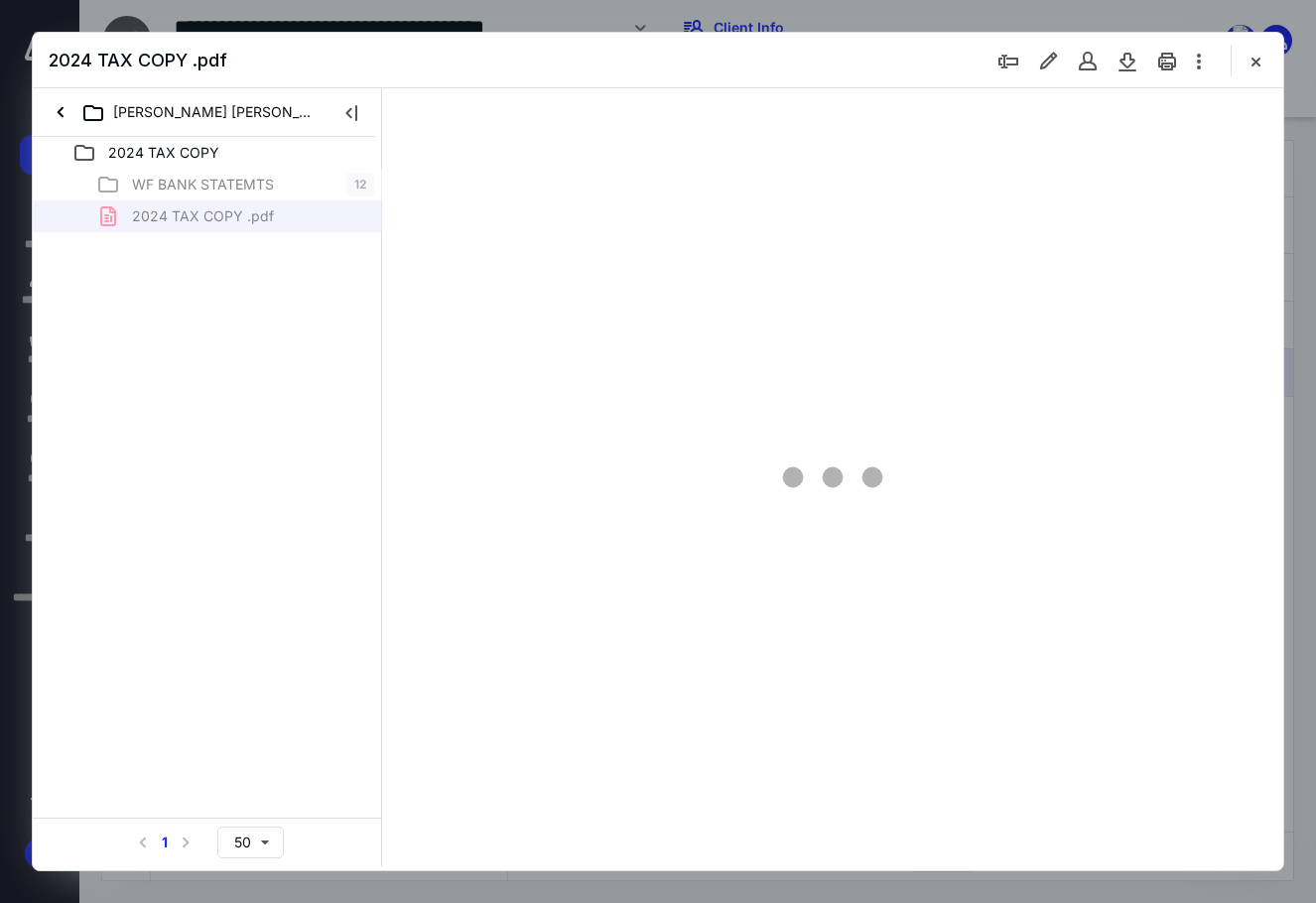 type on "89" 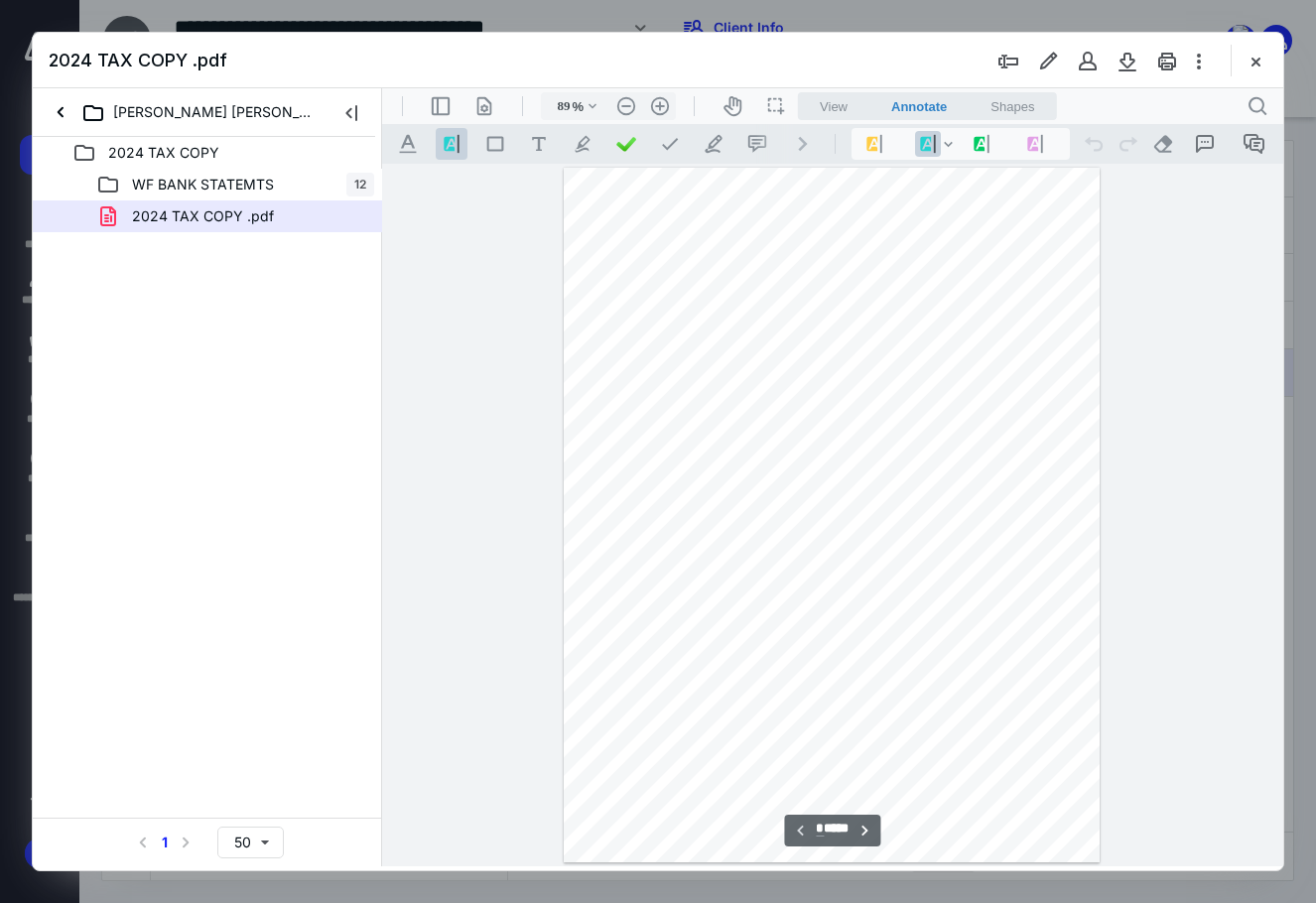 scroll, scrollTop: 79, scrollLeft: 0, axis: vertical 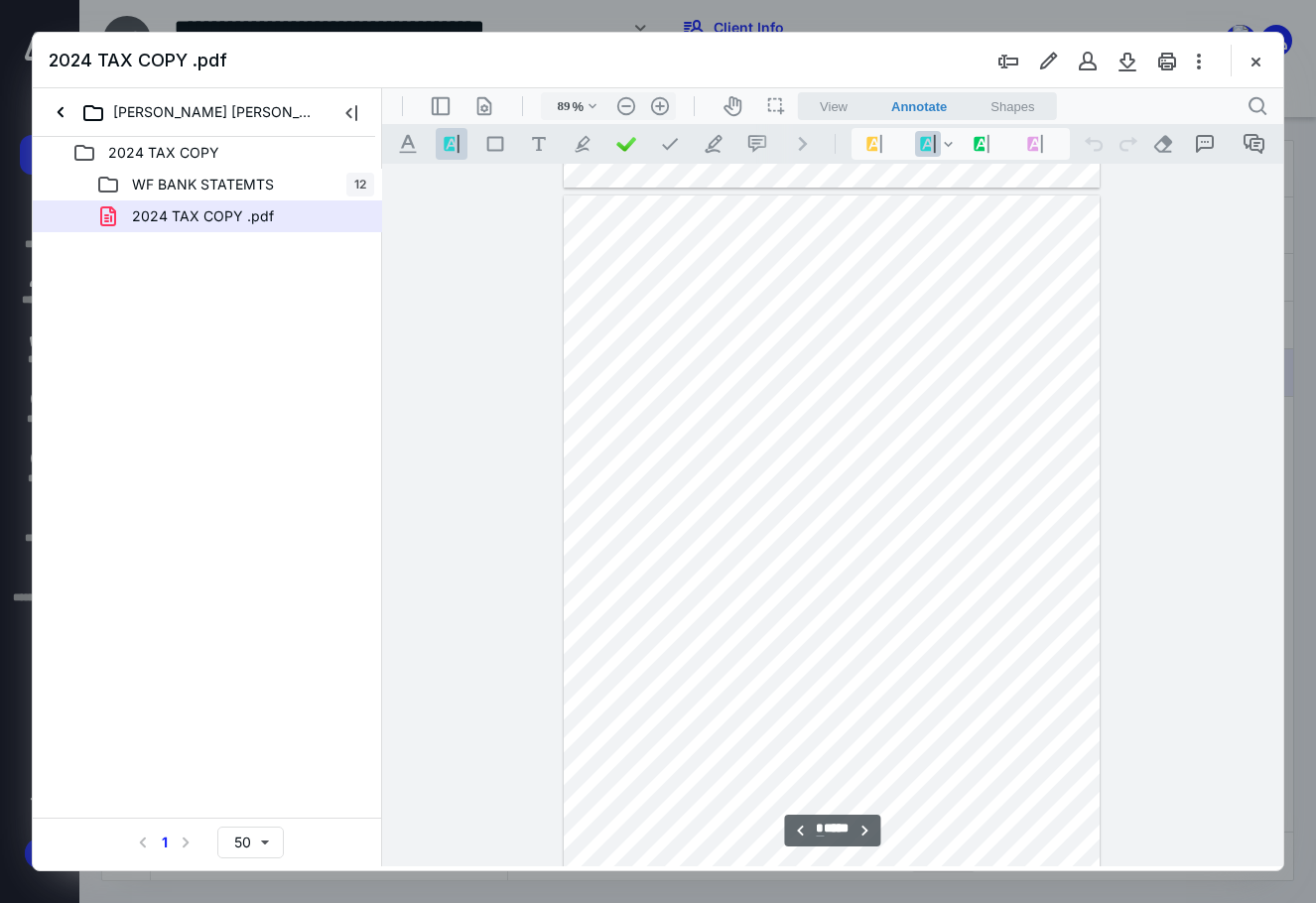 drag, startPoint x: 1276, startPoint y: 267, endPoint x: 1272, endPoint y: 325, distance: 58.137767 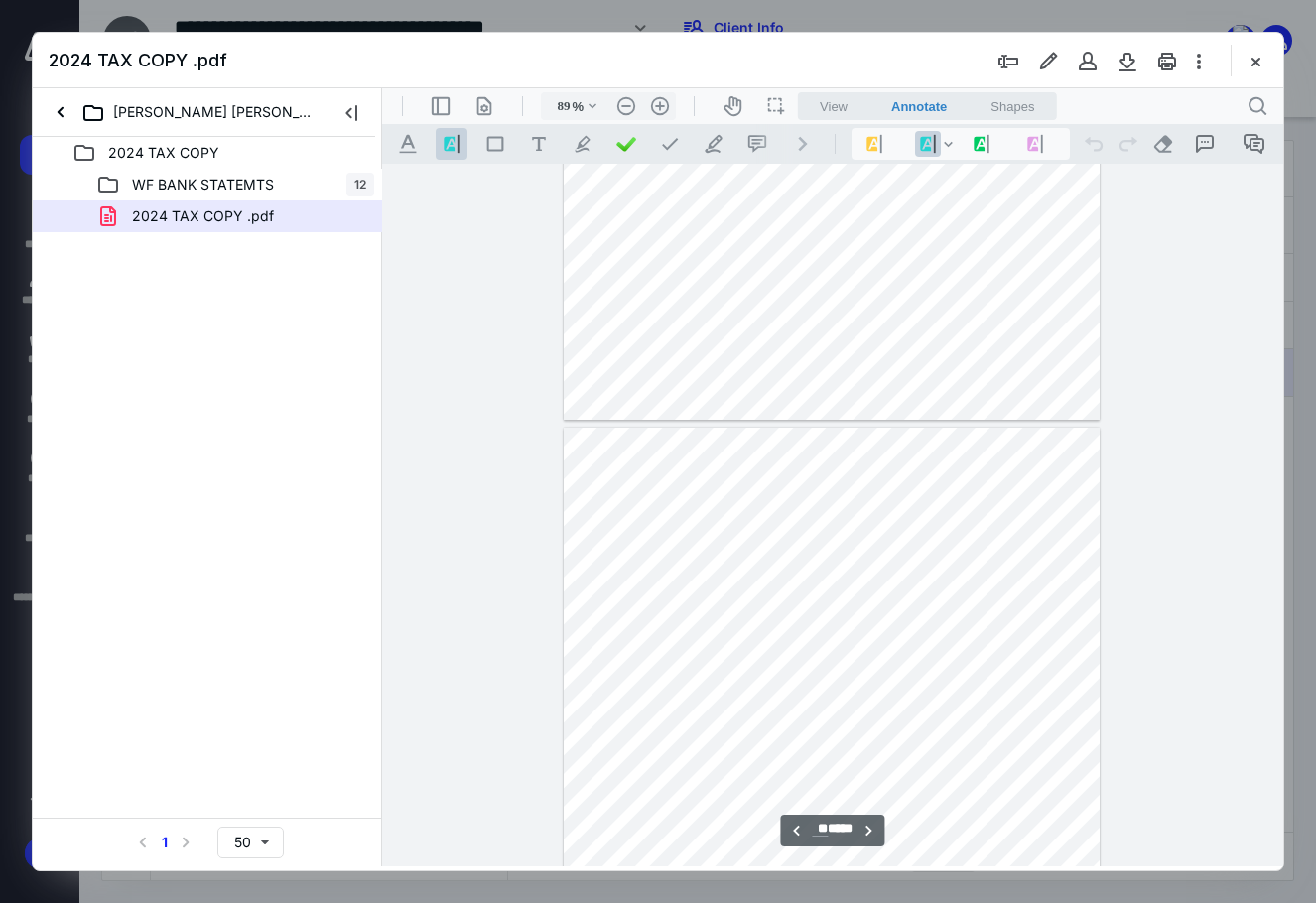 scroll, scrollTop: 11776, scrollLeft: 0, axis: vertical 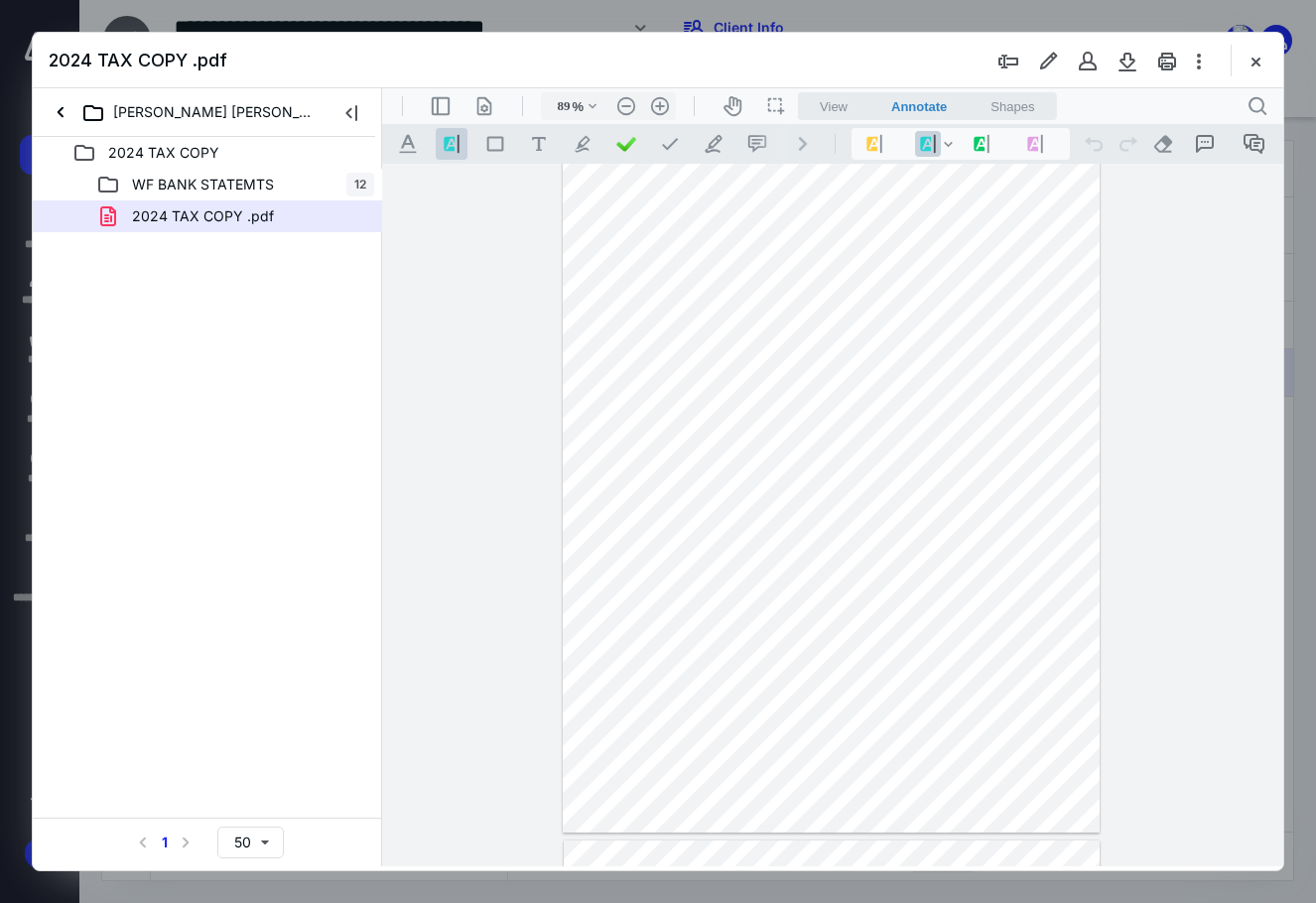 drag, startPoint x: 1132, startPoint y: 633, endPoint x: 1101, endPoint y: 632, distance: 31.01612 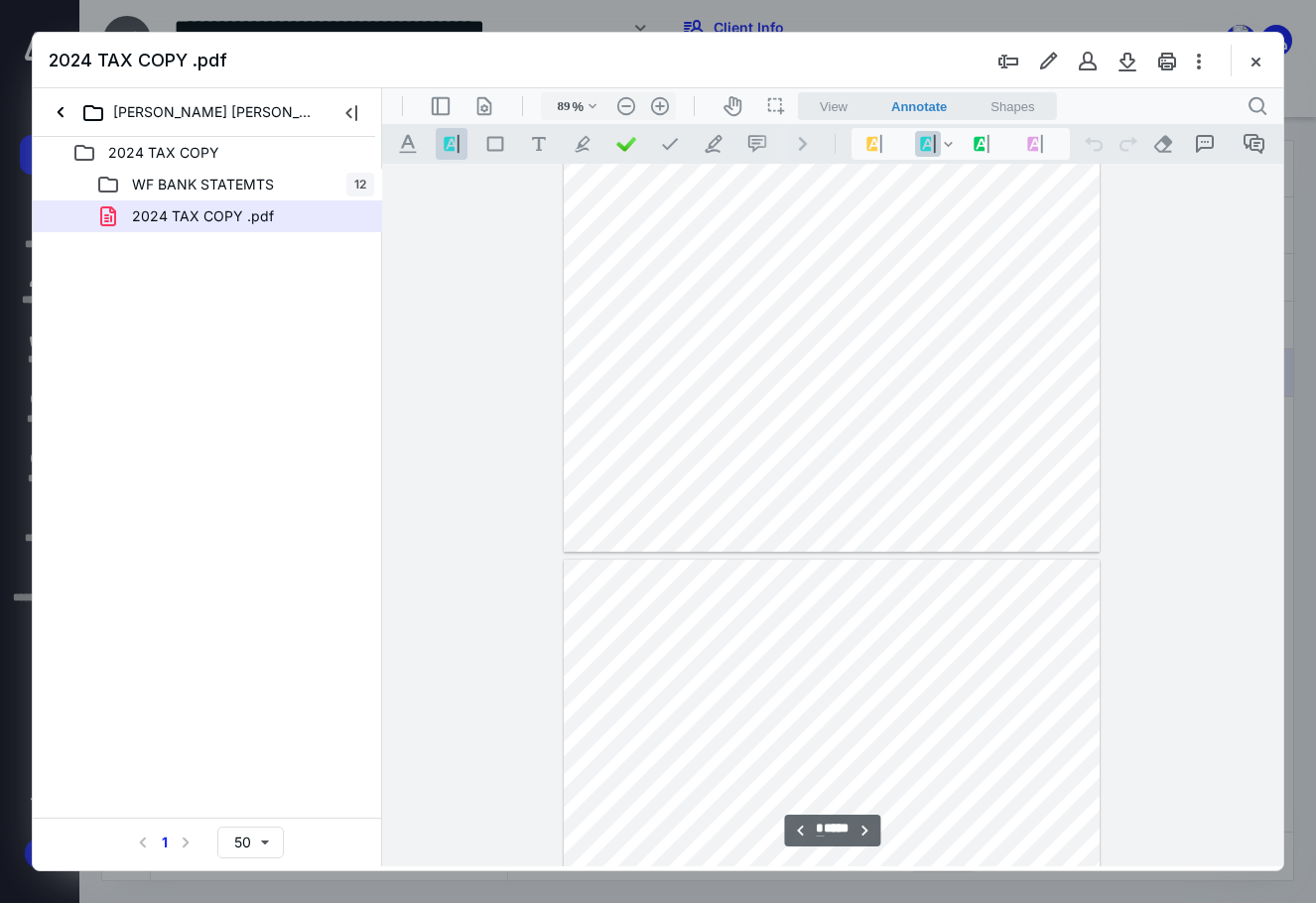 scroll, scrollTop: 5226, scrollLeft: 0, axis: vertical 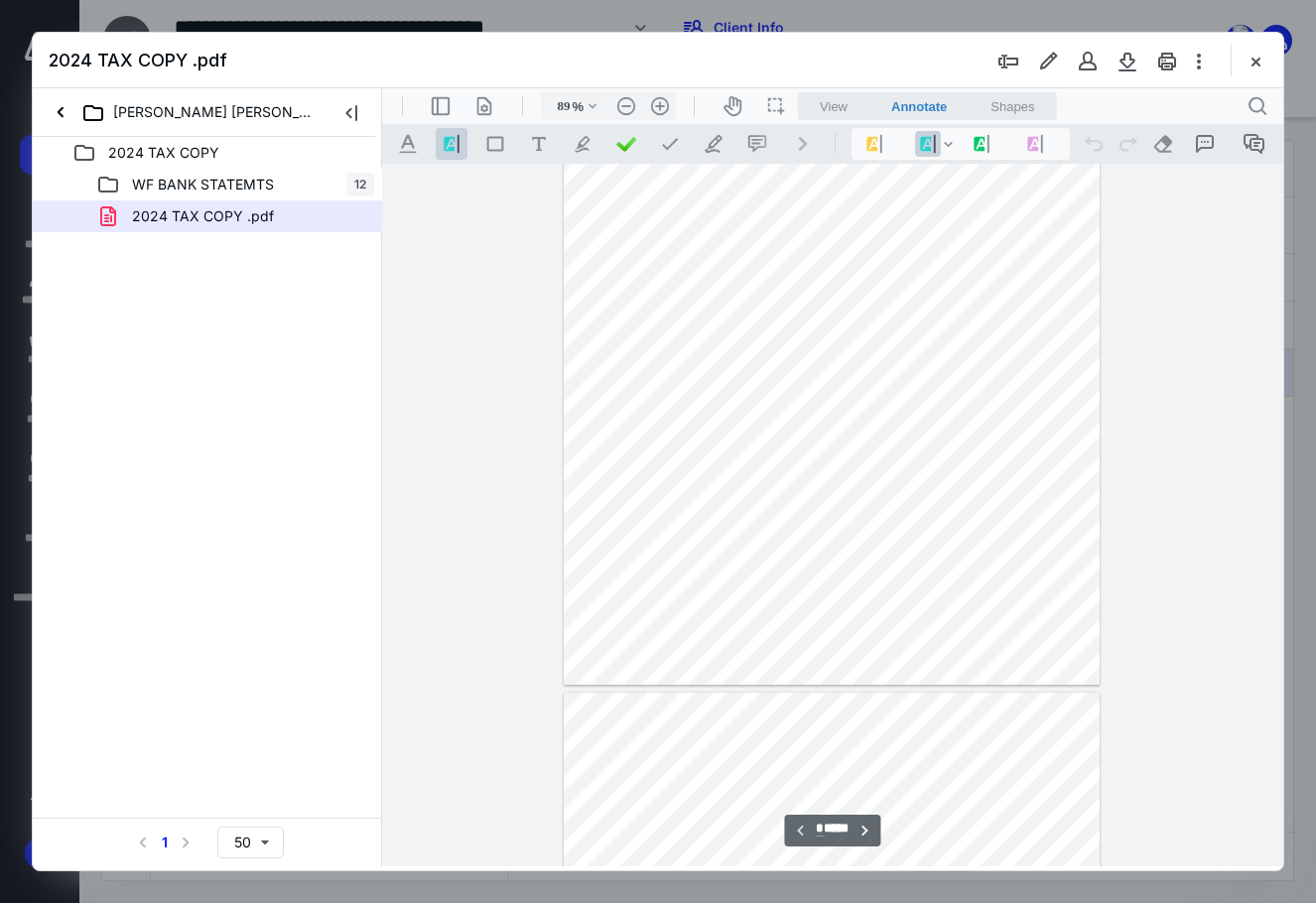 type on "*" 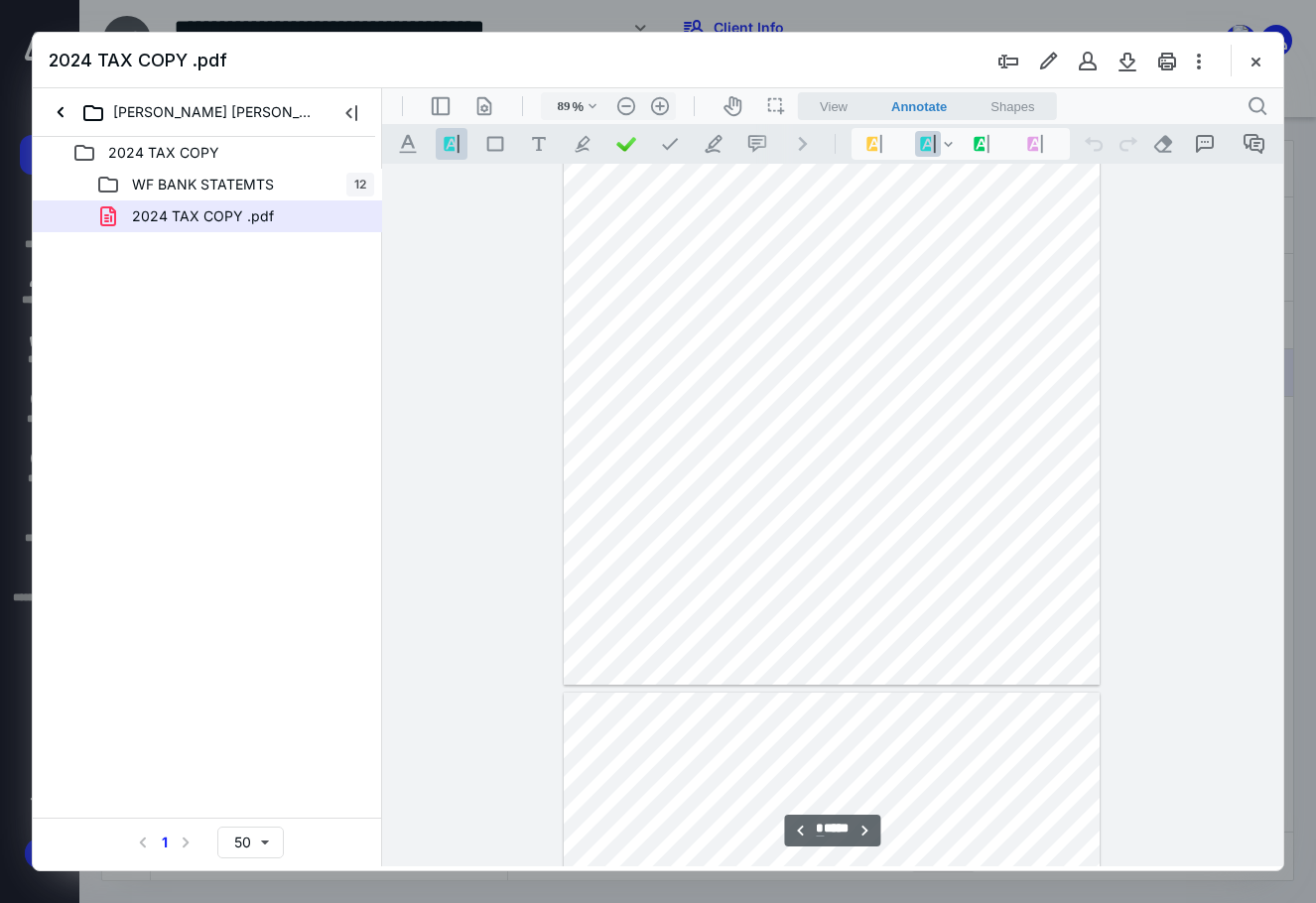 scroll, scrollTop: 496, scrollLeft: 0, axis: vertical 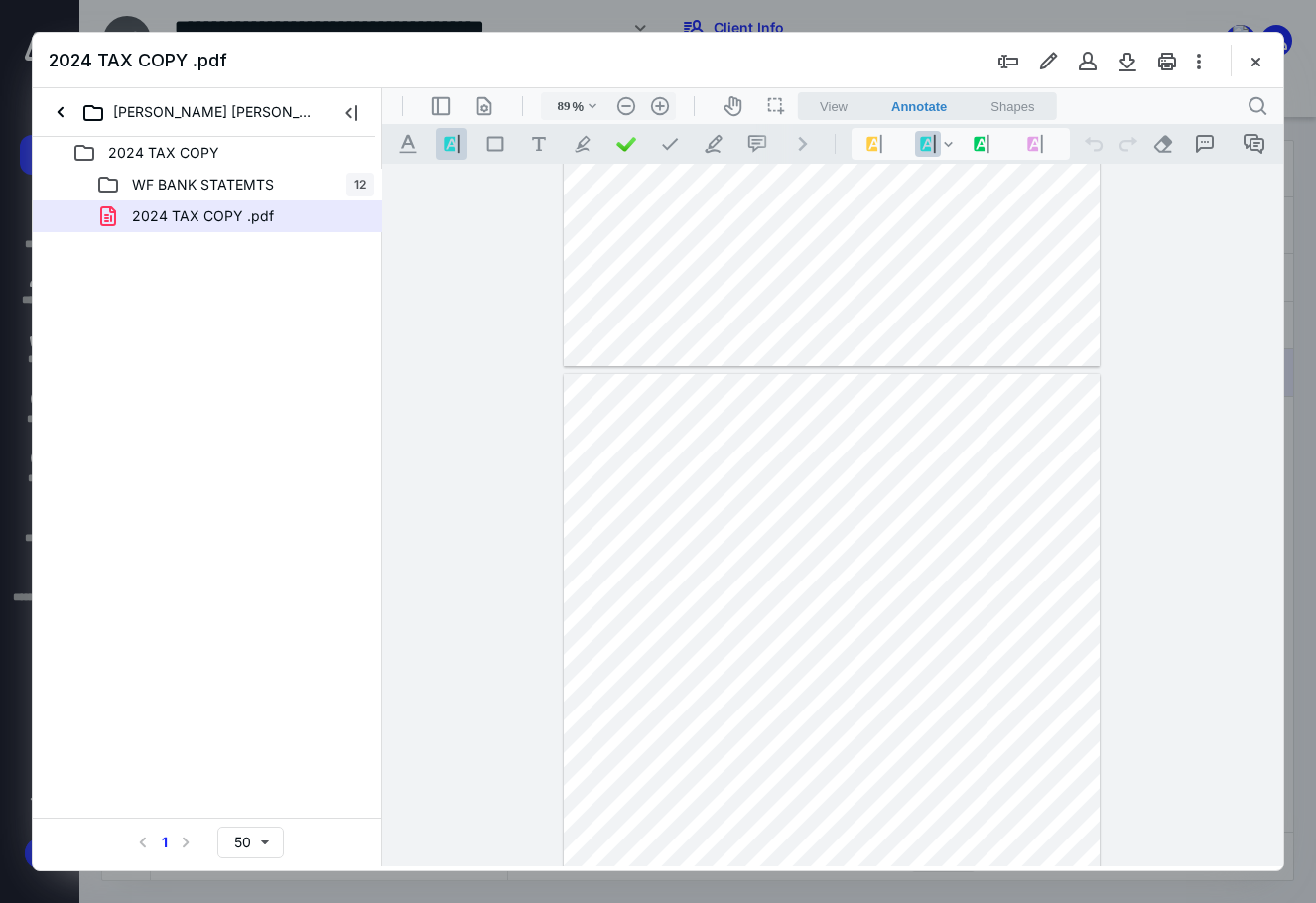 click on "**********" at bounding box center [833, 515] 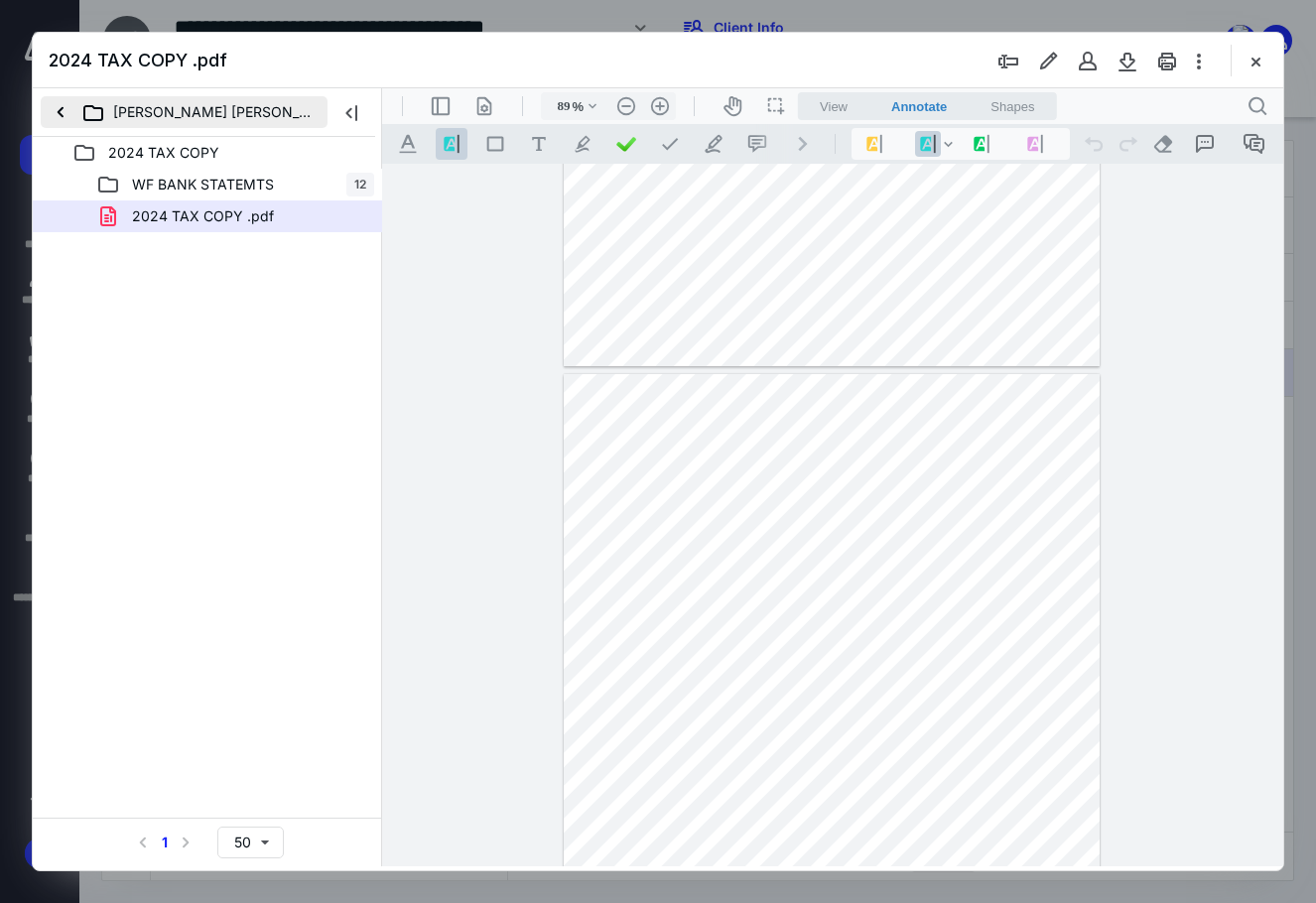 click on "[PERSON_NAME] [PERSON_NAME] -4670 ([PERSON_NAME] & SPA)" at bounding box center (184, 112) 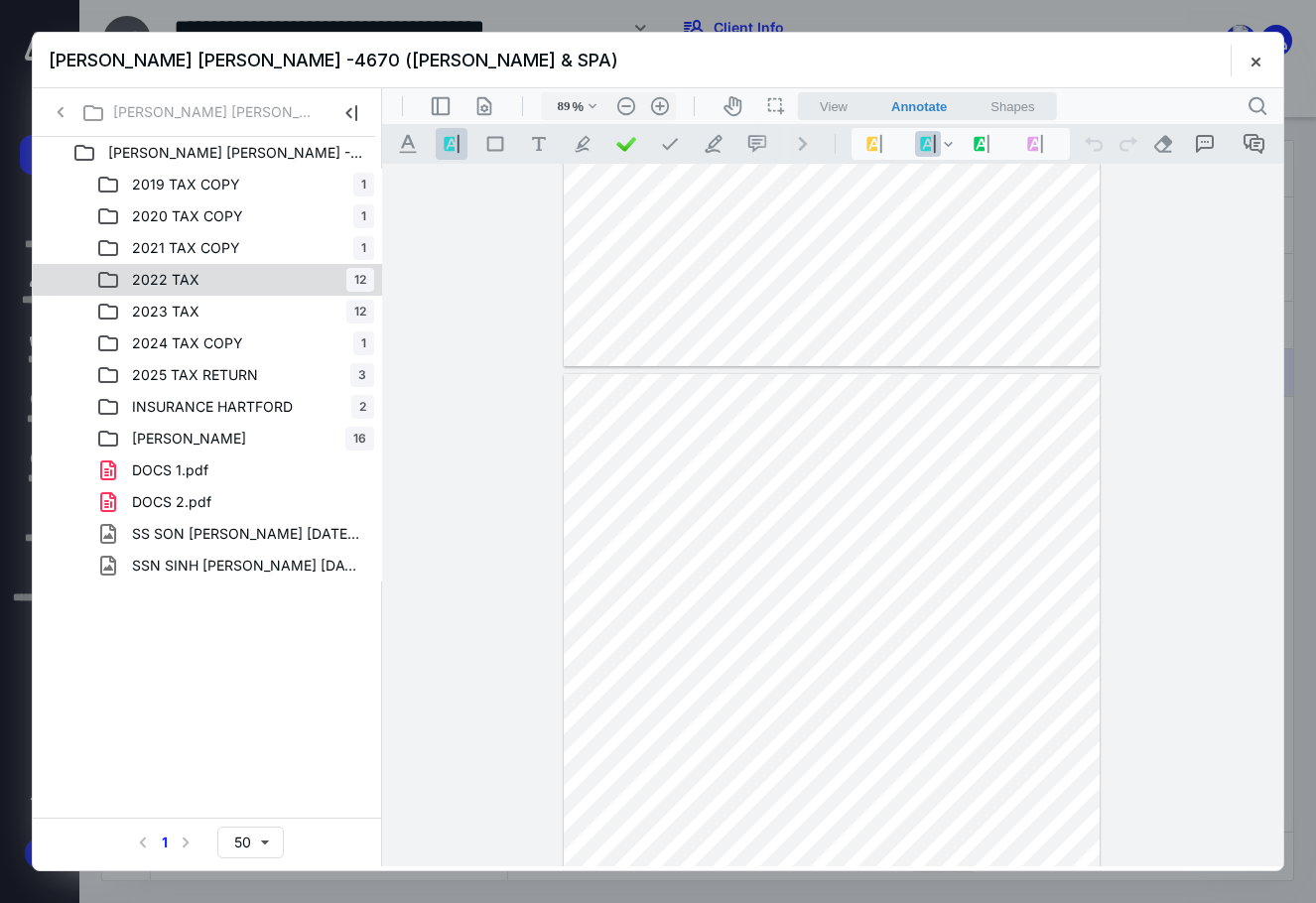 click on "2022 TAX" at bounding box center (166, 280) 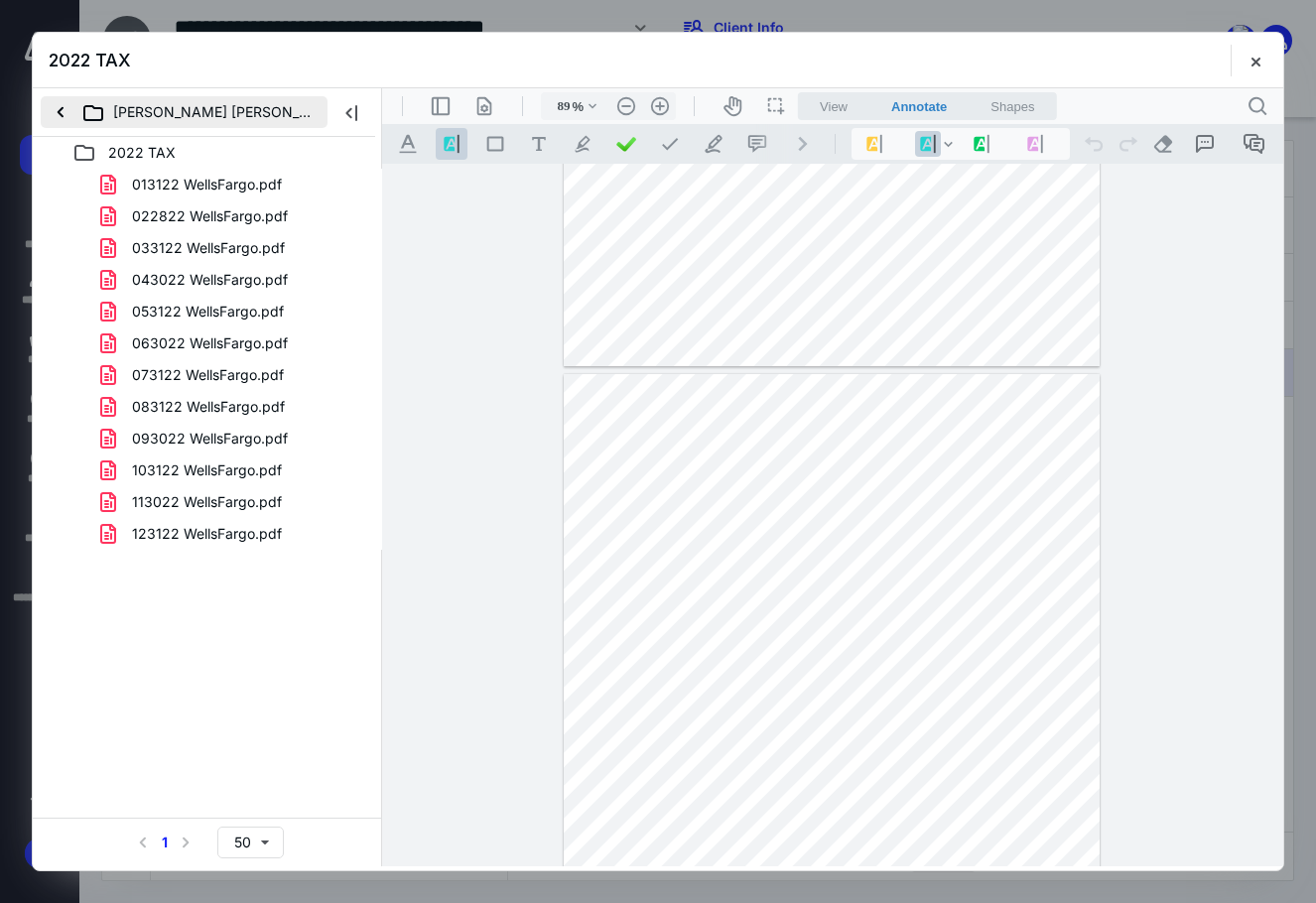 click on "[PERSON_NAME] [PERSON_NAME] -4670 ([PERSON_NAME] & SPA)" at bounding box center (184, 112) 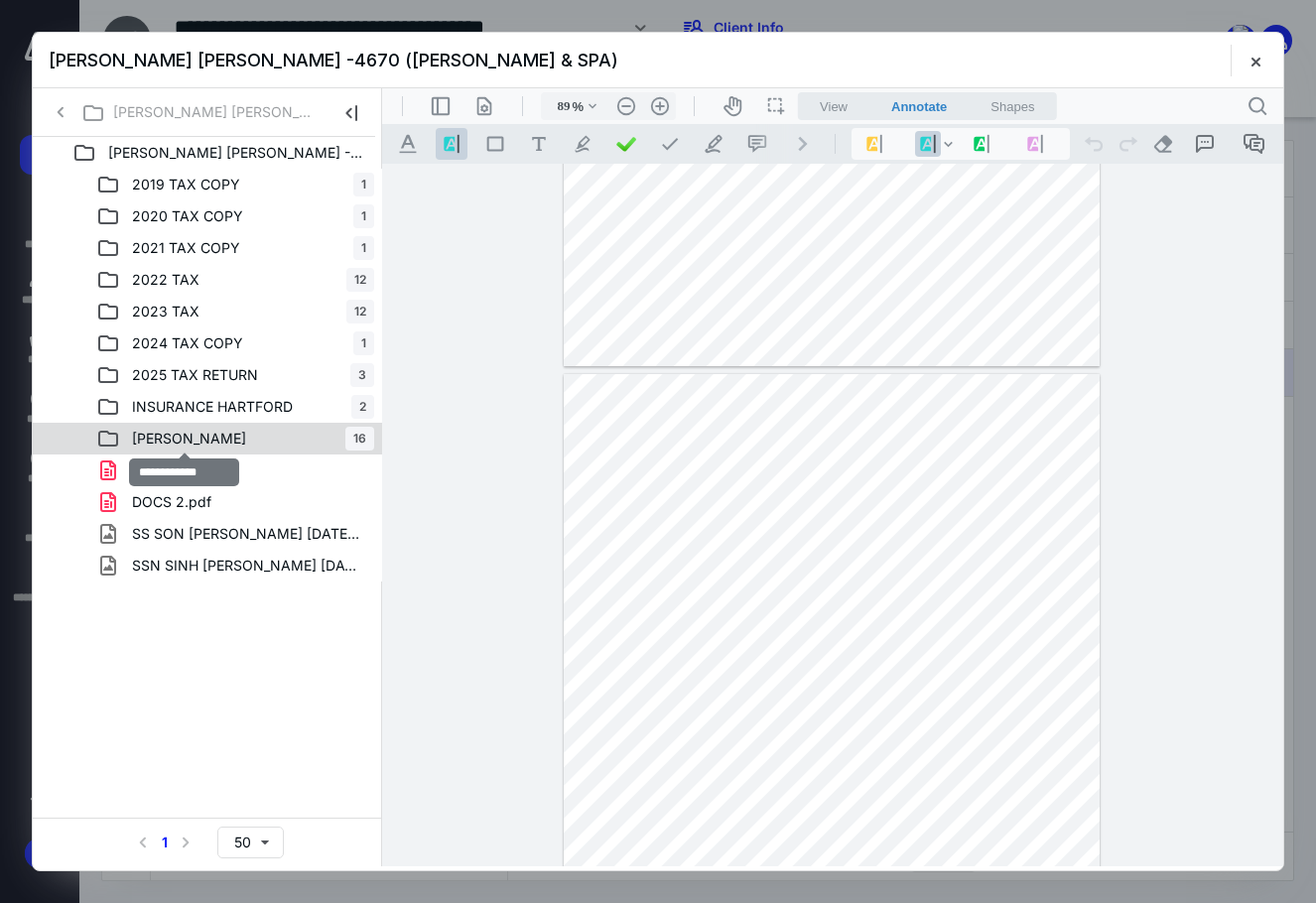 click on "[PERSON_NAME]" at bounding box center (189, 439) 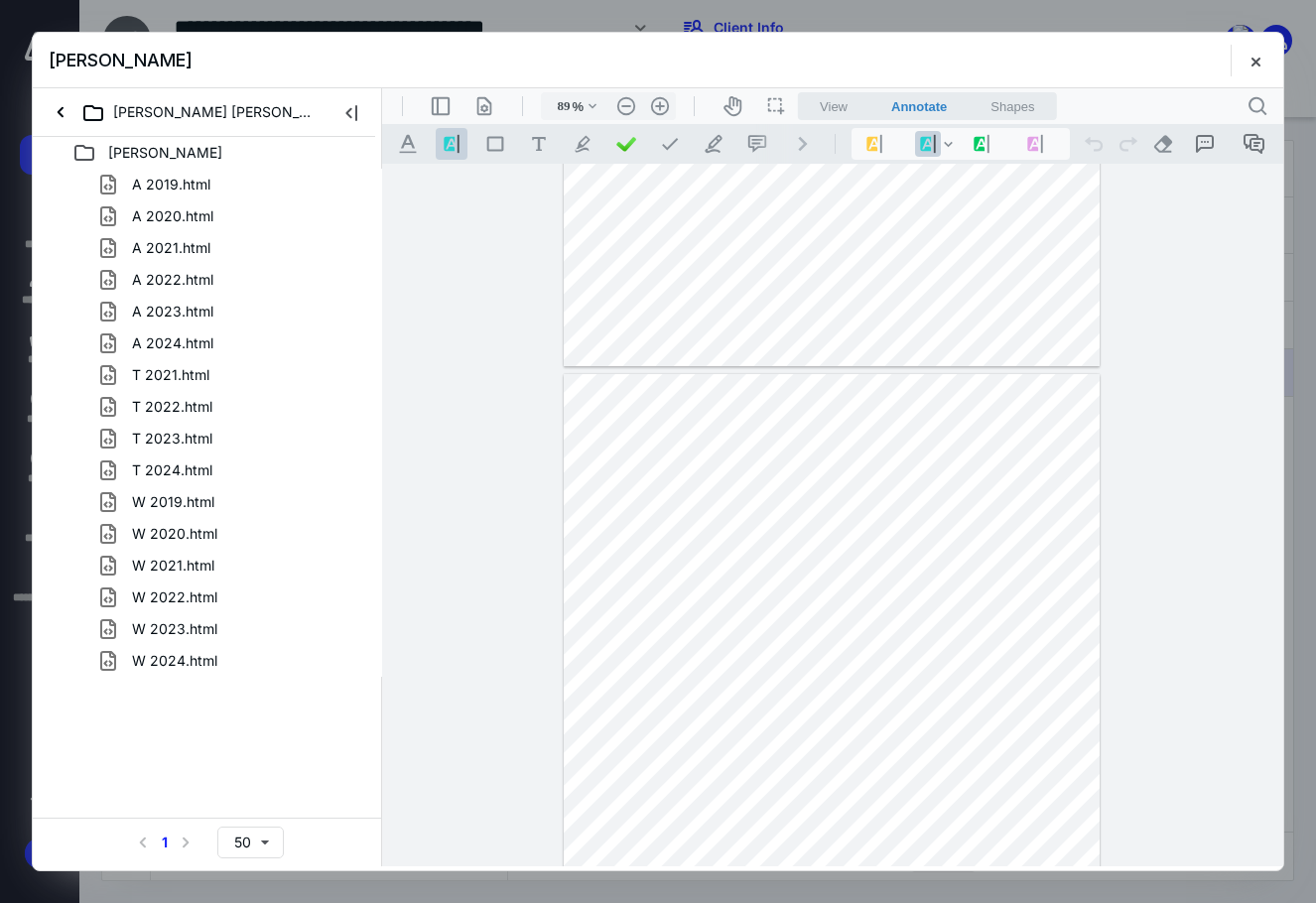 drag, startPoint x: 197, startPoint y: 410, endPoint x: 551, endPoint y: 443, distance: 355.53481 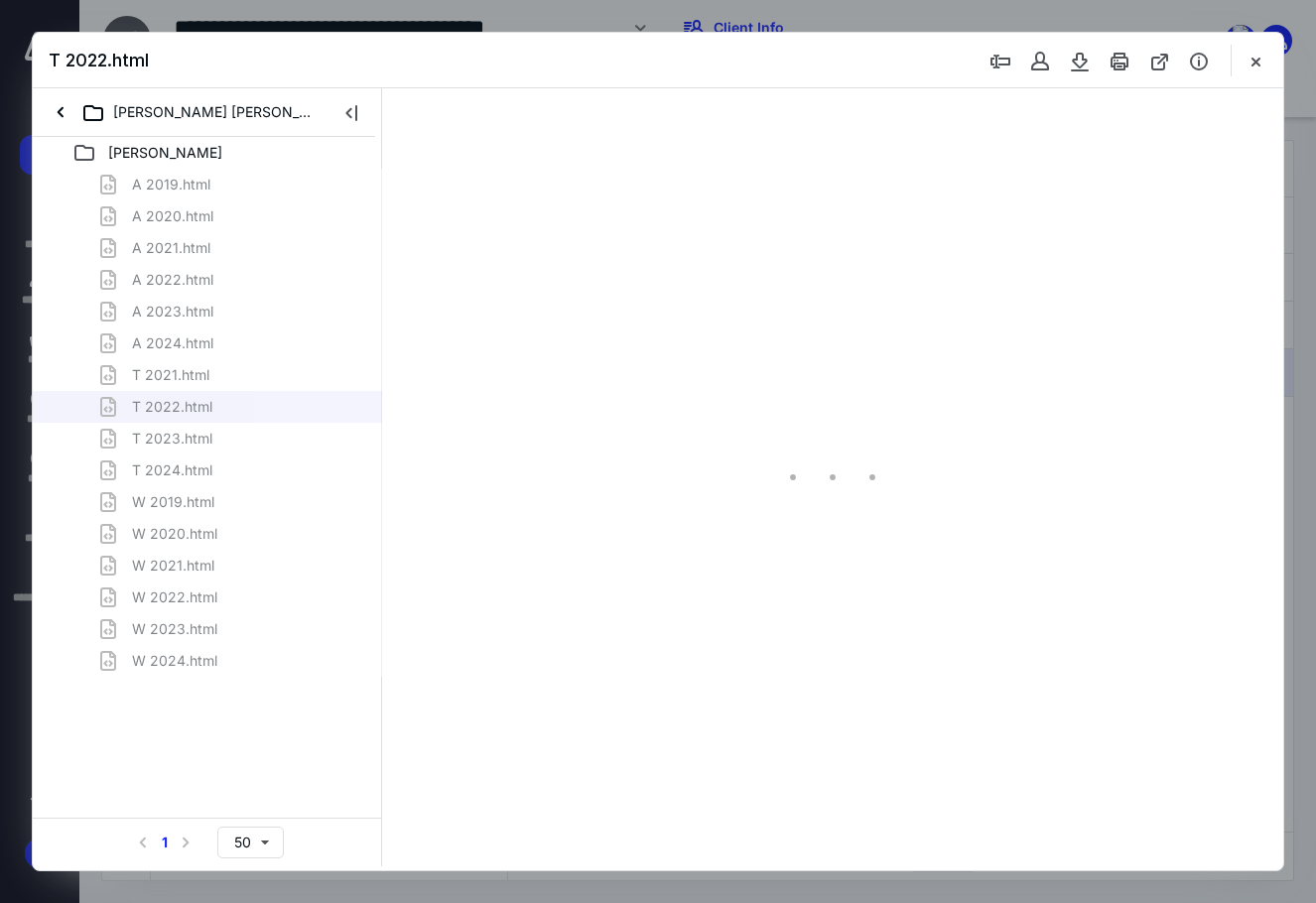 scroll, scrollTop: 79, scrollLeft: 0, axis: vertical 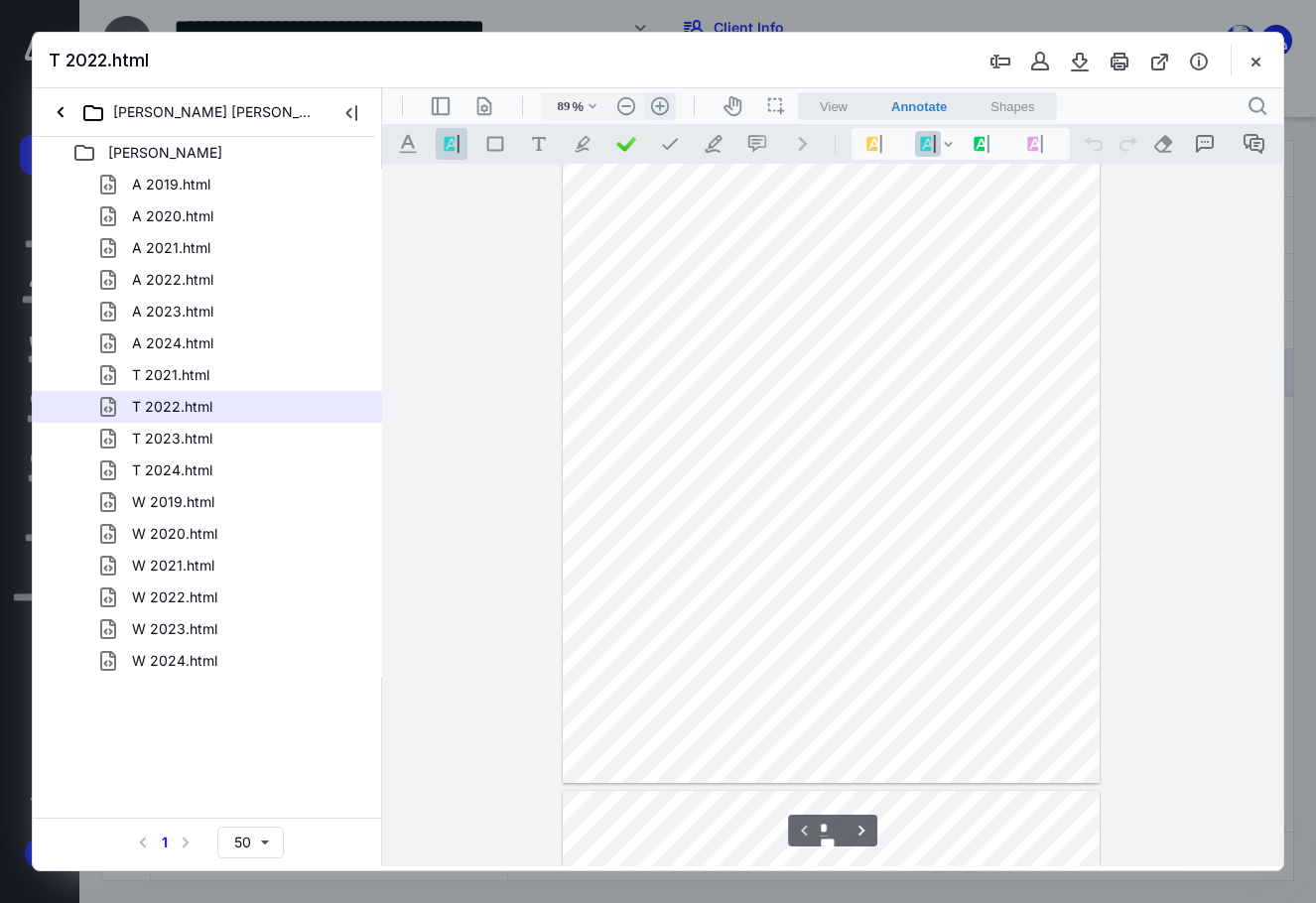 click on ".cls-1{fill:#abb0c4;} icon - header - zoom - in - line" at bounding box center (660, 106) 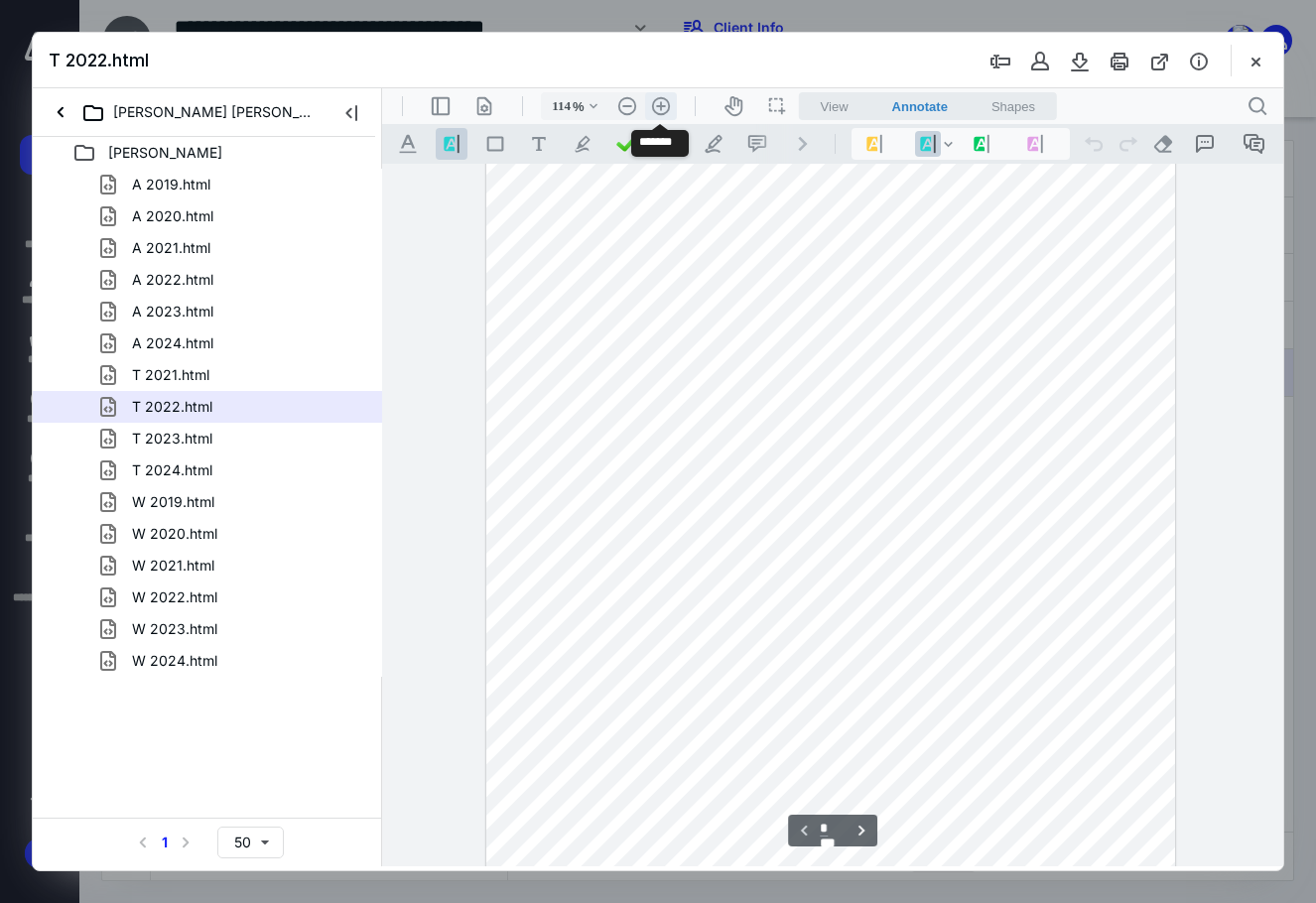 click on ".cls-1{fill:#abb0c4;} icon - header - zoom - in - line" at bounding box center (661, 106) 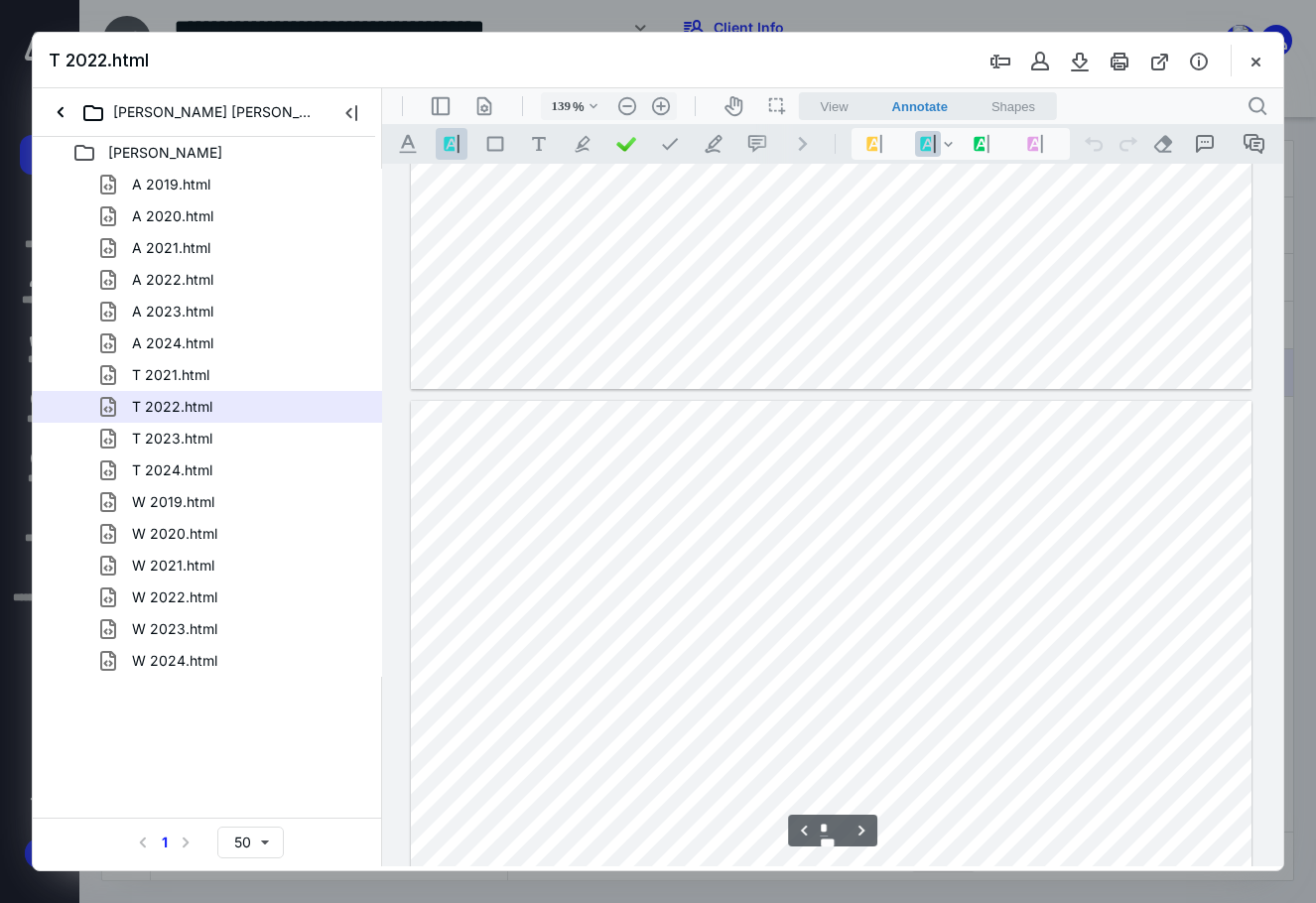 type on "*" 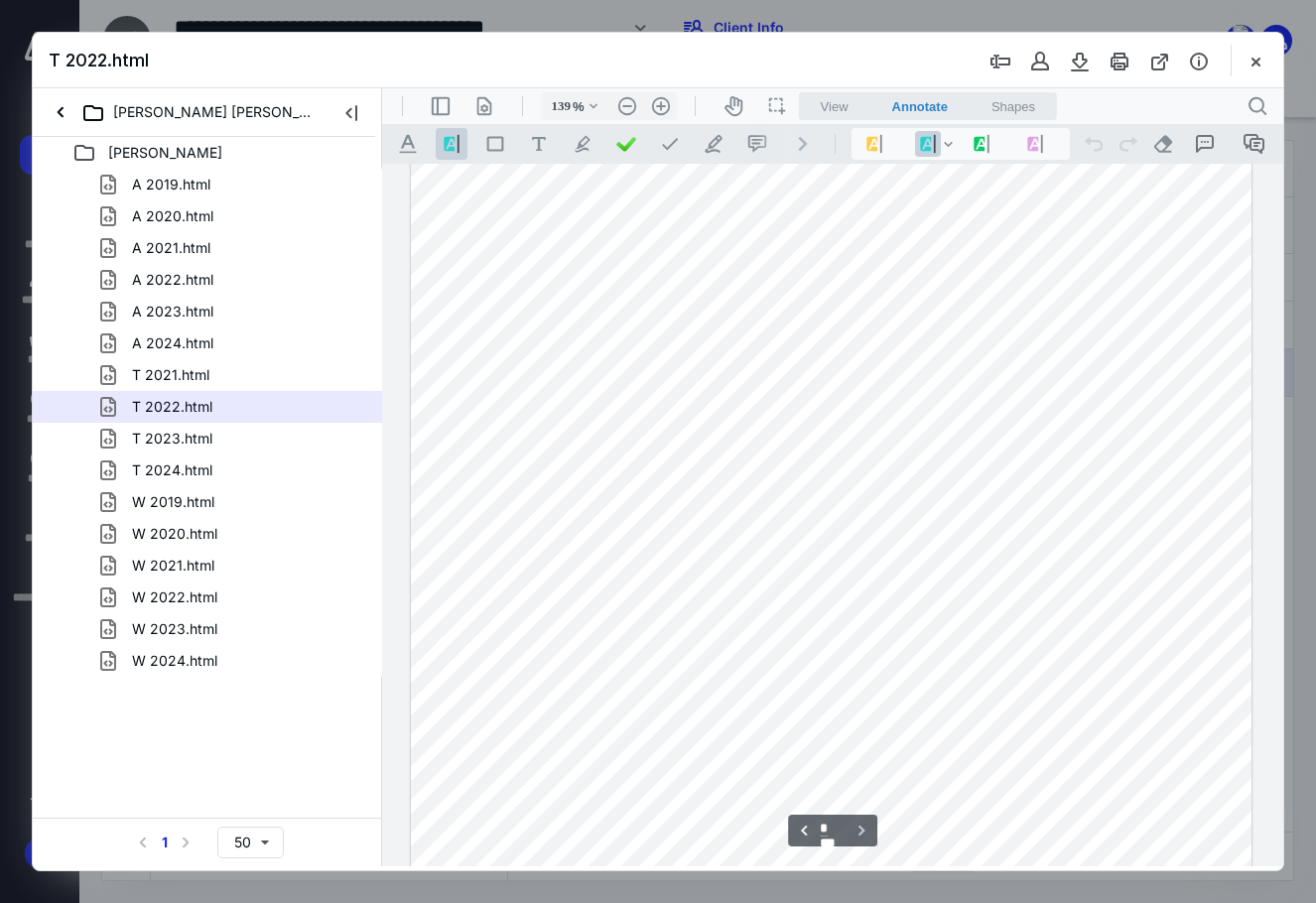 scroll, scrollTop: 4497, scrollLeft: 0, axis: vertical 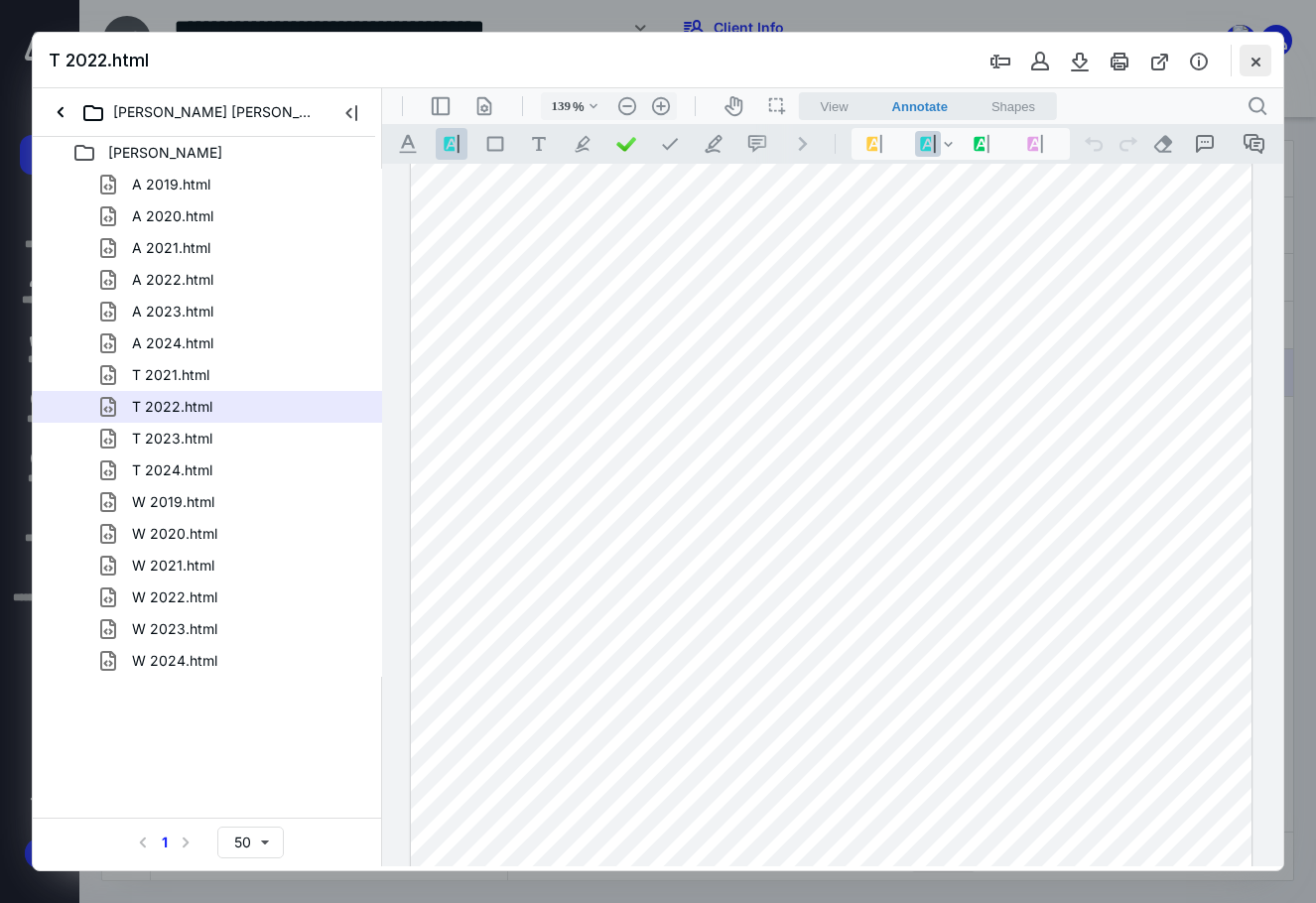 click at bounding box center [1255, 61] 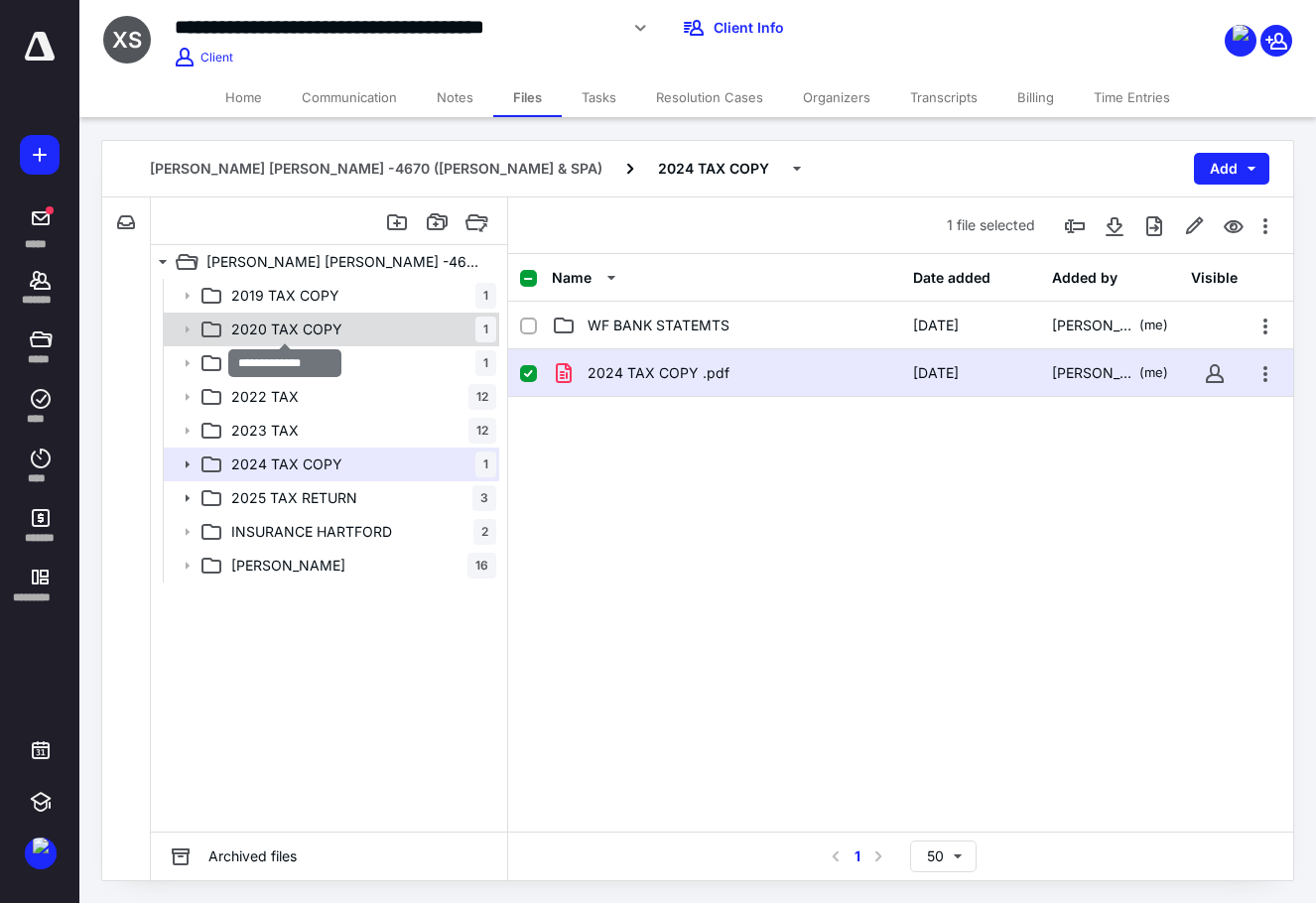 click on "2020 TAX COPY" at bounding box center [287, 329] 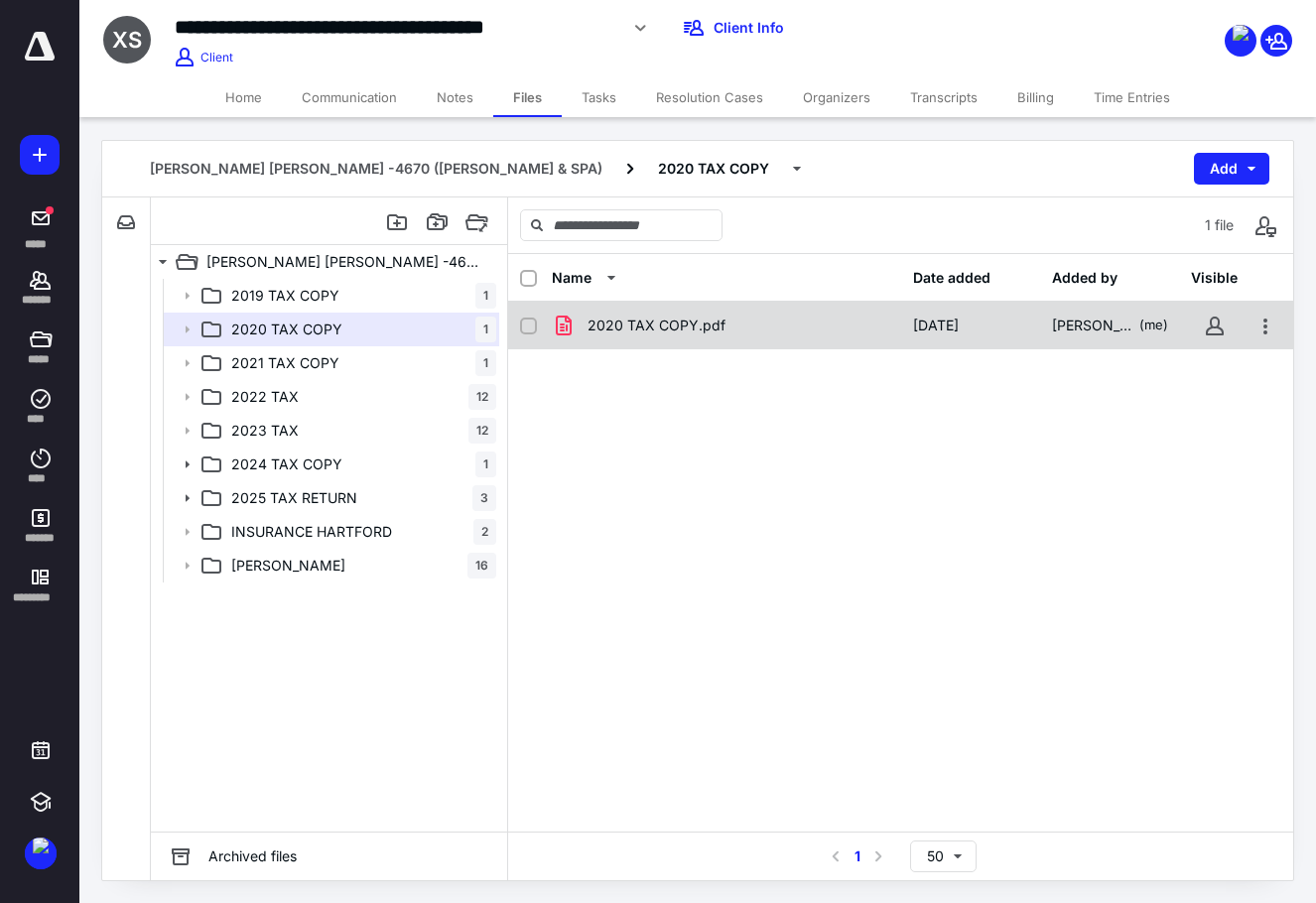 click on "2020 TAX COPY.pdf" at bounding box center (656, 325) 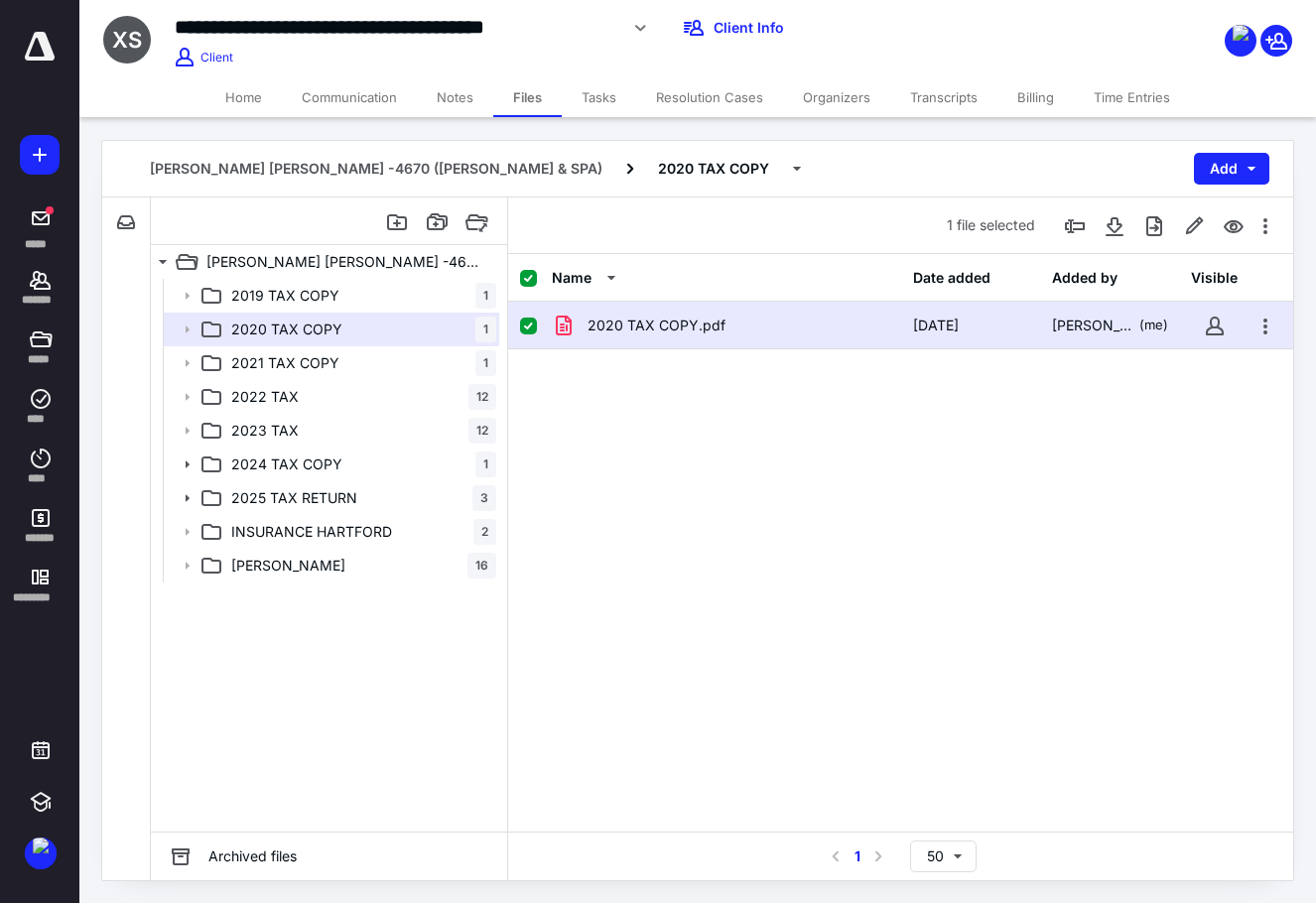 click on "2020 TAX COPY.pdf" at bounding box center [656, 325] 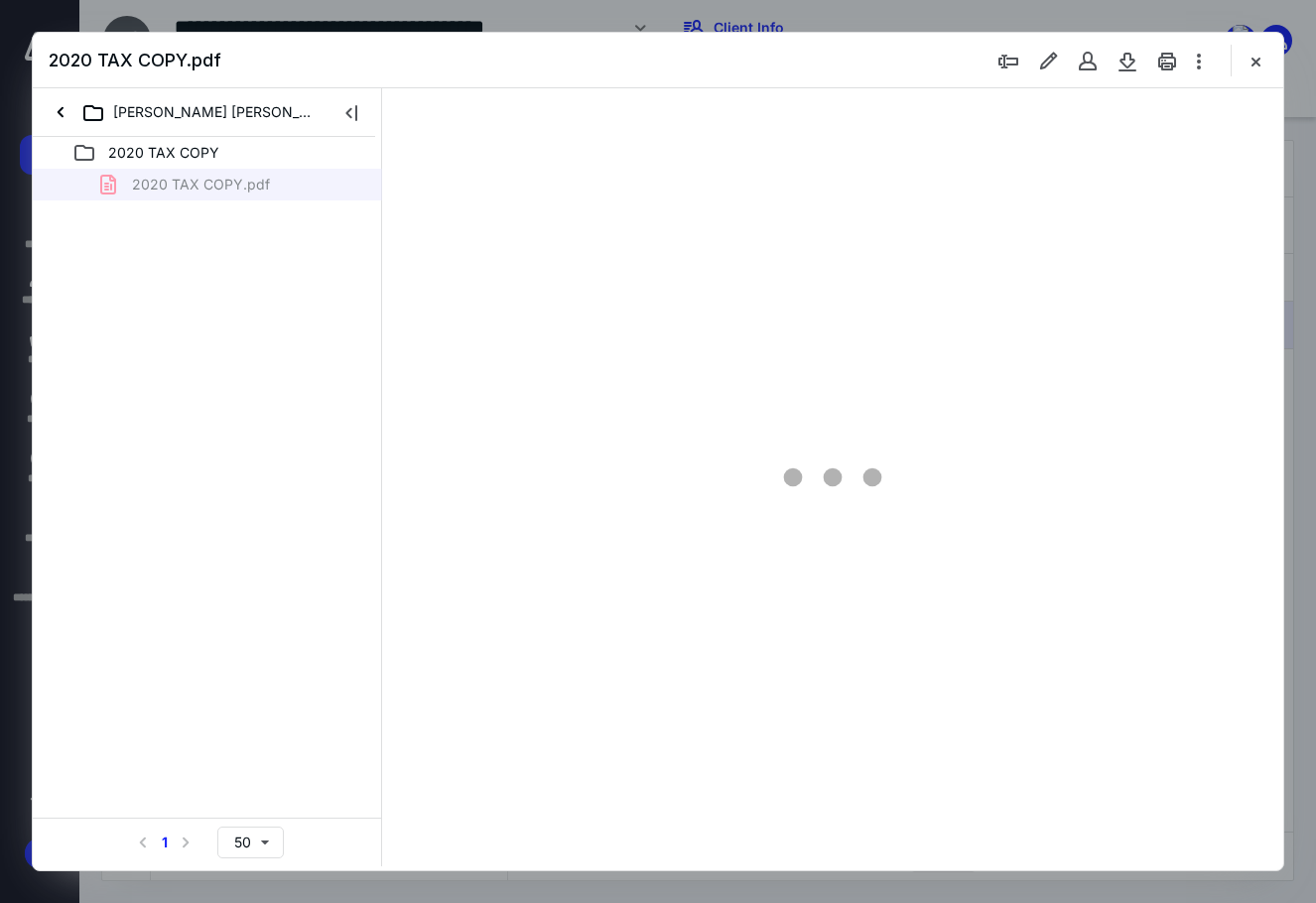 scroll, scrollTop: 0, scrollLeft: 0, axis: both 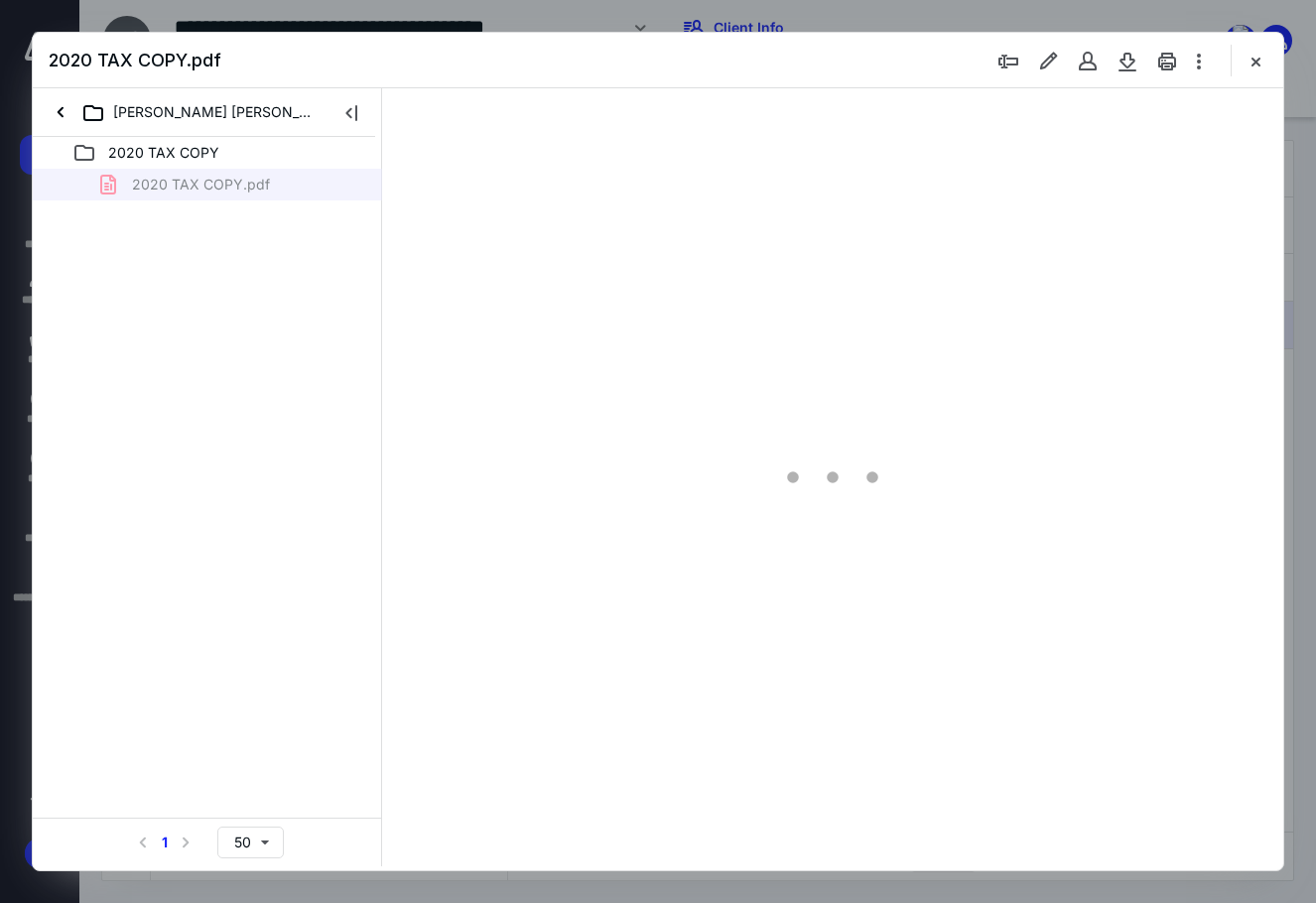 type on "89" 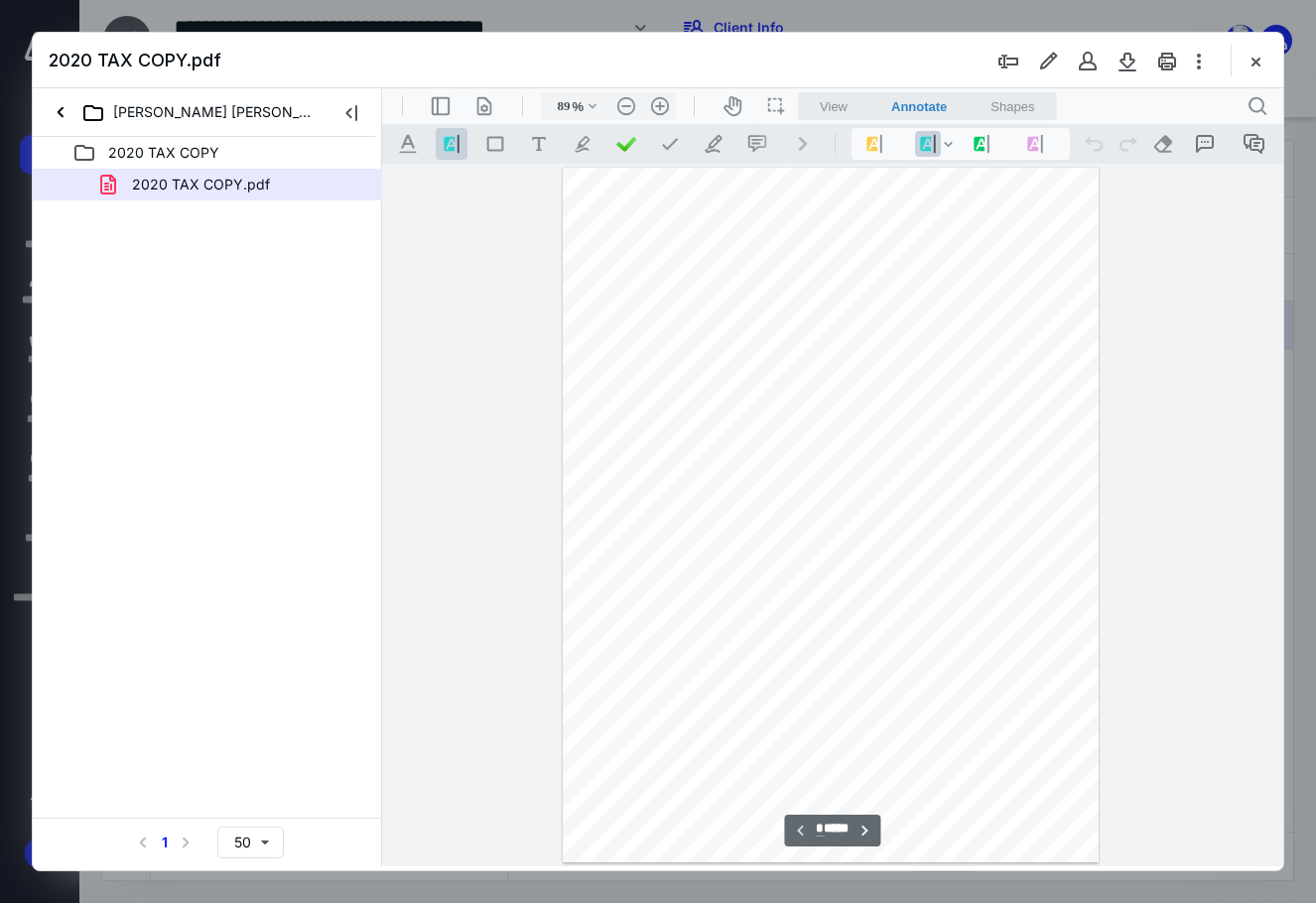 scroll, scrollTop: 79, scrollLeft: 0, axis: vertical 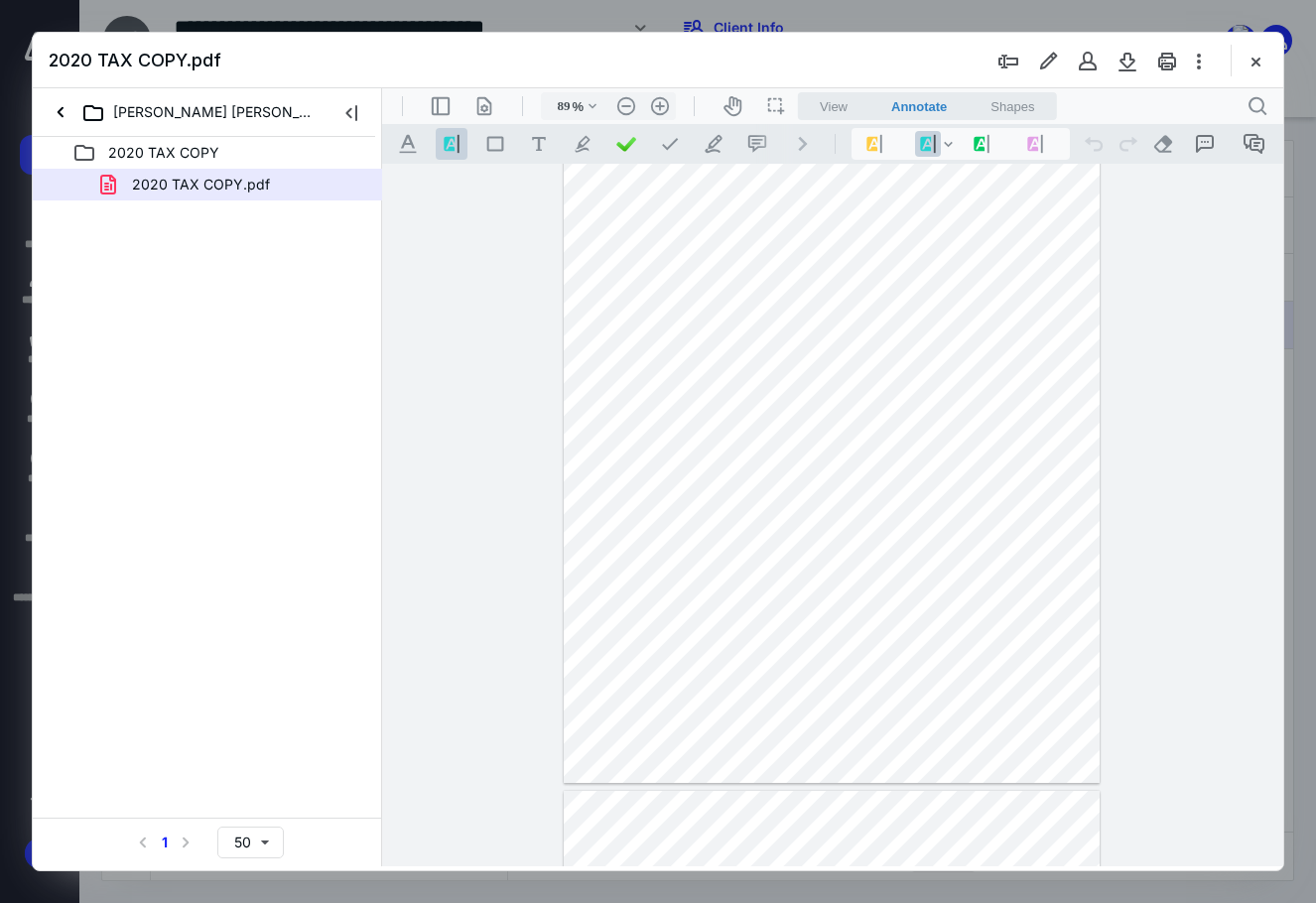click on "**********" at bounding box center [833, 515] 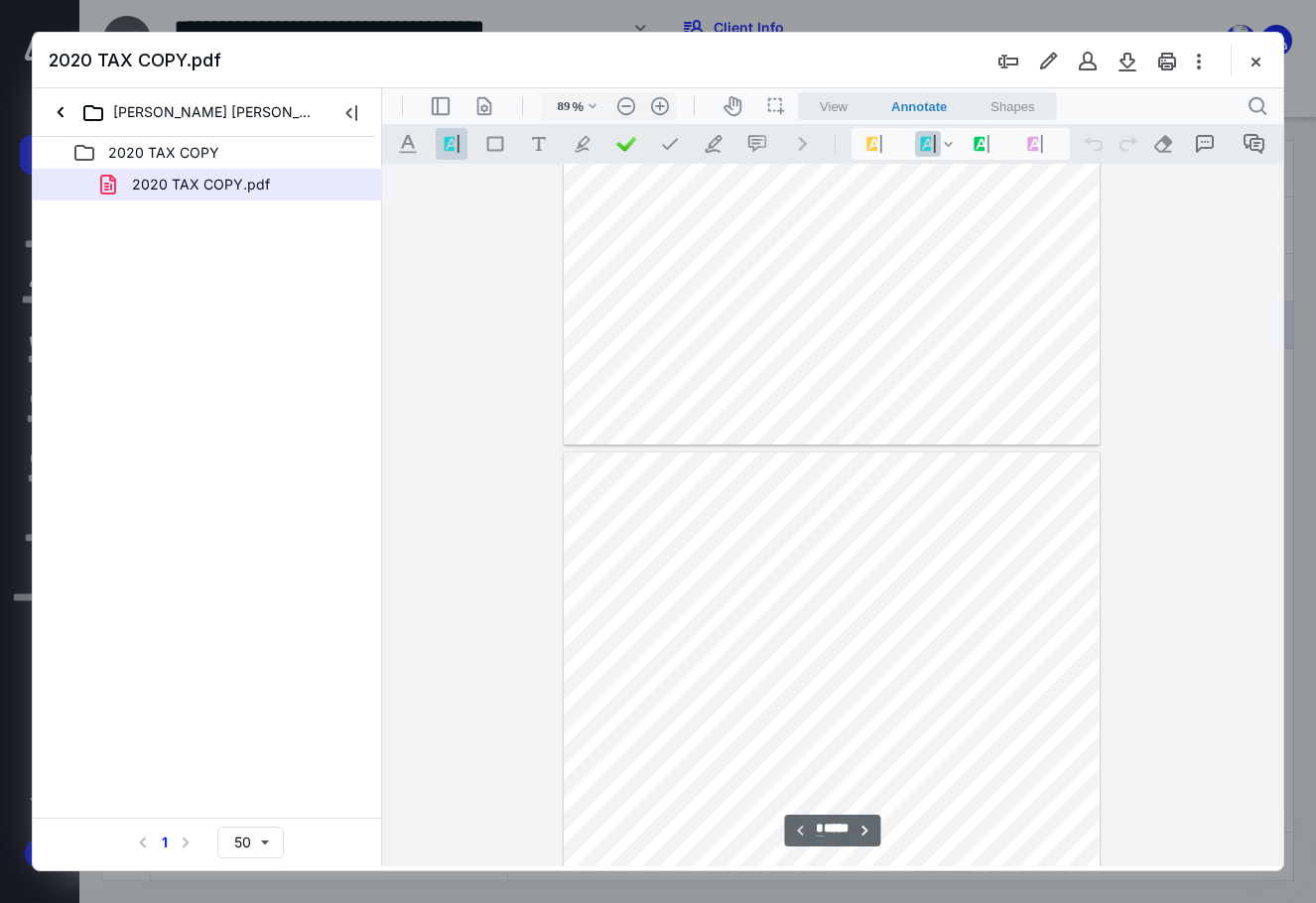 scroll, scrollTop: 278, scrollLeft: 0, axis: vertical 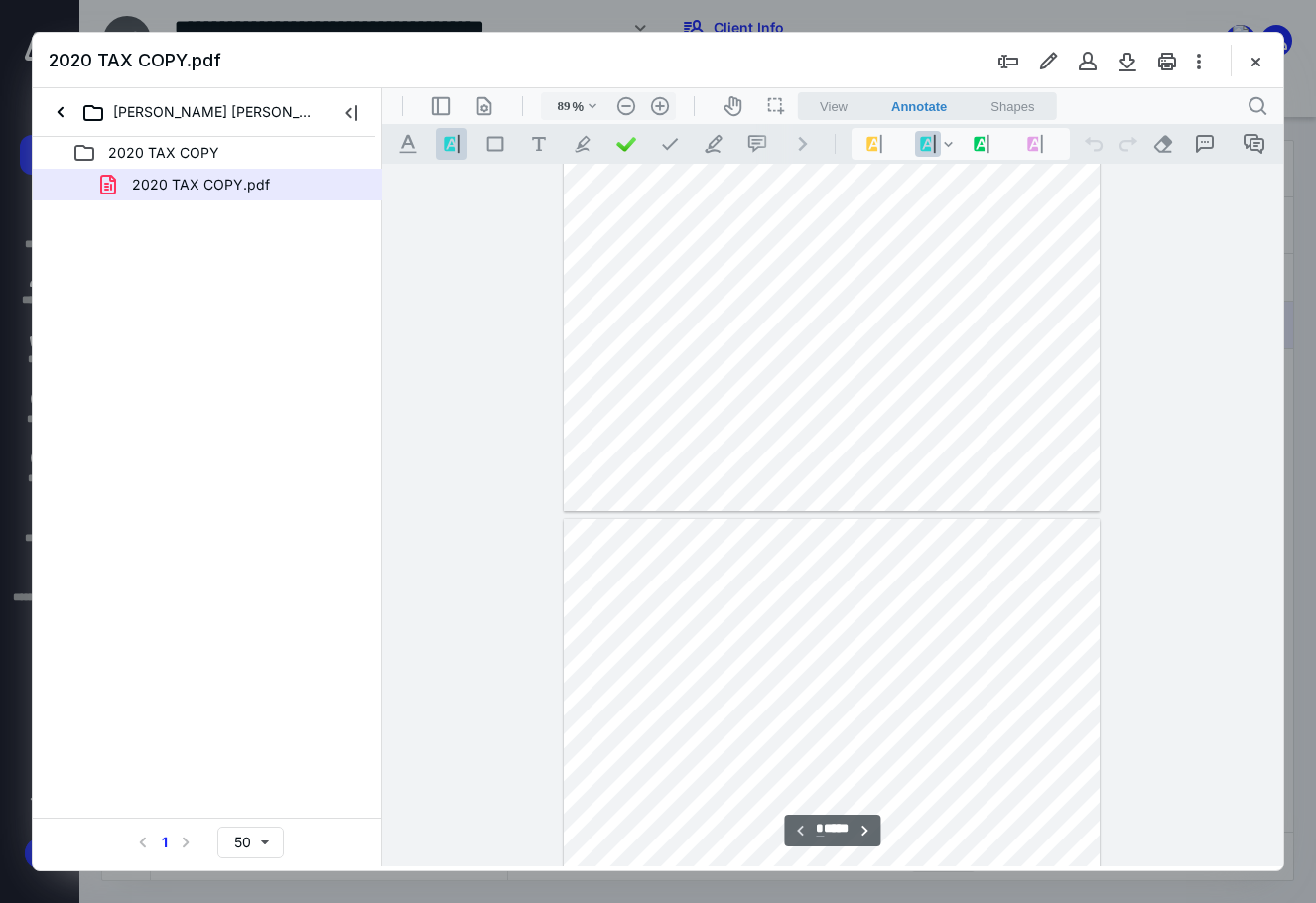type on "*" 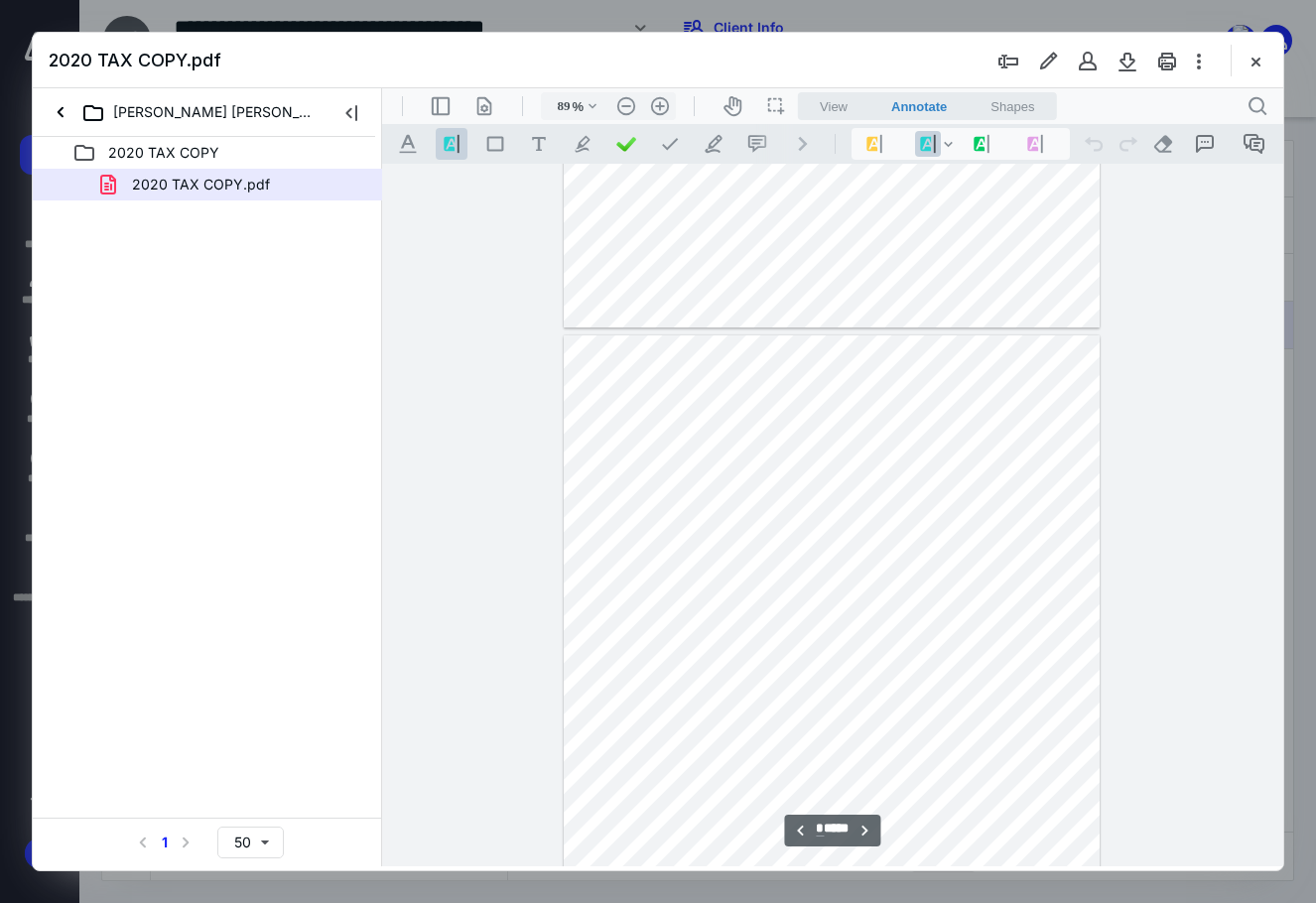 scroll, scrollTop: 576, scrollLeft: 0, axis: vertical 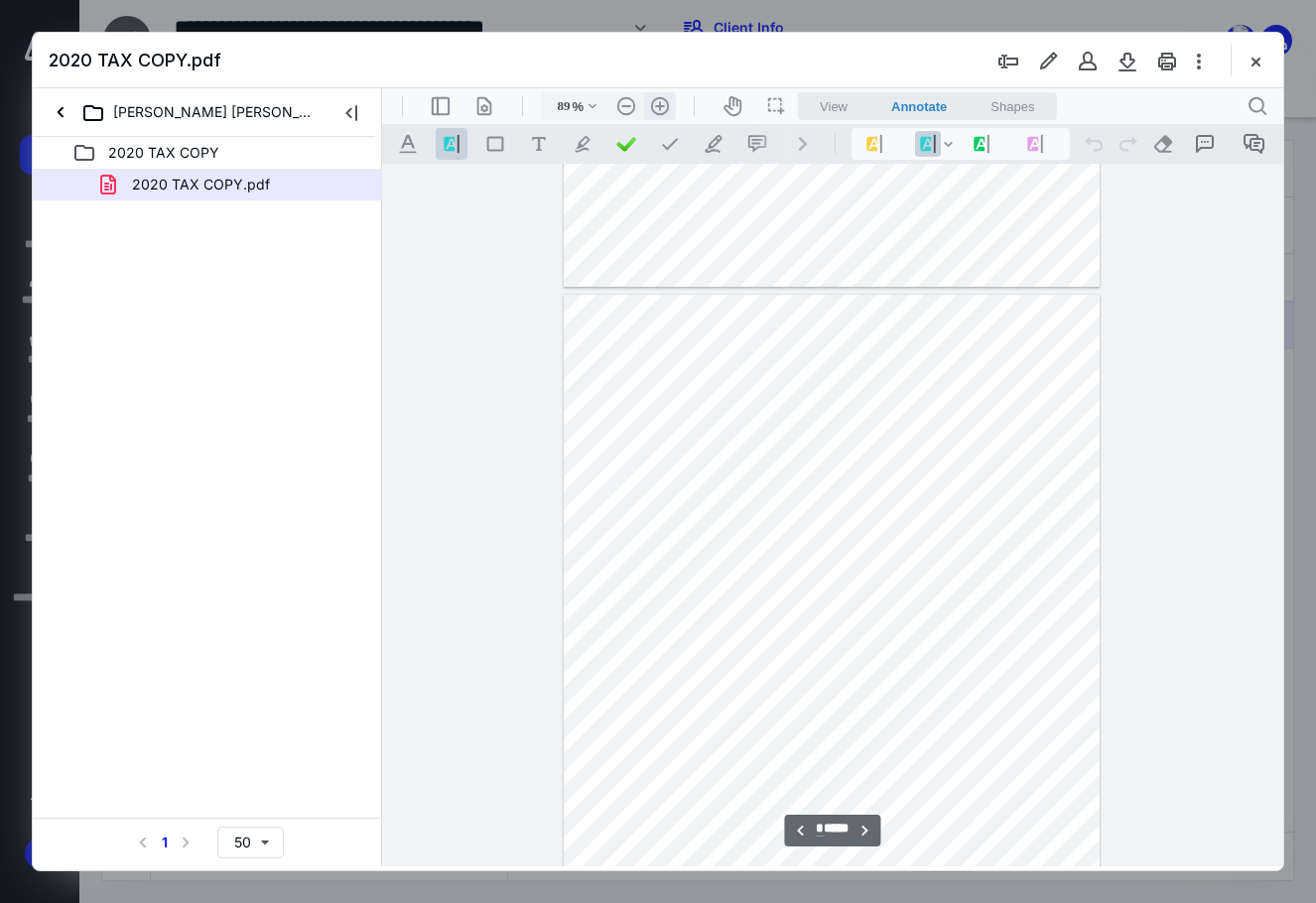 click on ".cls-1{fill:#abb0c4;} icon - header - zoom - in - line" at bounding box center [660, 106] 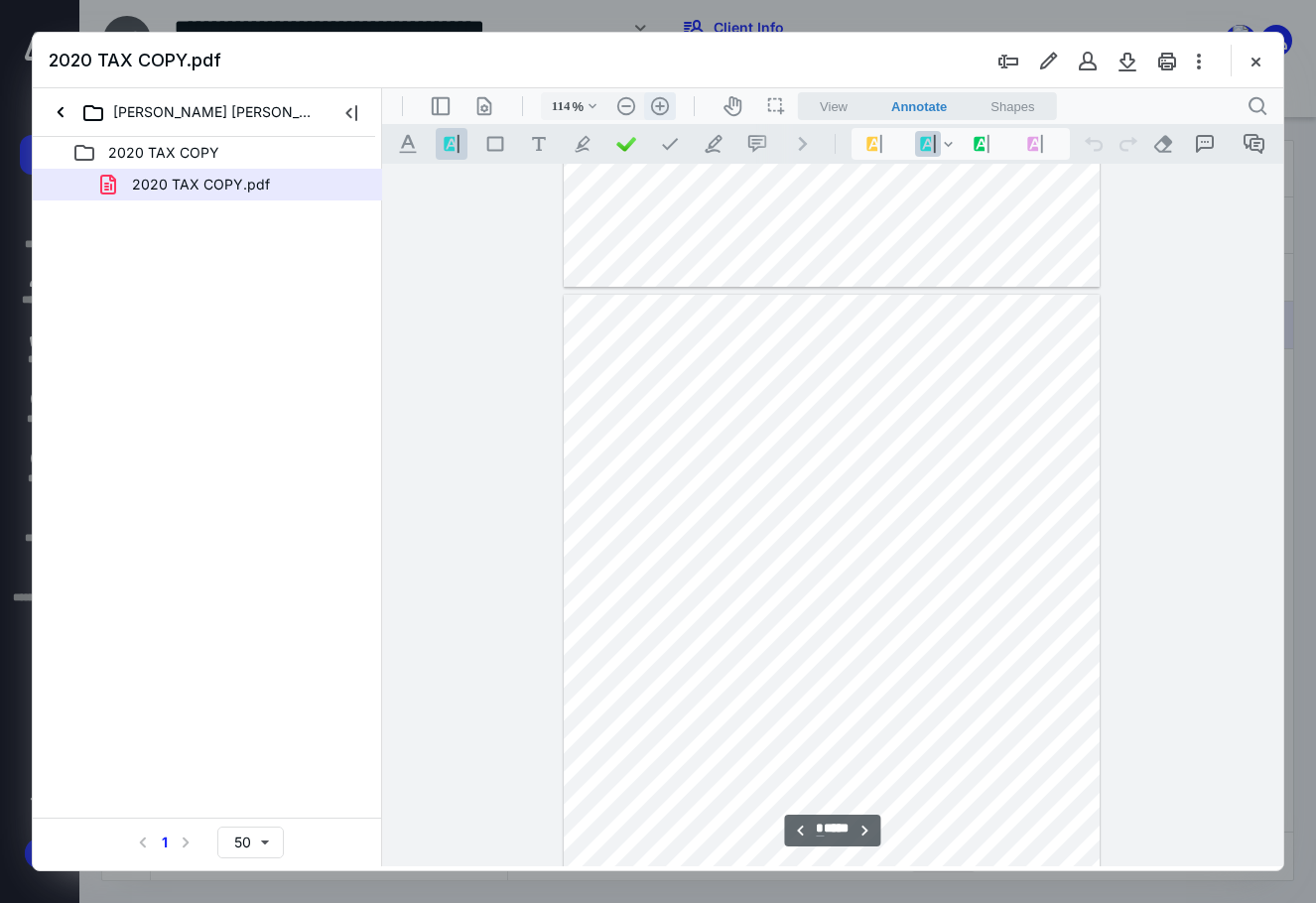 scroll, scrollTop: 826, scrollLeft: 0, axis: vertical 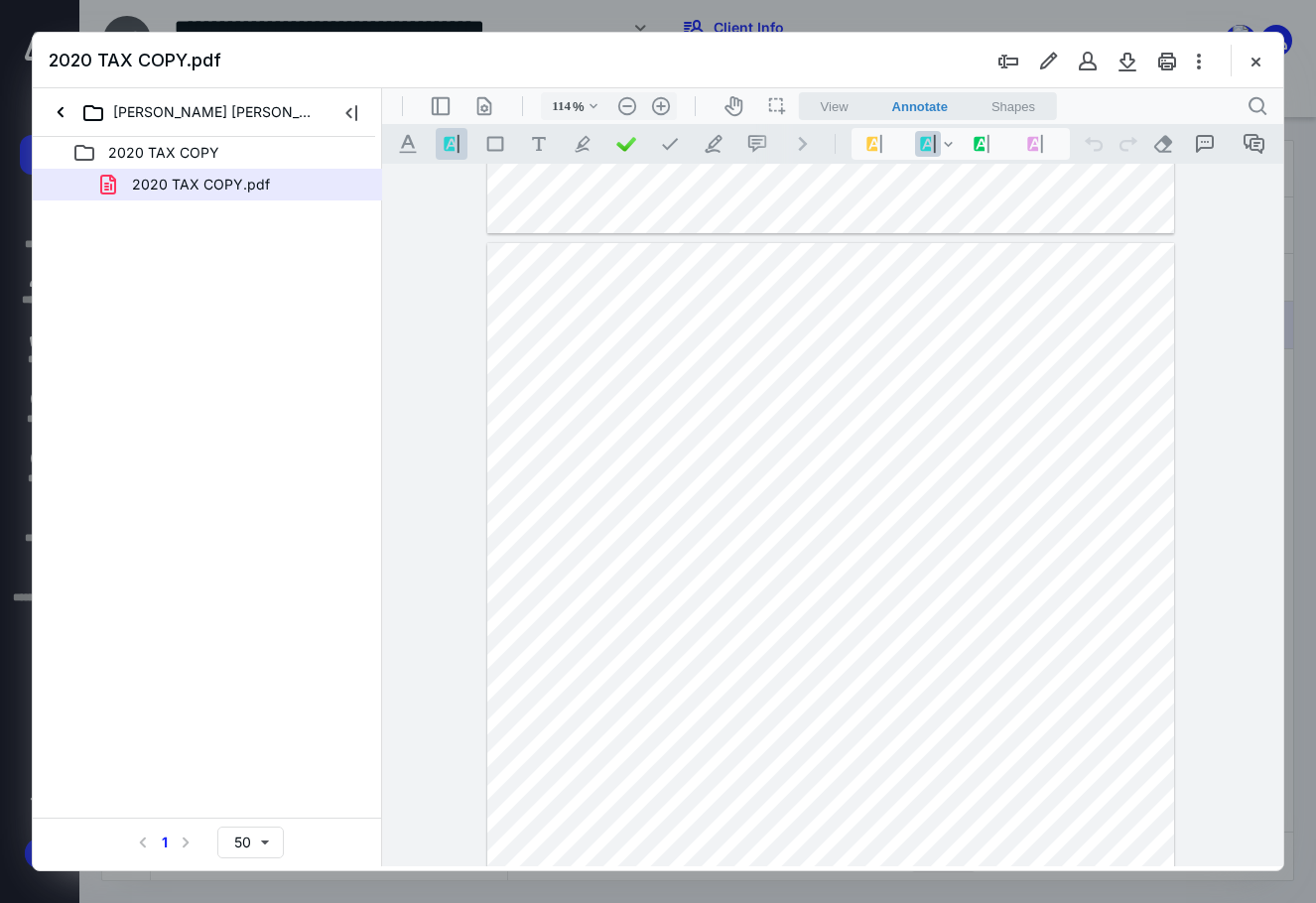 click on "**********" at bounding box center [833, 515] 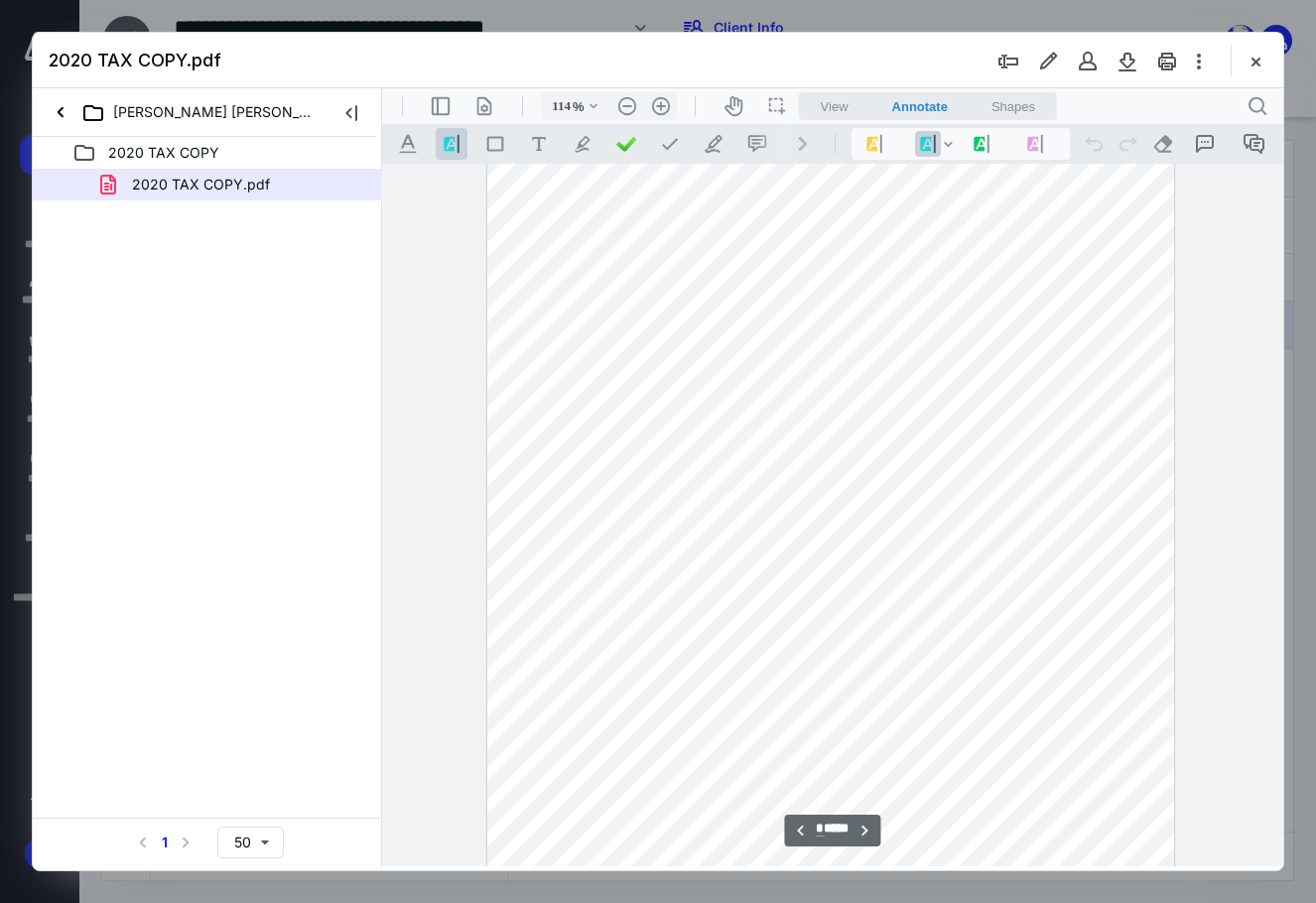 scroll, scrollTop: 3703, scrollLeft: 0, axis: vertical 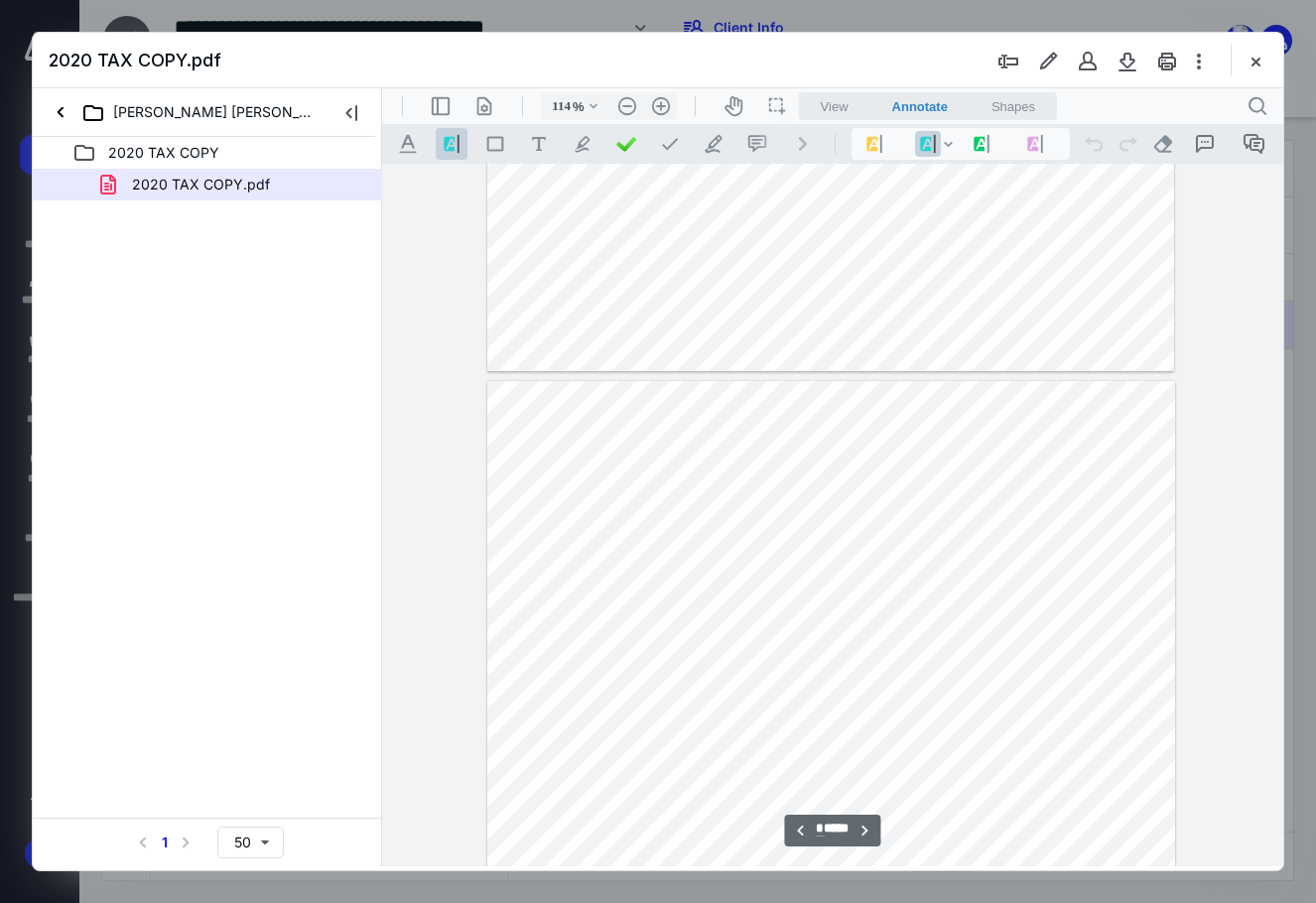 type on "*" 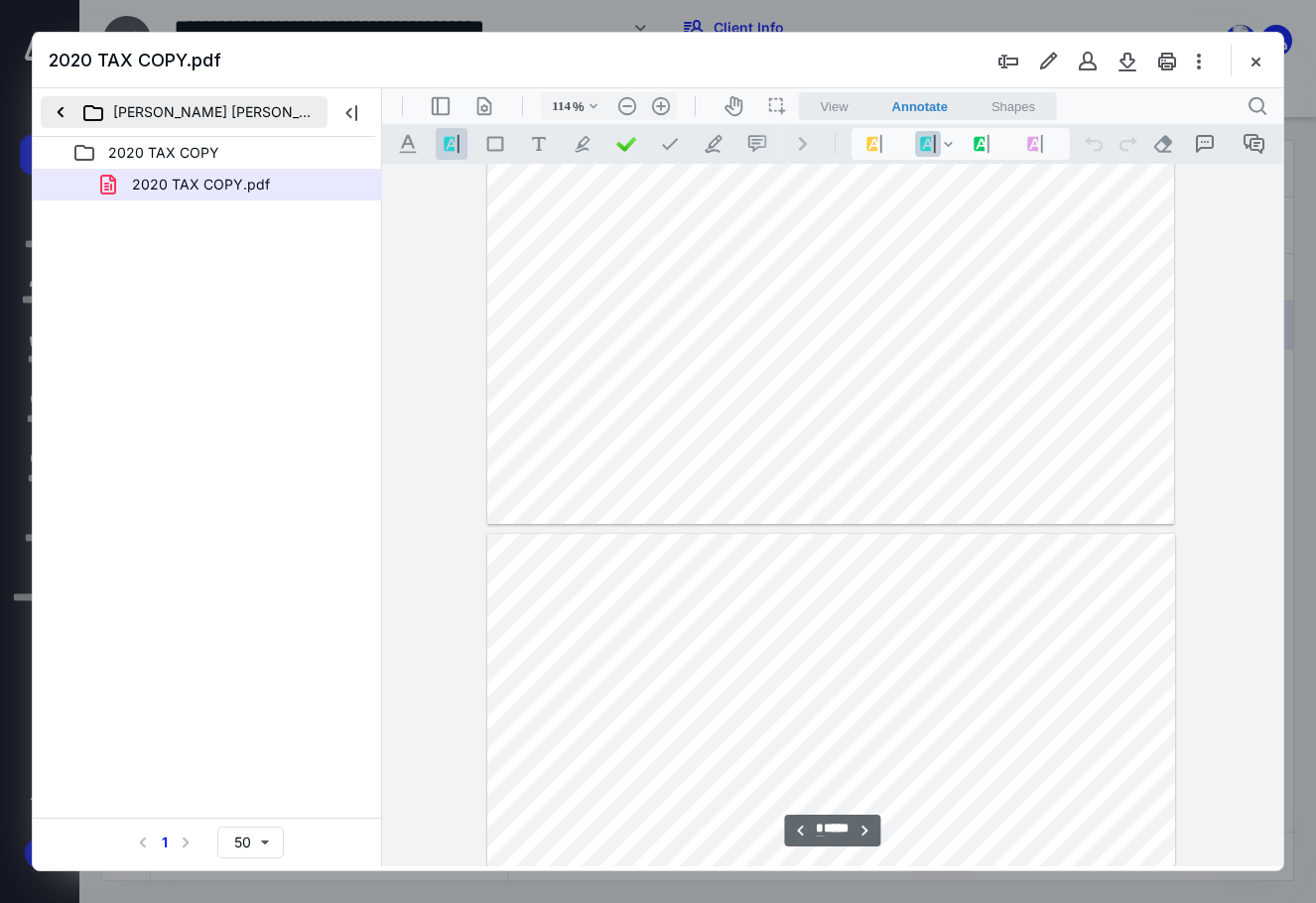 click on "[PERSON_NAME] [PERSON_NAME] -4670 ([PERSON_NAME] & SPA)" at bounding box center [184, 112] 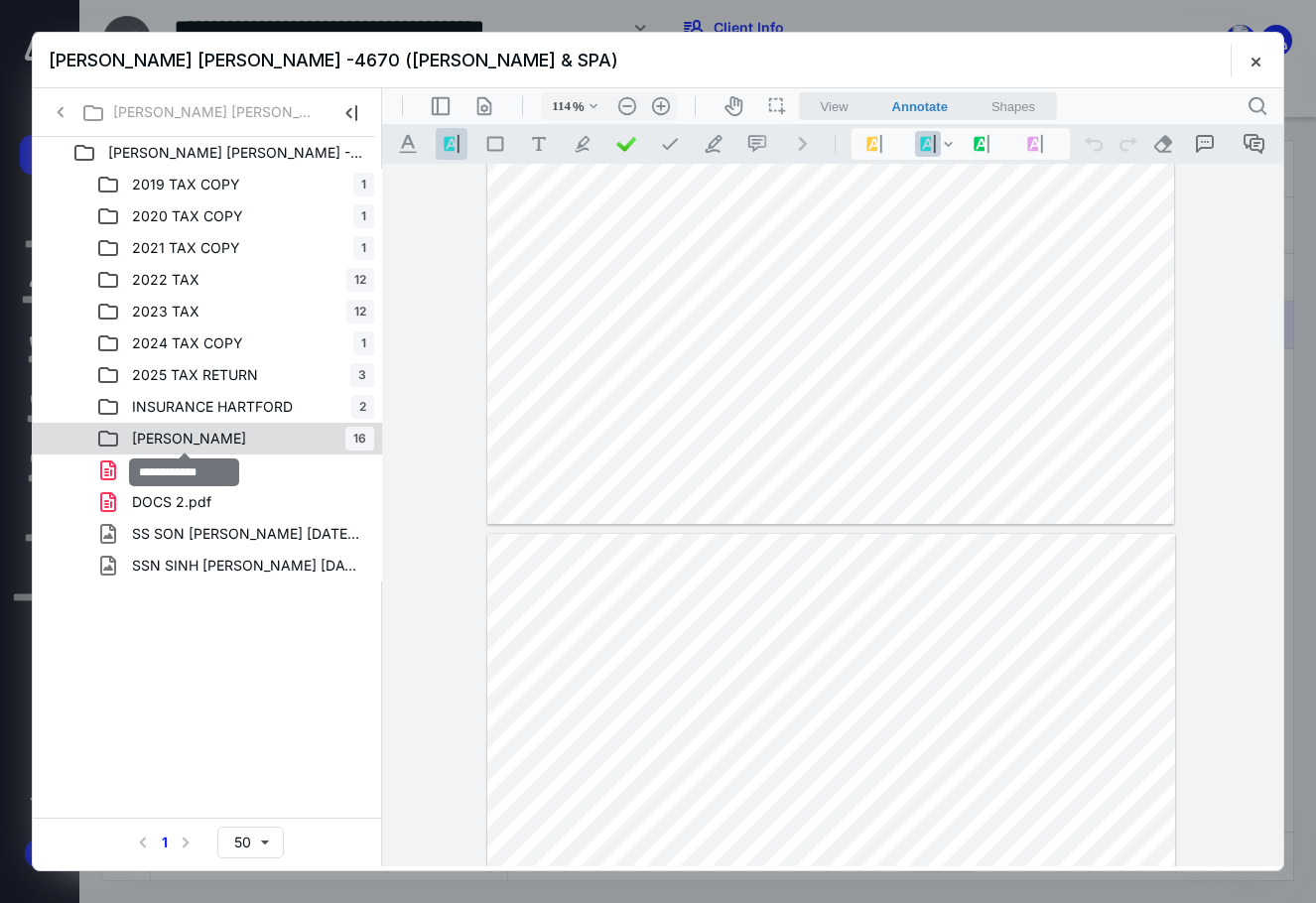 click on "[PERSON_NAME]" at bounding box center (189, 439) 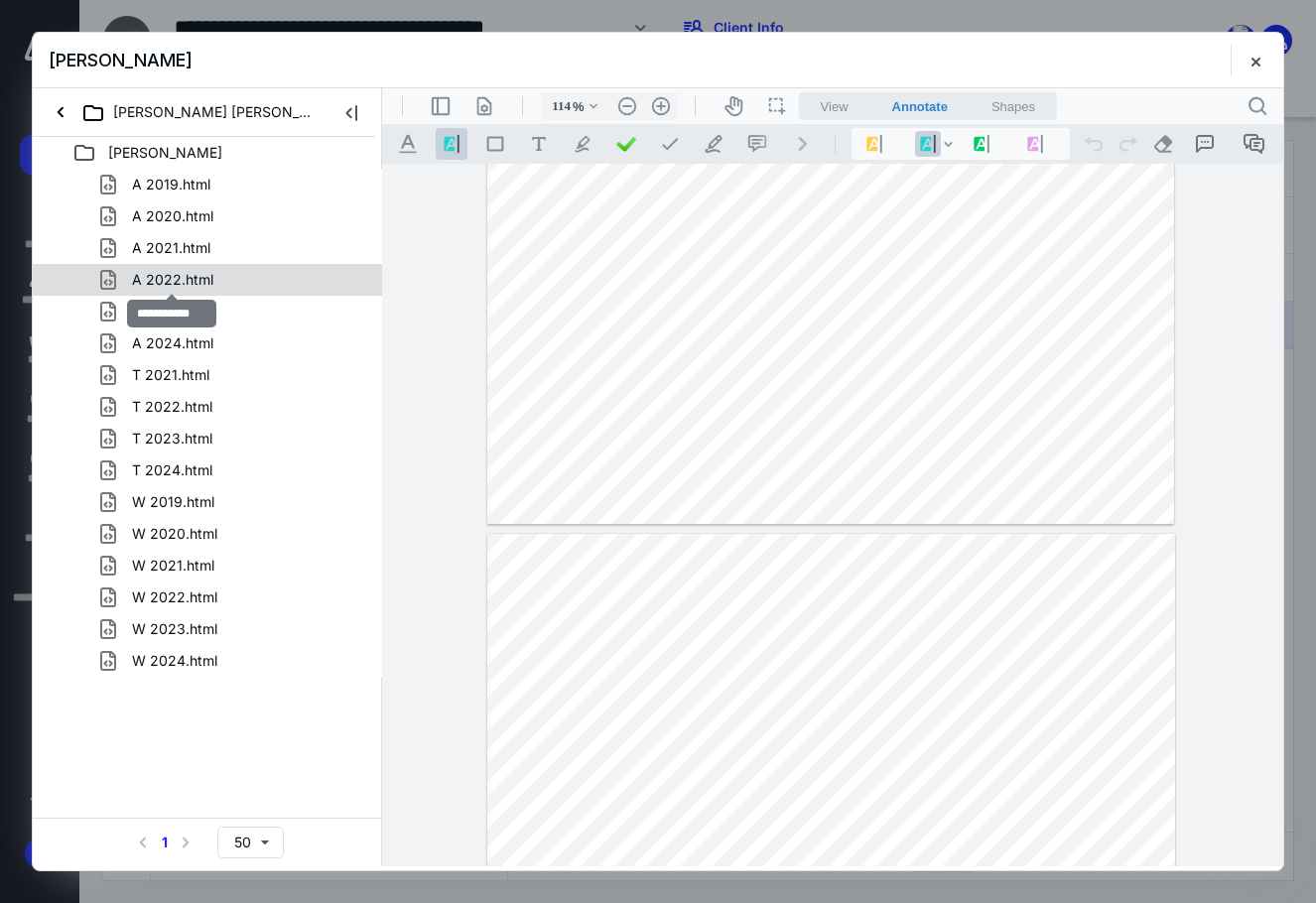 click on "A 2022.html" at bounding box center (173, 280) 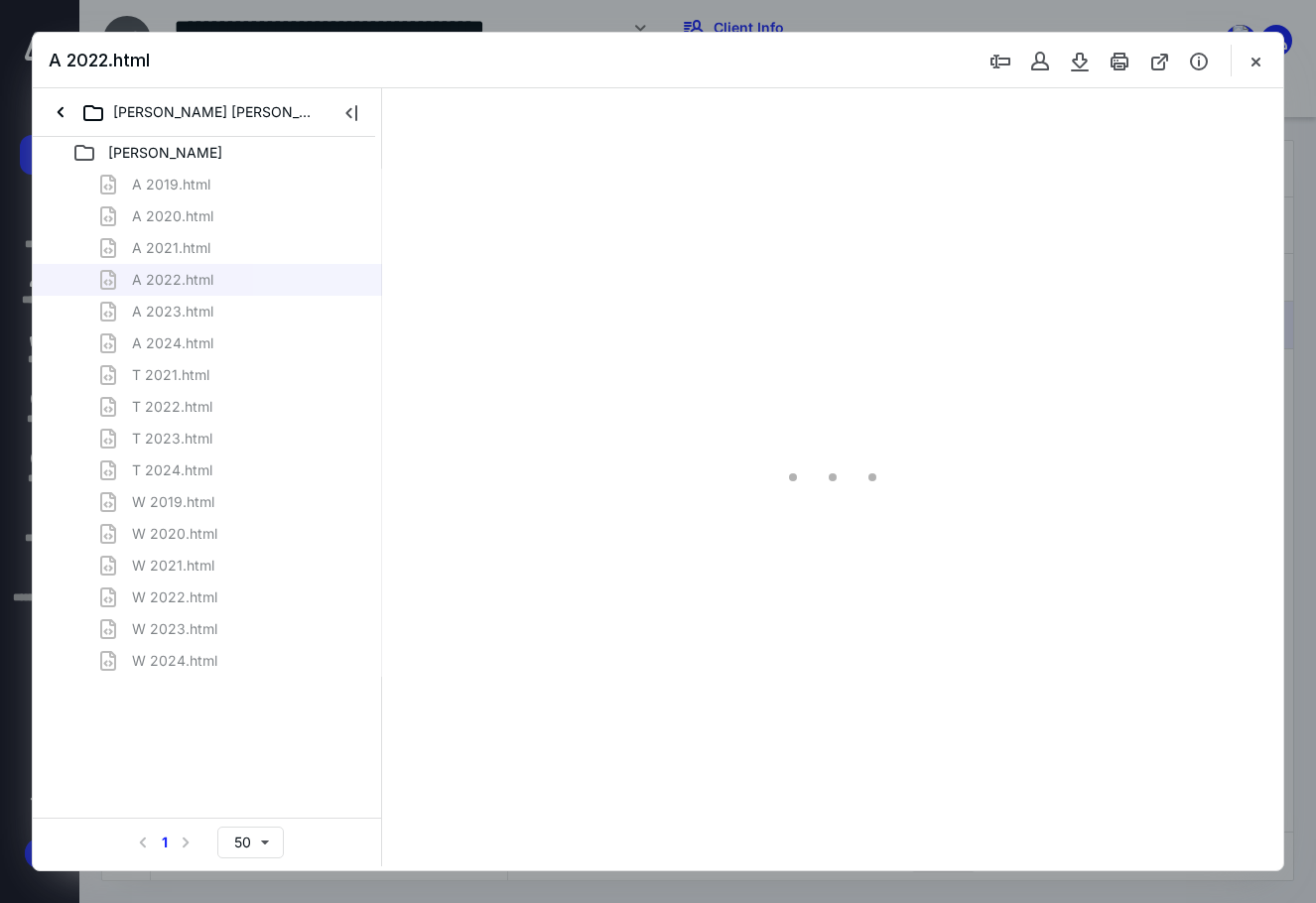 scroll, scrollTop: 79, scrollLeft: 0, axis: vertical 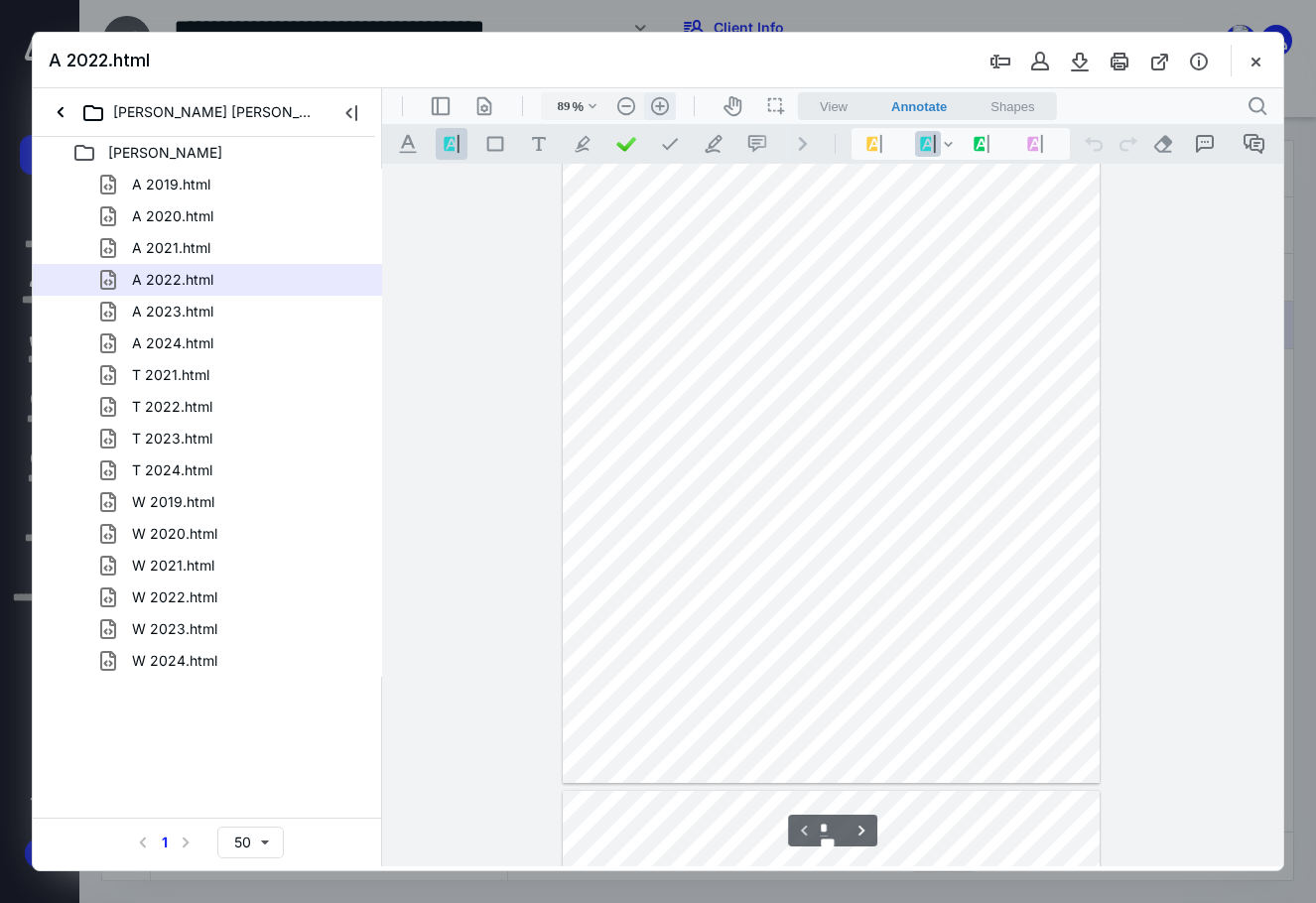 click on ".cls-1{fill:#abb0c4;} icon - header - zoom - in - line" at bounding box center (660, 106) 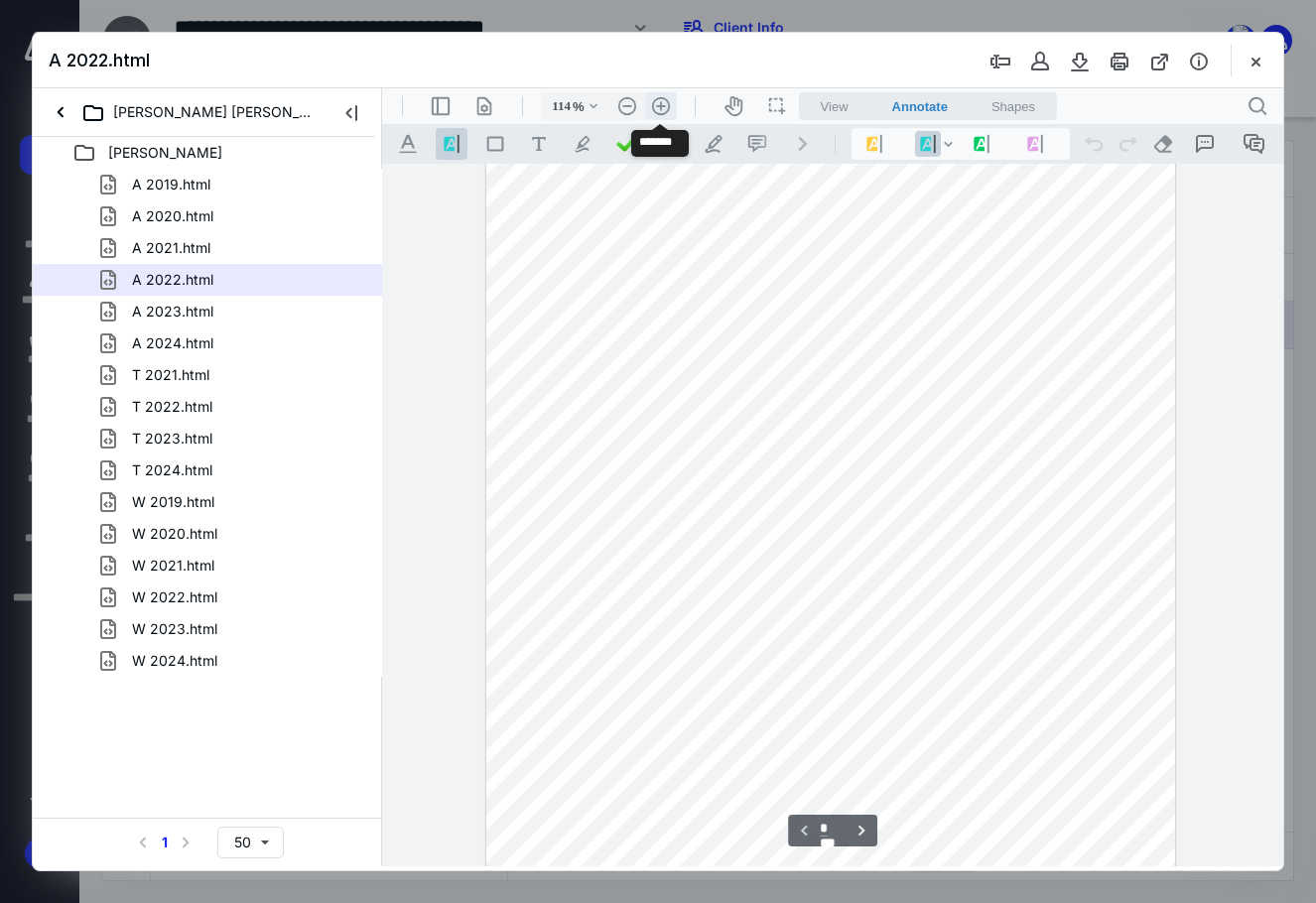 click on ".cls-1{fill:#abb0c4;} icon - header - zoom - in - line" at bounding box center (661, 106) 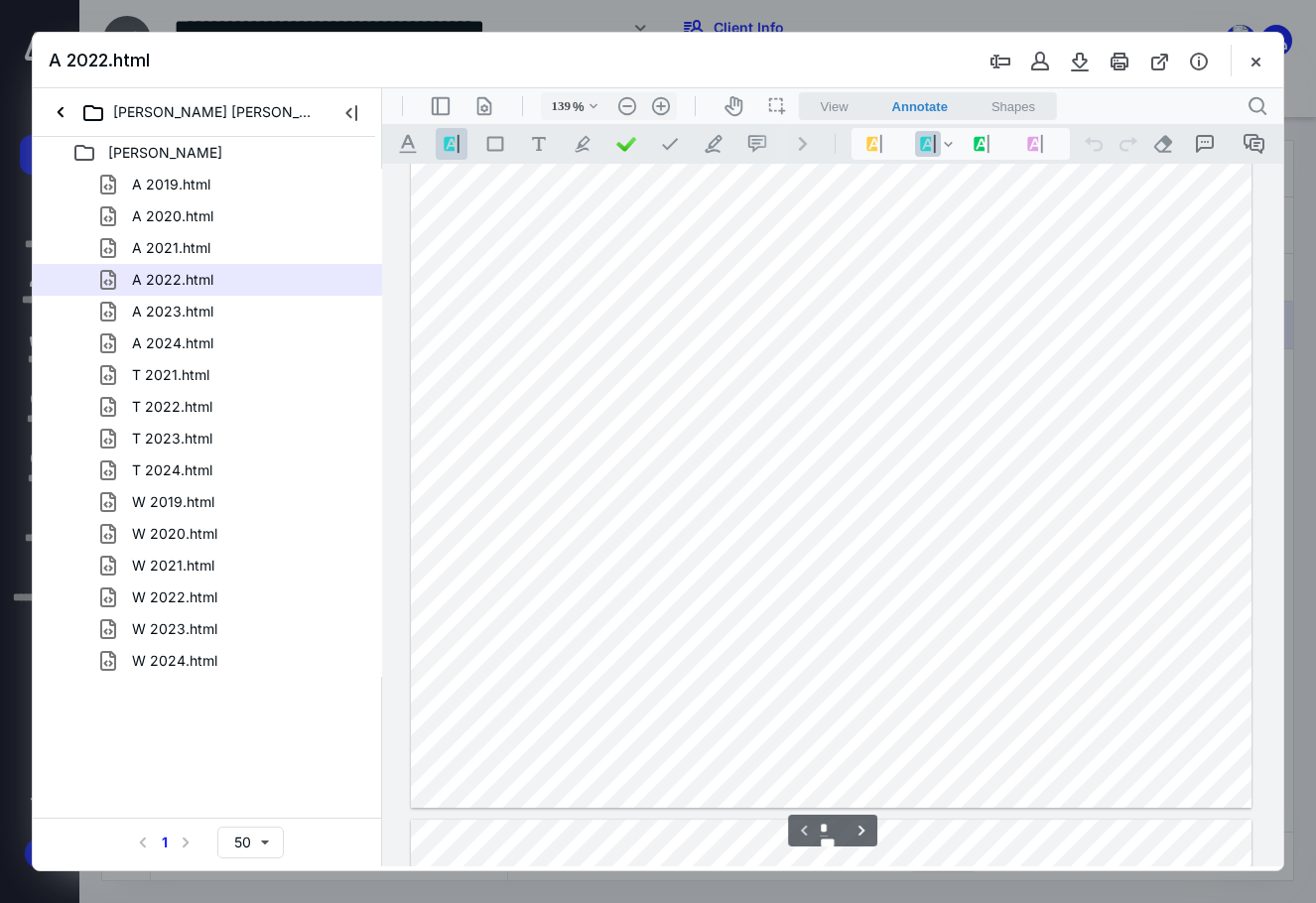 scroll, scrollTop: 500, scrollLeft: 0, axis: vertical 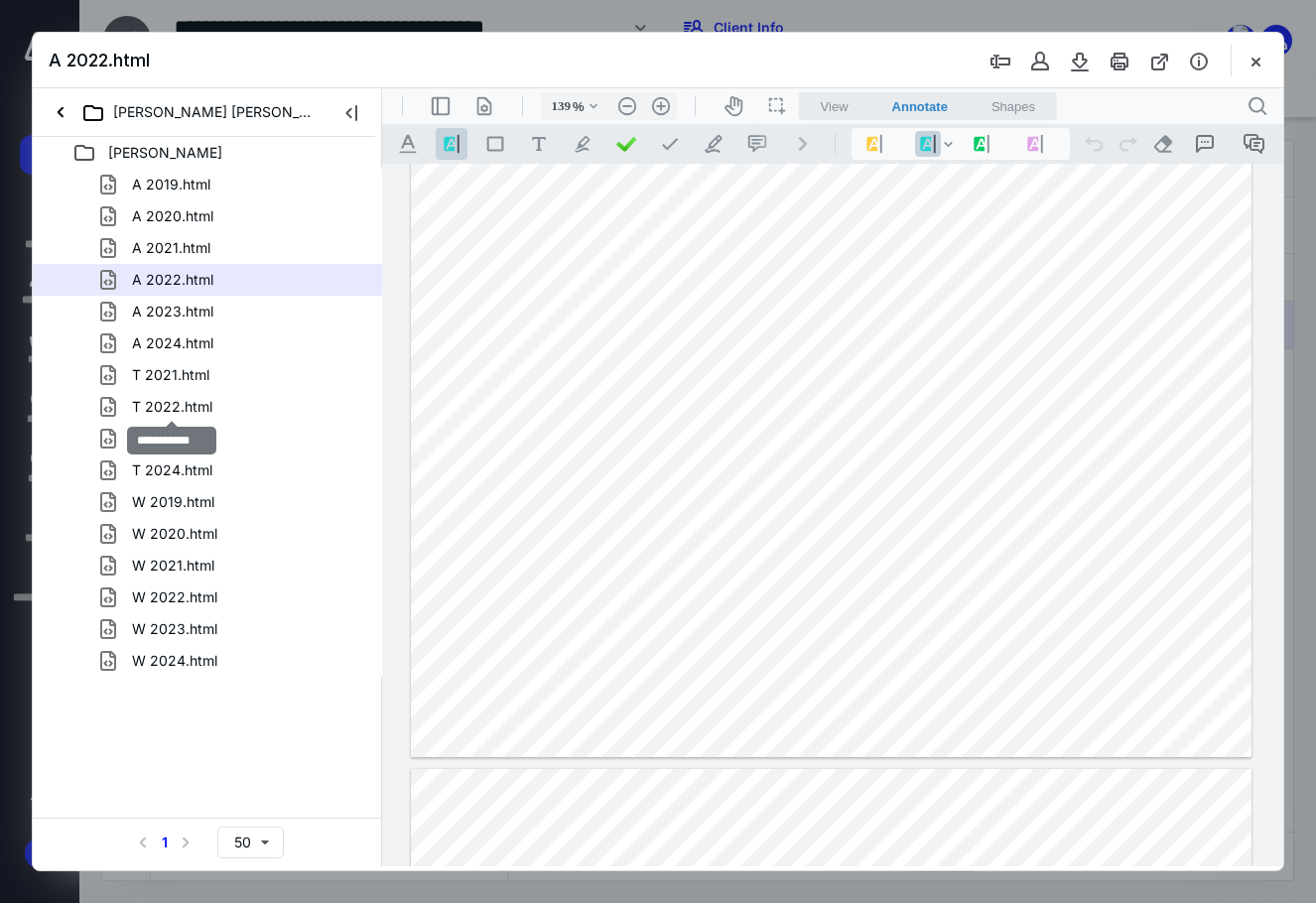 drag, startPoint x: 205, startPoint y: 402, endPoint x: 192, endPoint y: 535, distance: 133.63383 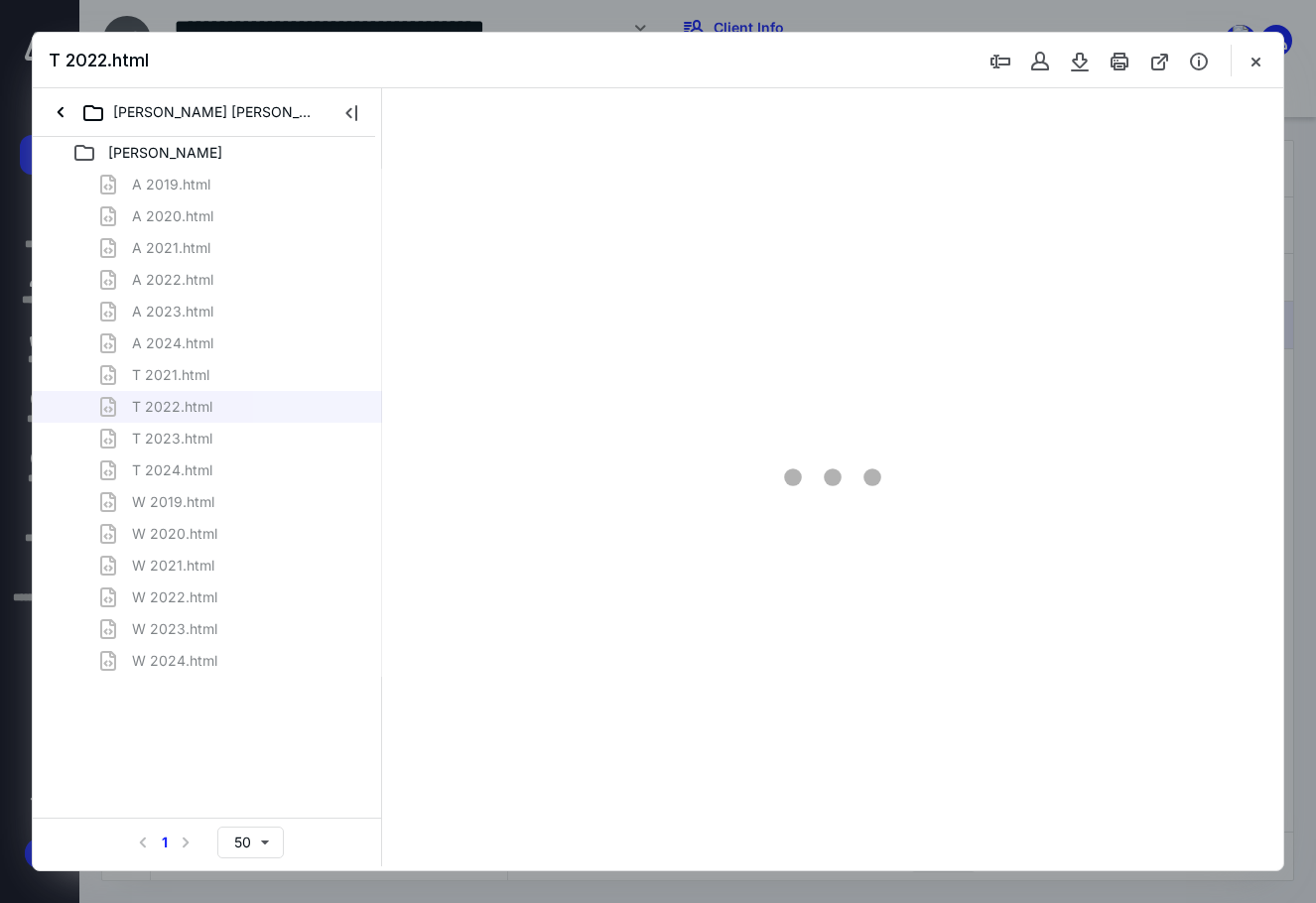 click on "A 2019.html A 2020.html A 2021.html A 2022.html A 2023.html A 2024.html T 2021.html T 2022.html T 2023.html T 2024.html W 2019.html W 2020.html W 2021.html W 2022.html W 2023.html W 2024.html" at bounding box center [207, 423] 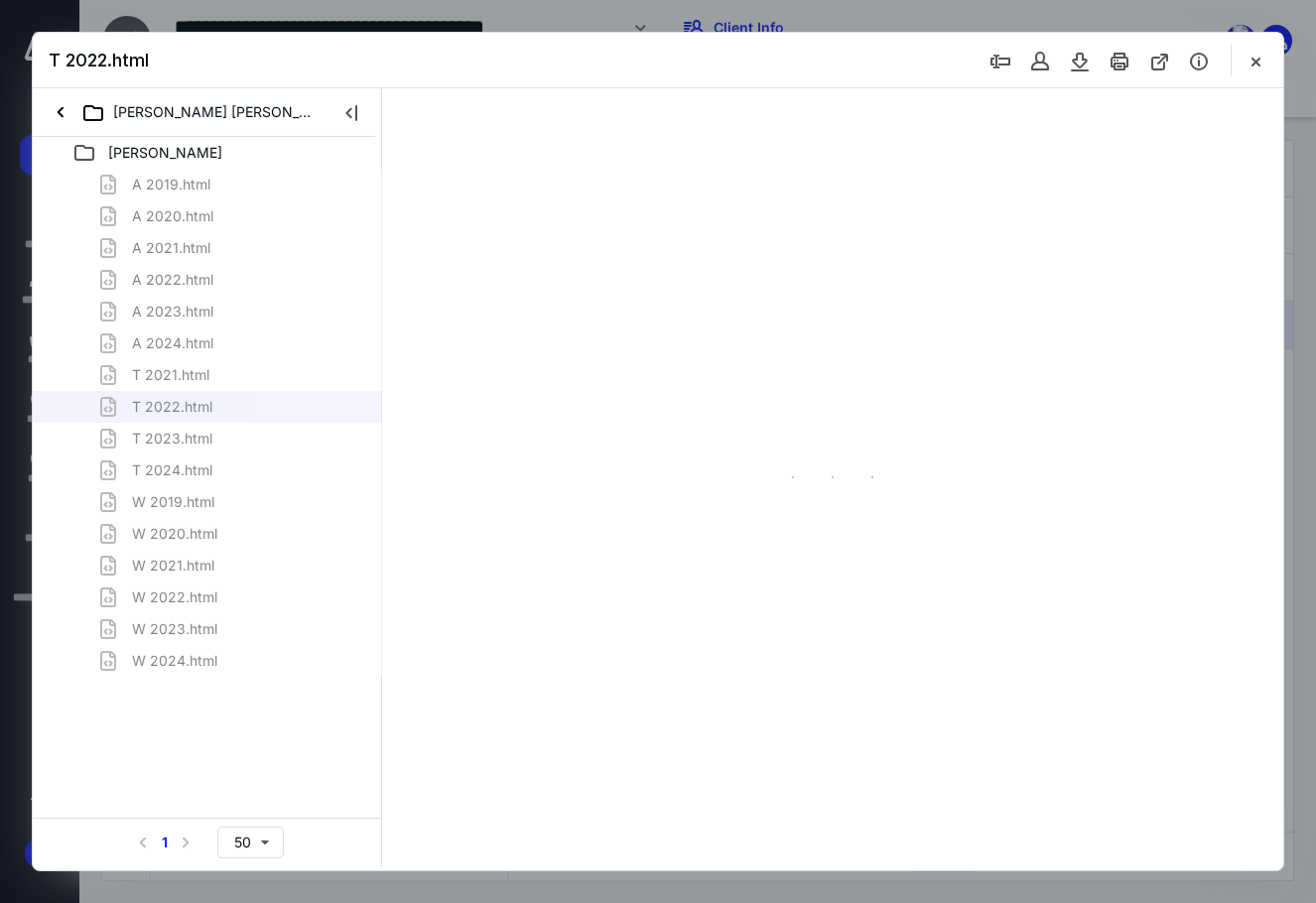 scroll, scrollTop: 79, scrollLeft: 0, axis: vertical 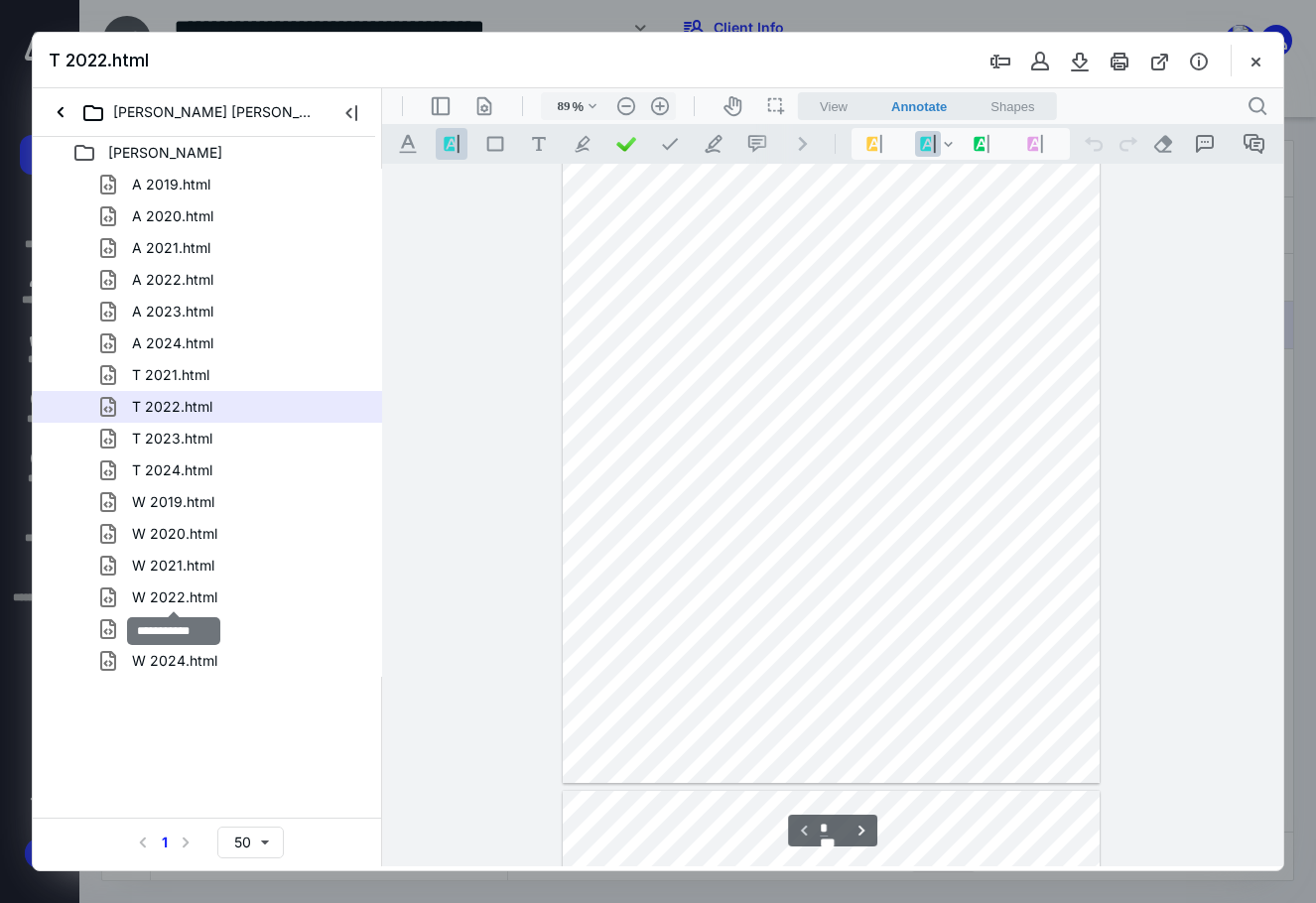 click on "W 2022.html" at bounding box center (175, 597) 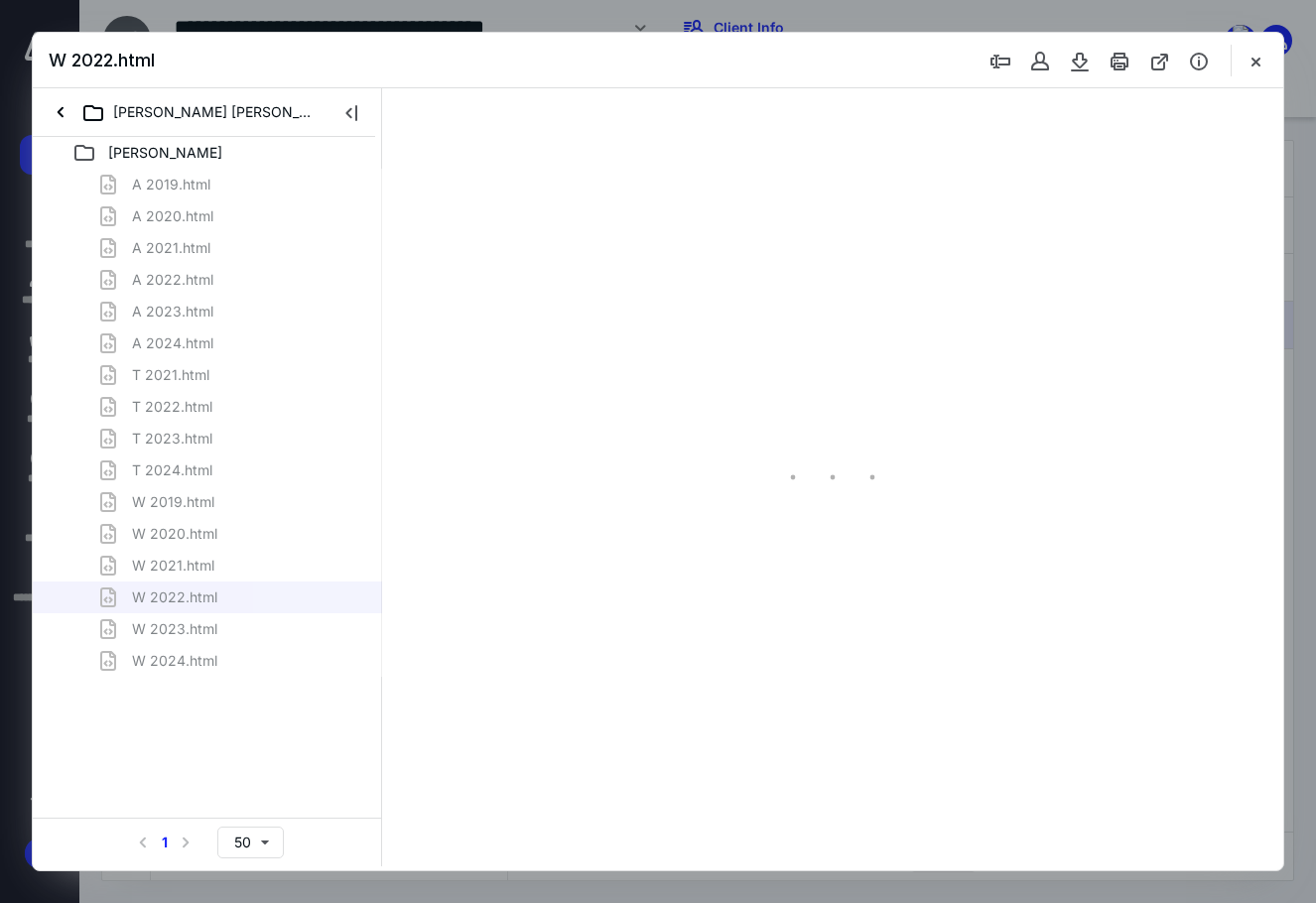 type on "89" 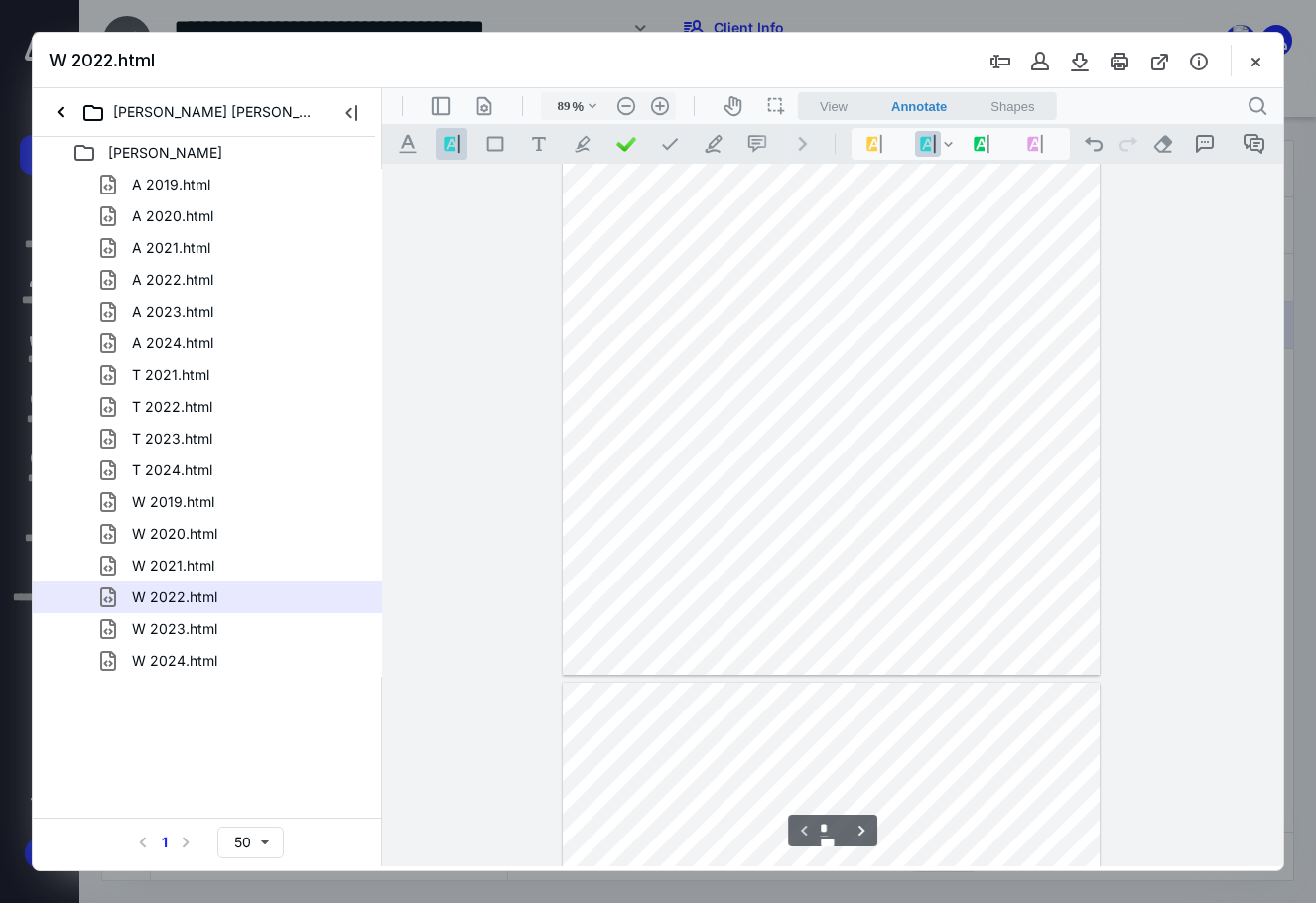 type on "*" 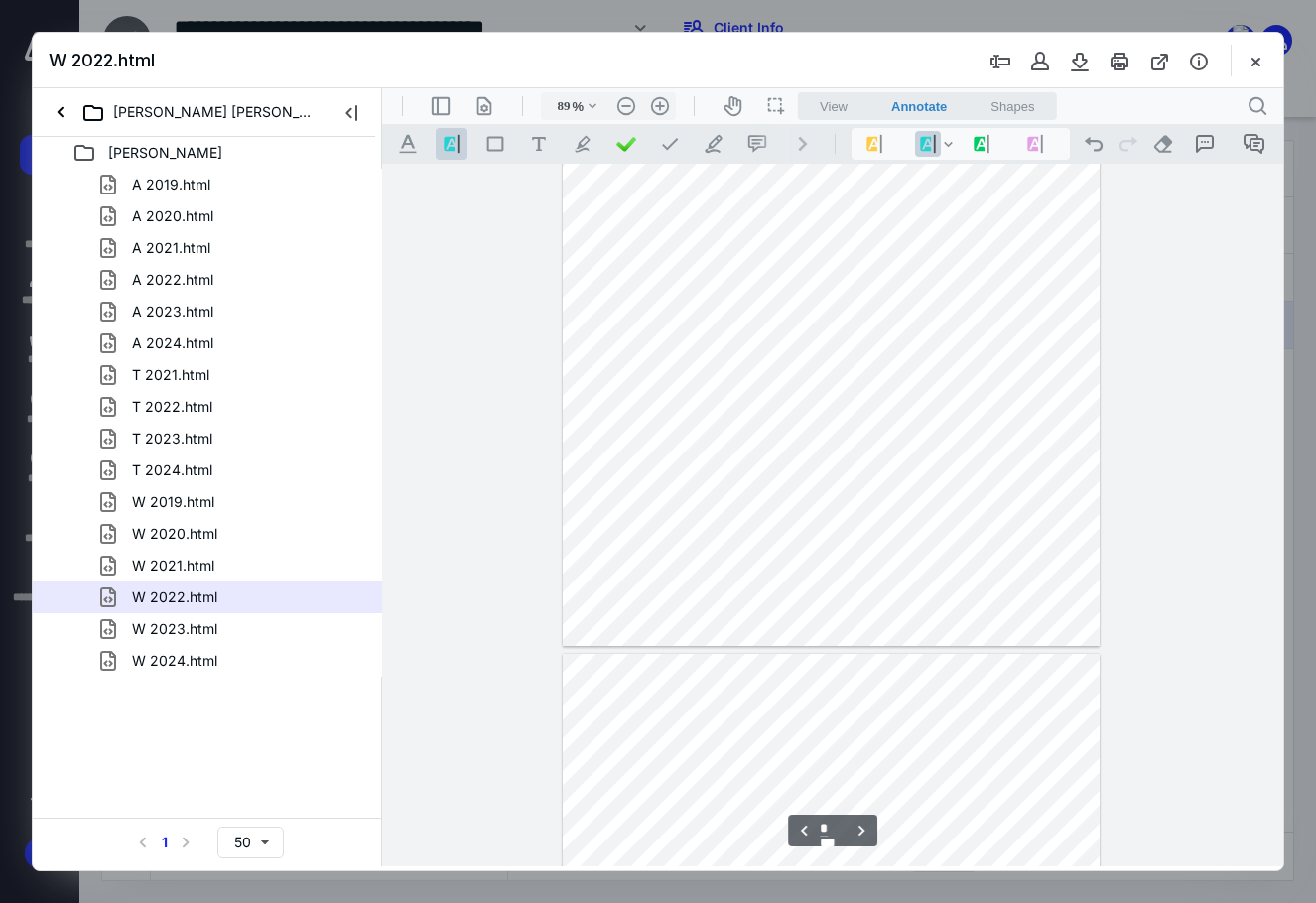 scroll, scrollTop: 972, scrollLeft: 0, axis: vertical 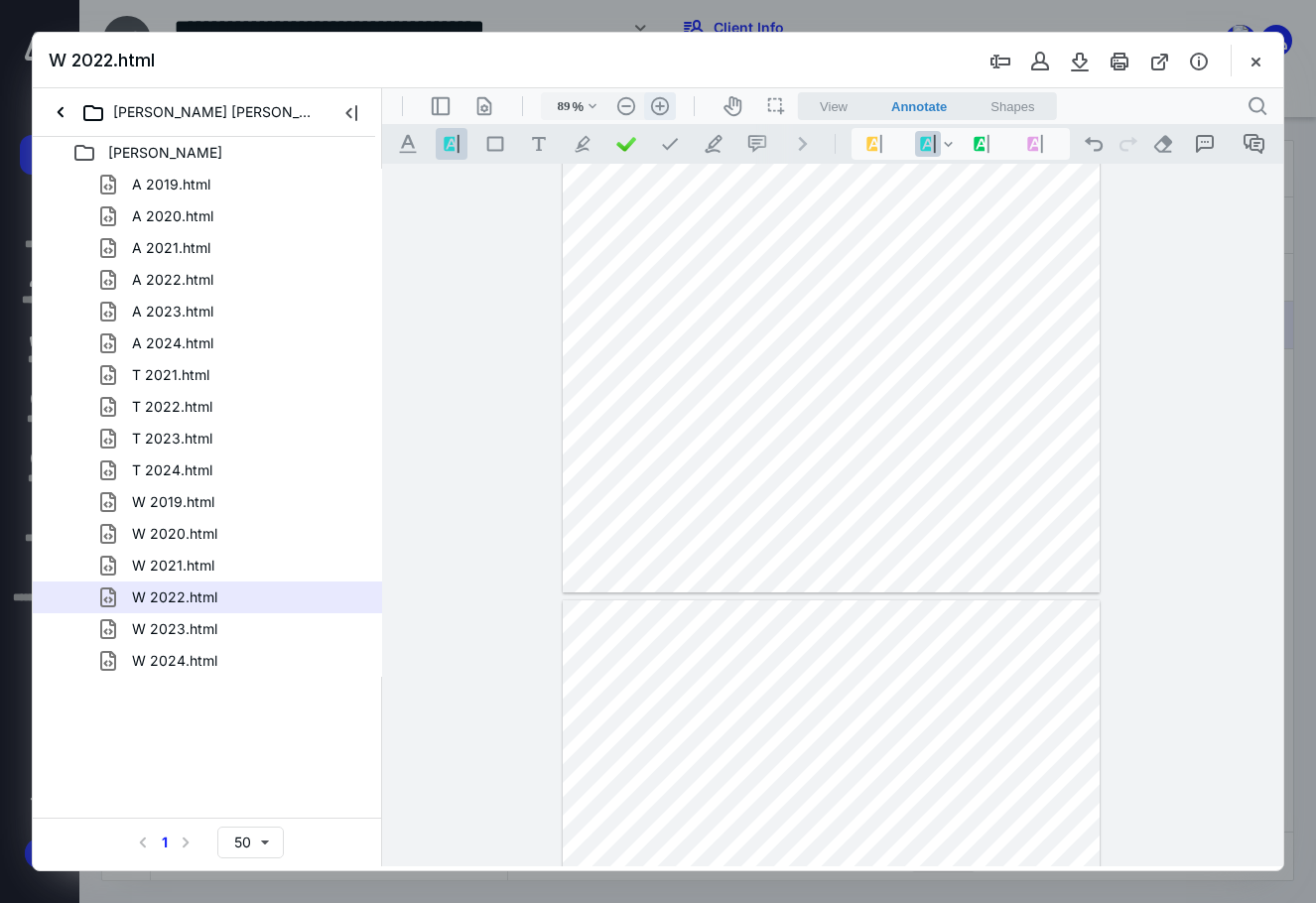 click on ".cls-1{fill:#abb0c4;} icon - header - zoom - in - line" at bounding box center [660, 106] 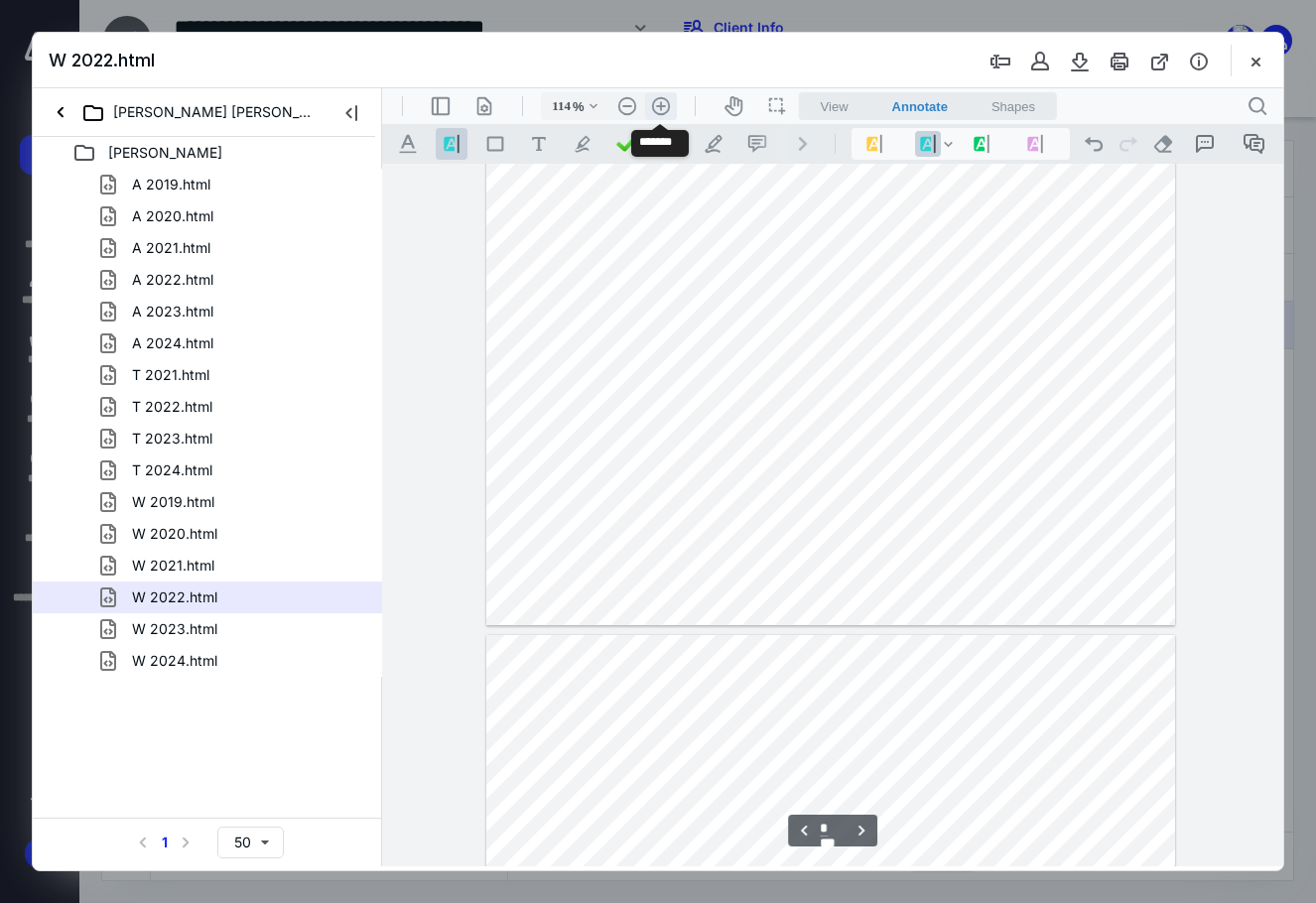 click on ".cls-1{fill:#abb0c4;} icon - header - zoom - in - line" at bounding box center [661, 106] 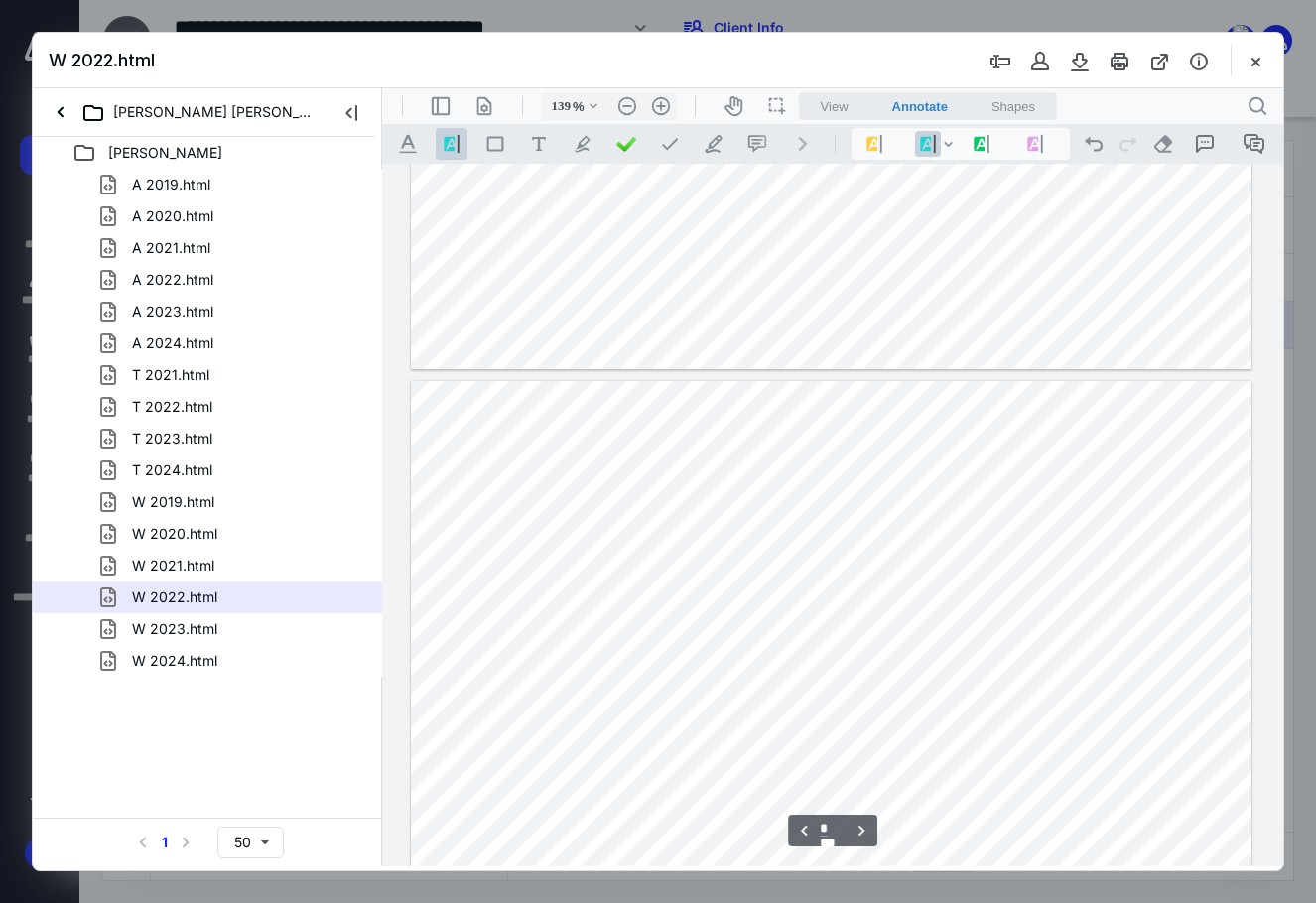 scroll, scrollTop: 1699, scrollLeft: 0, axis: vertical 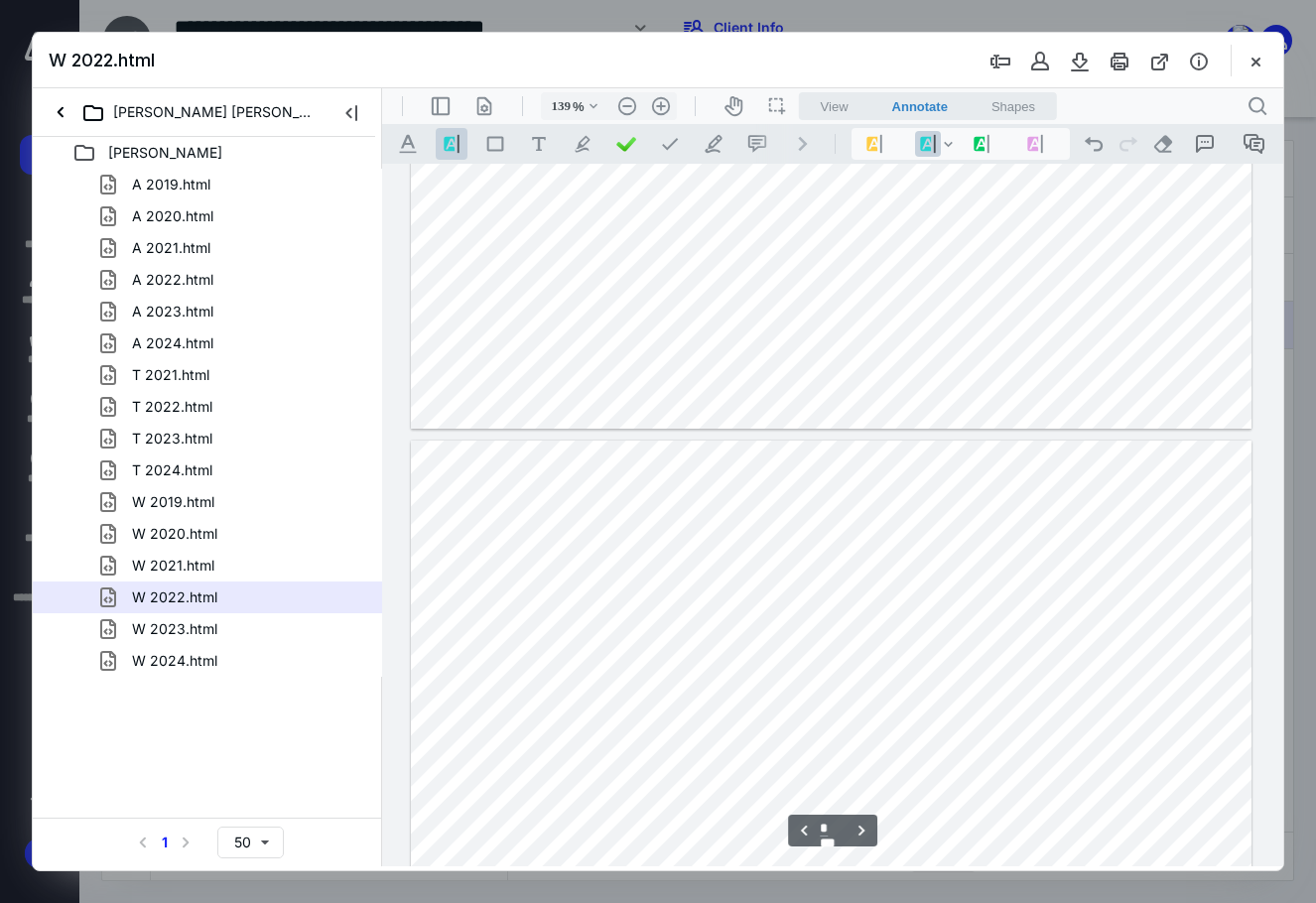 type on "*" 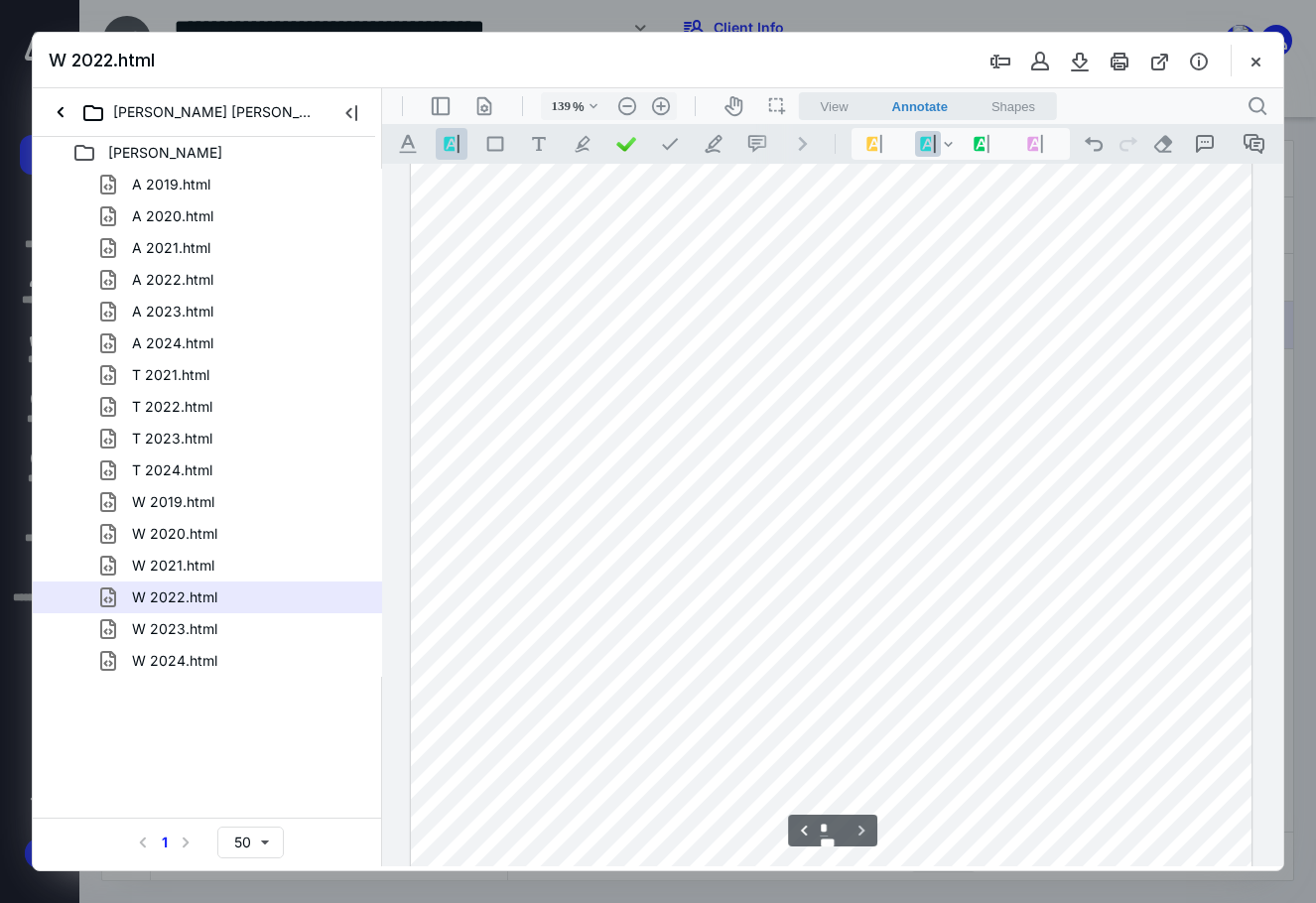 scroll, scrollTop: 2393, scrollLeft: 0, axis: vertical 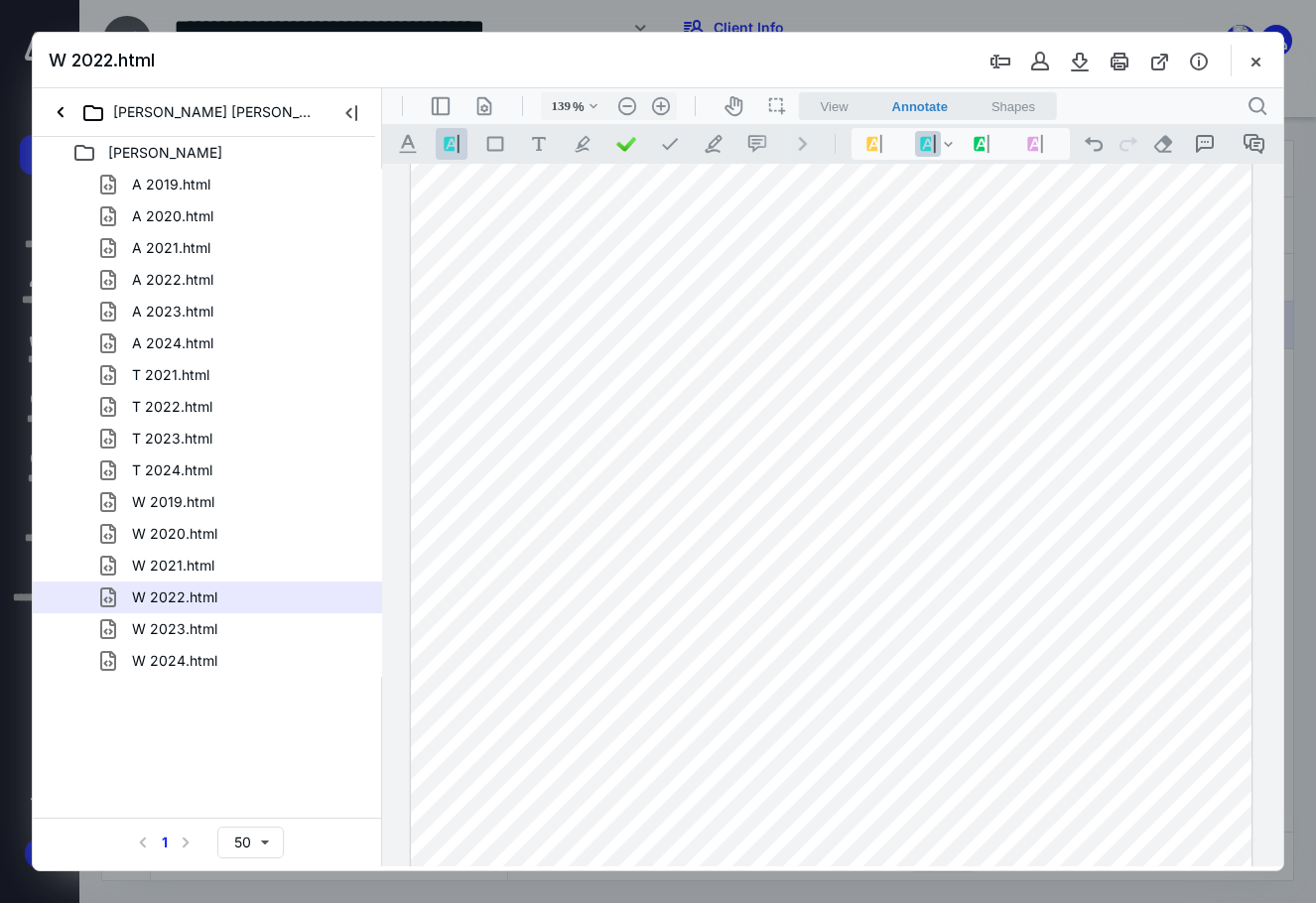 drag, startPoint x: 1104, startPoint y: 465, endPoint x: 1134, endPoint y: 461, distance: 30.265 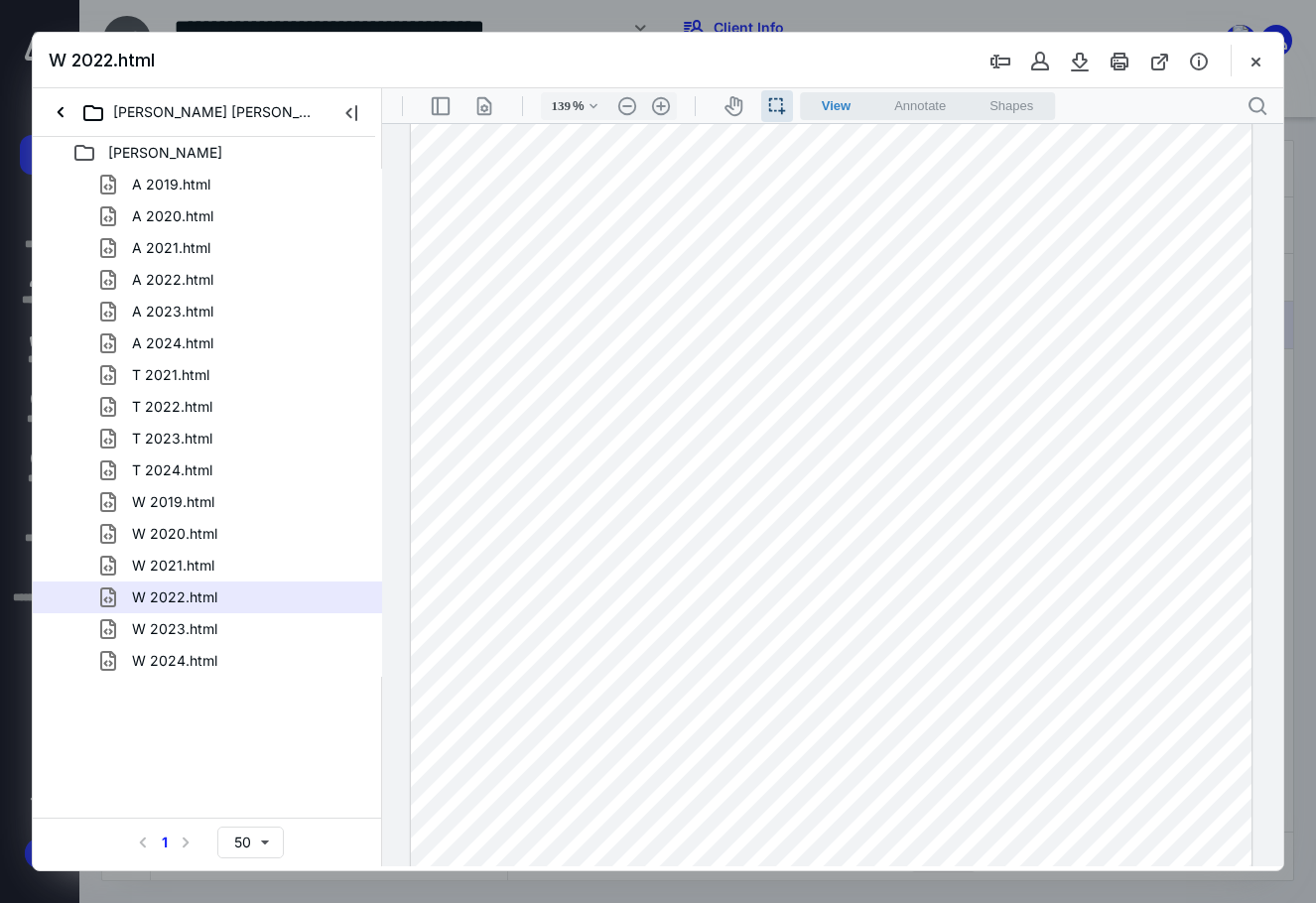 click at bounding box center (832, 479) 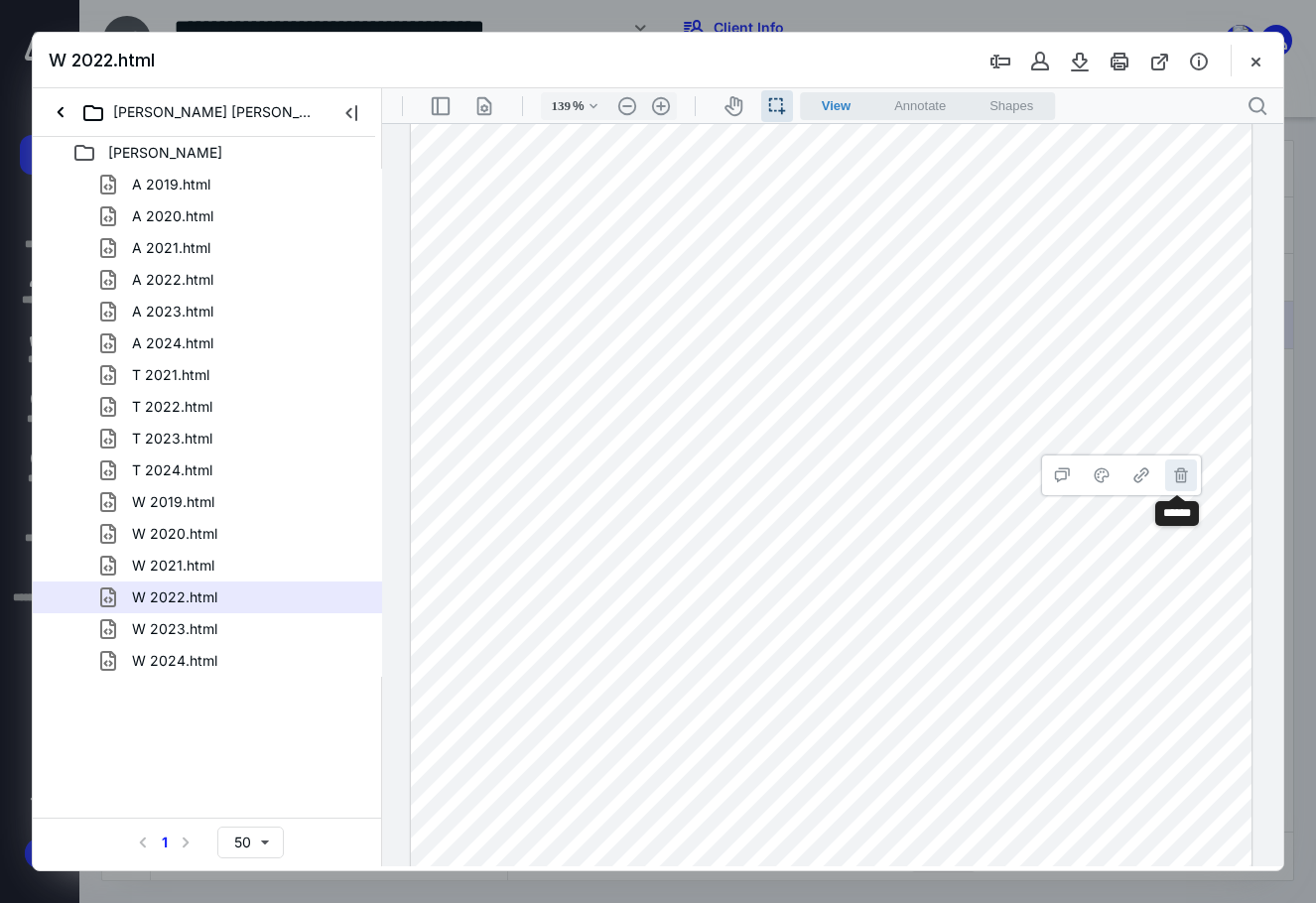 click on "**********" at bounding box center (1181, 475) 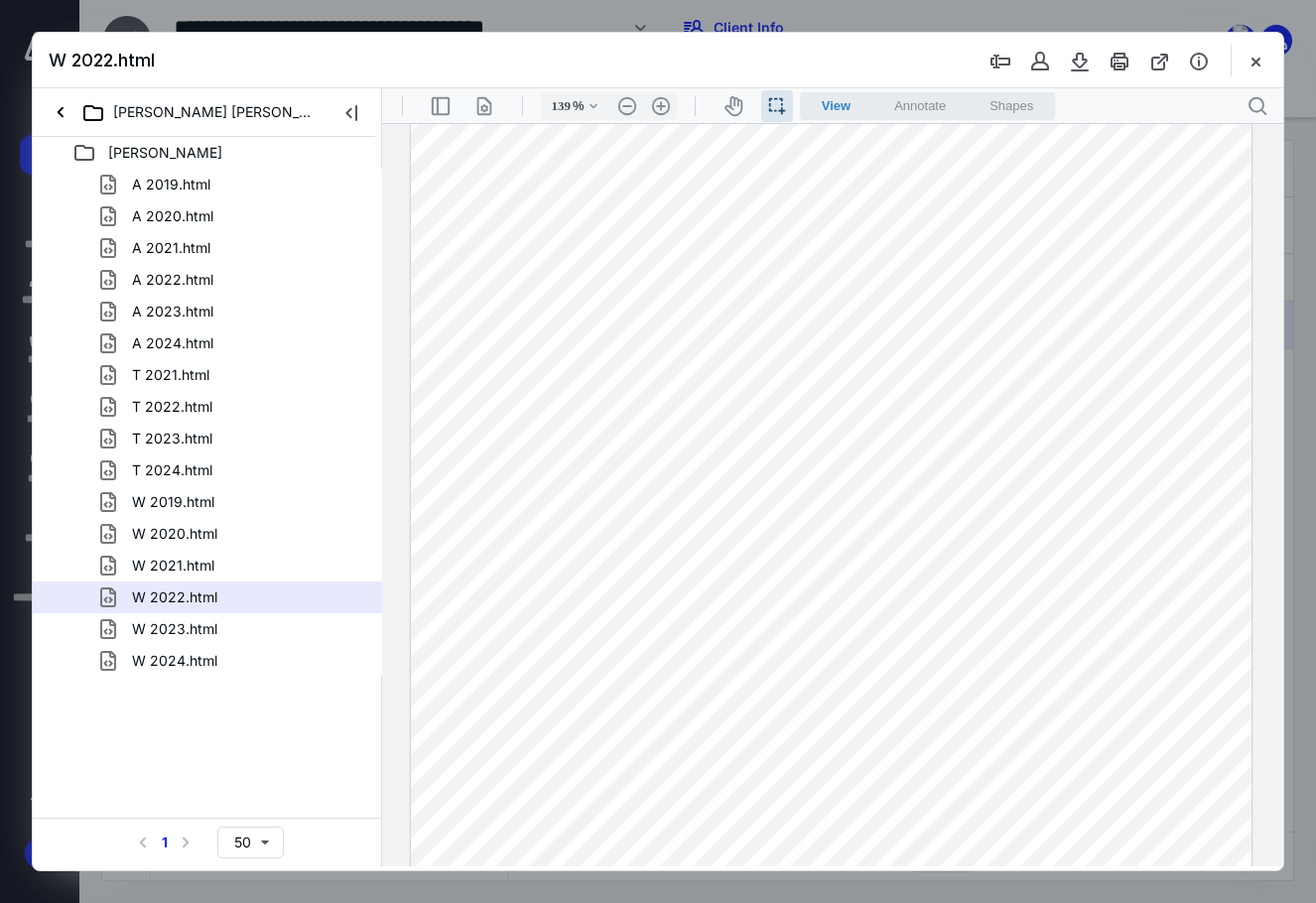 drag, startPoint x: 1101, startPoint y: 430, endPoint x: 1135, endPoint y: 424, distance: 34.525353 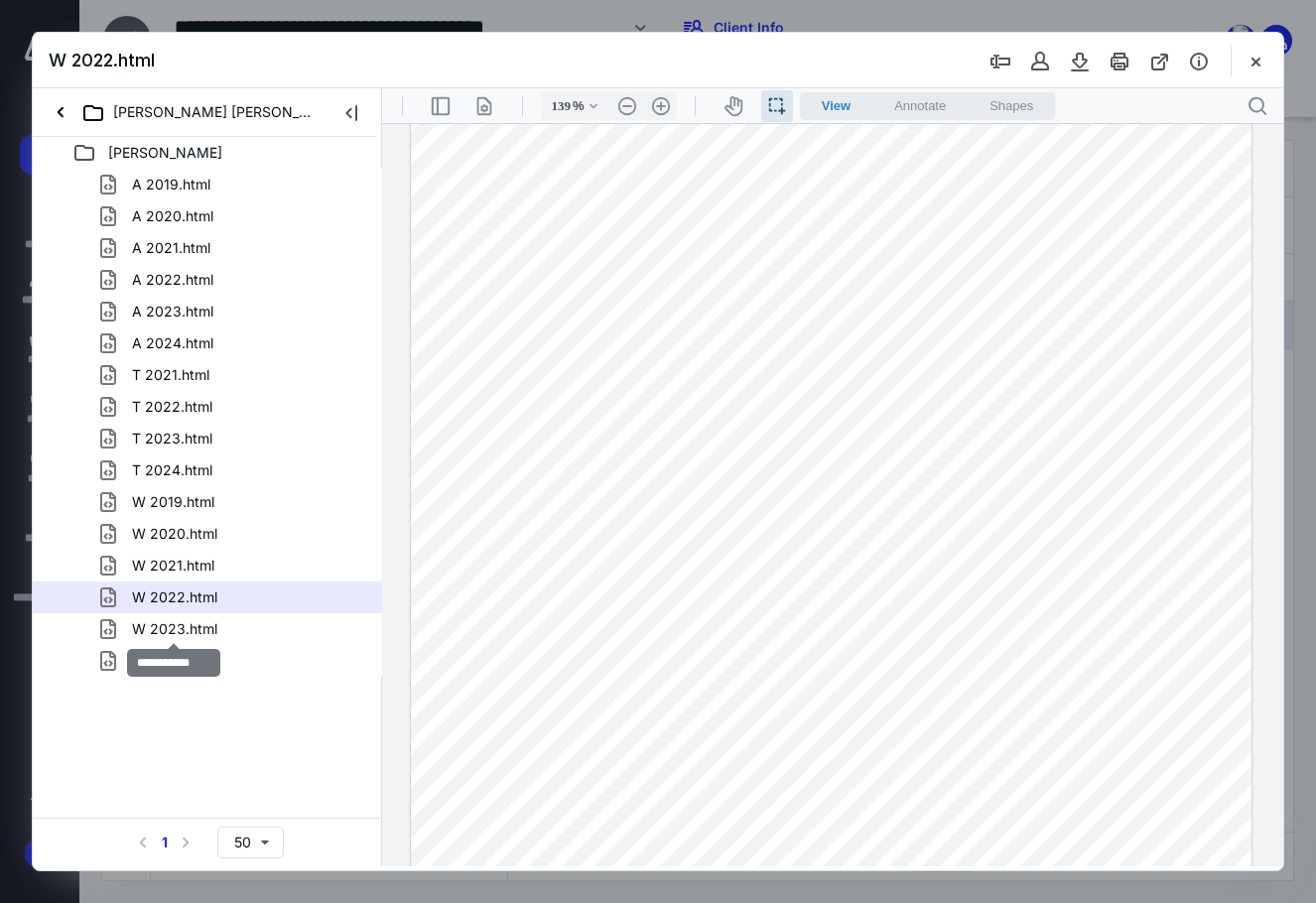 drag, startPoint x: 187, startPoint y: 629, endPoint x: 299, endPoint y: 641, distance: 112.64102 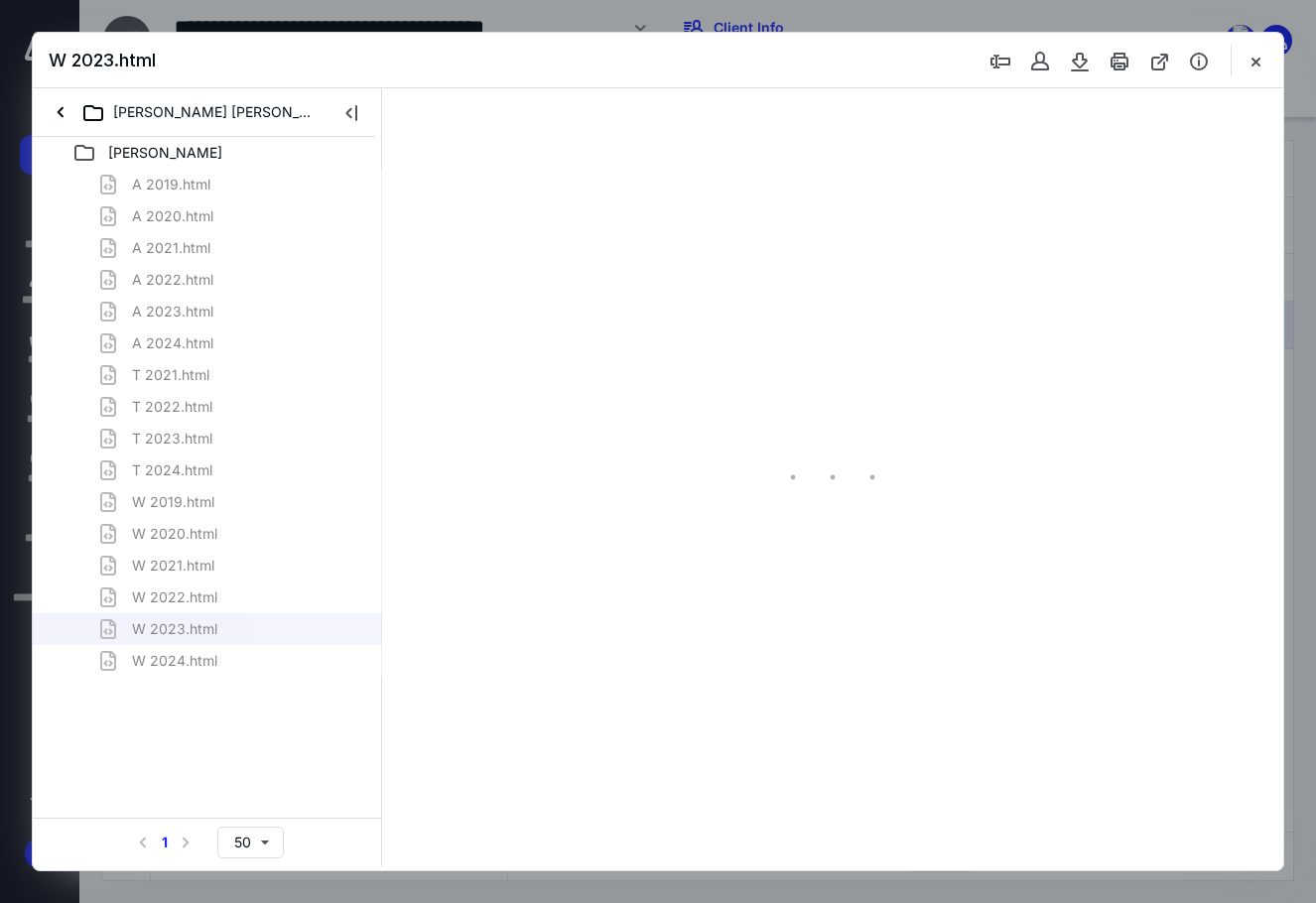 scroll, scrollTop: 40, scrollLeft: 0, axis: vertical 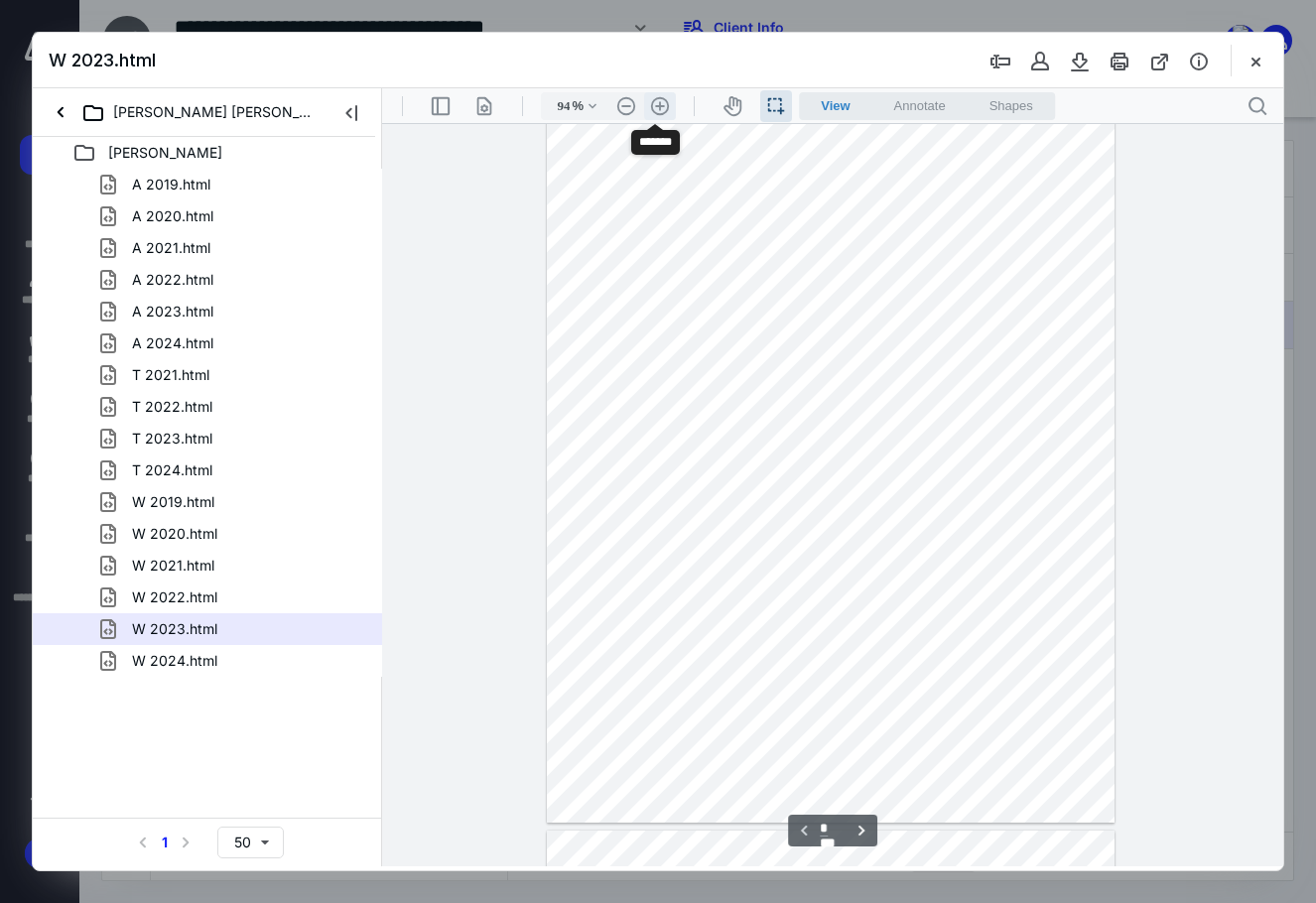 click on ".cls-1{fill:#abb0c4;} icon - header - zoom - in - line" at bounding box center [660, 106] 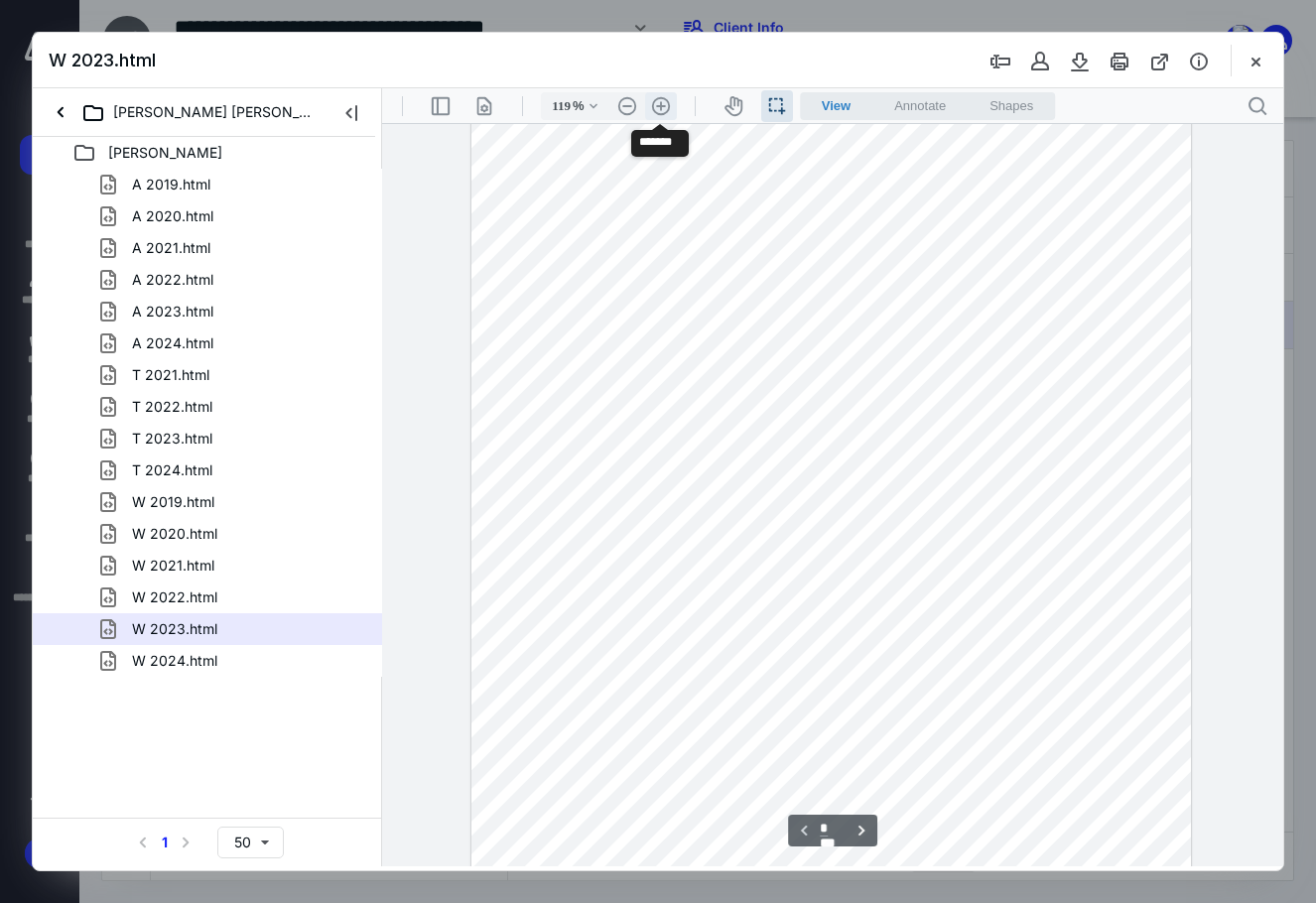 click on ".cls-1{fill:#abb0c4;} icon - header - zoom - in - line" at bounding box center [661, 106] 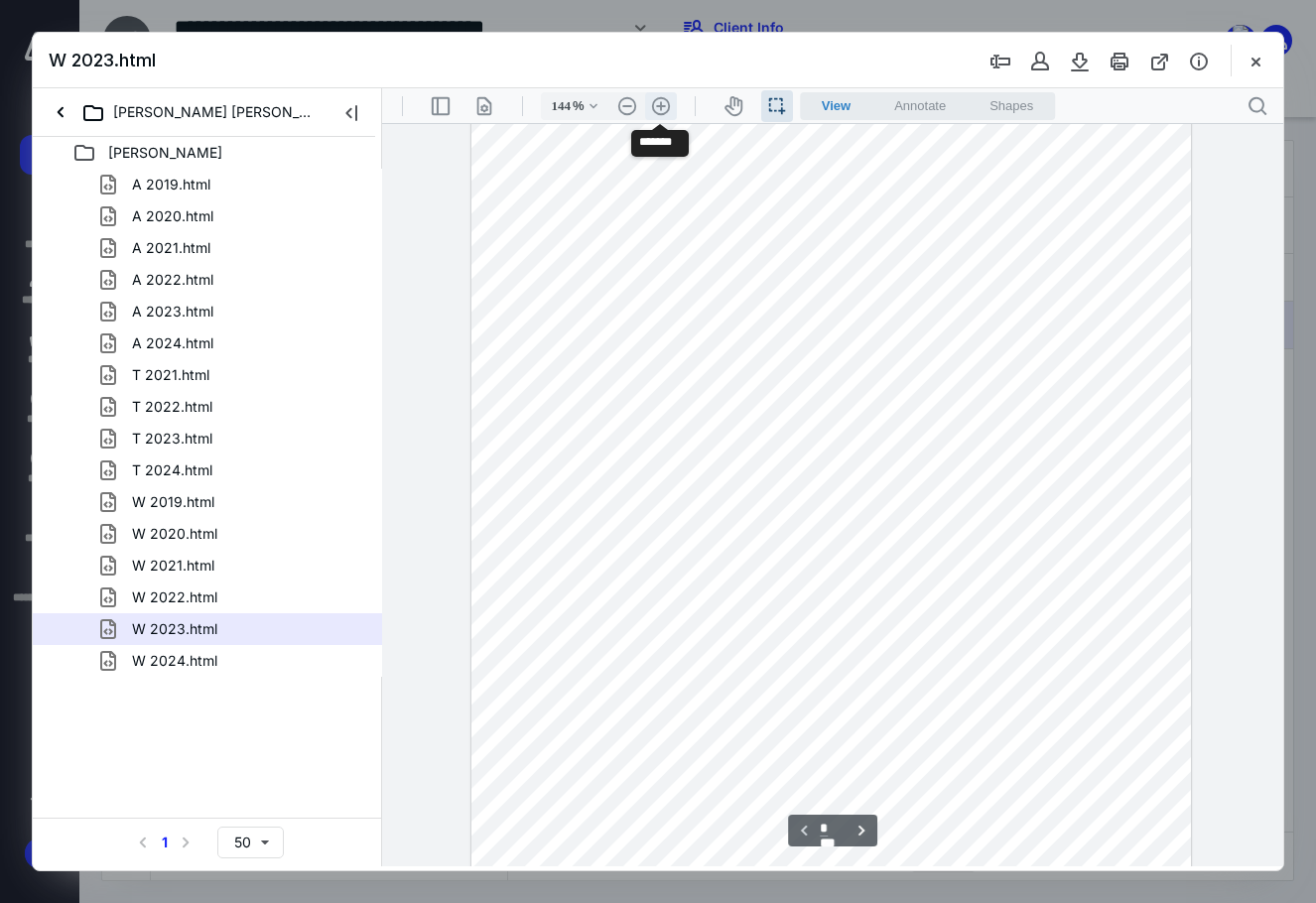 scroll, scrollTop: 250, scrollLeft: 0, axis: vertical 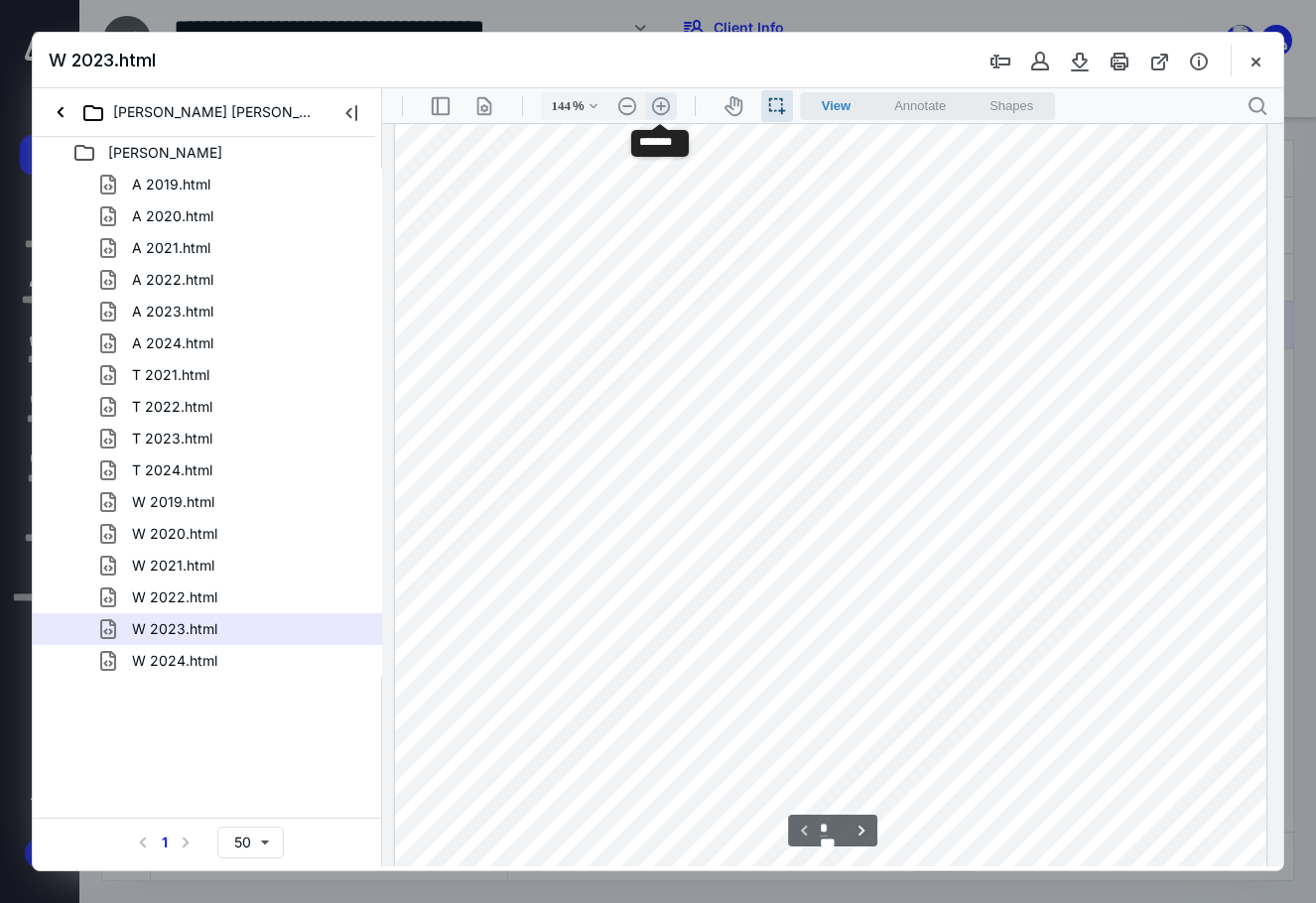 click on ".cls-1{fill:#abb0c4;} icon - header - zoom - in - line" at bounding box center [661, 106] 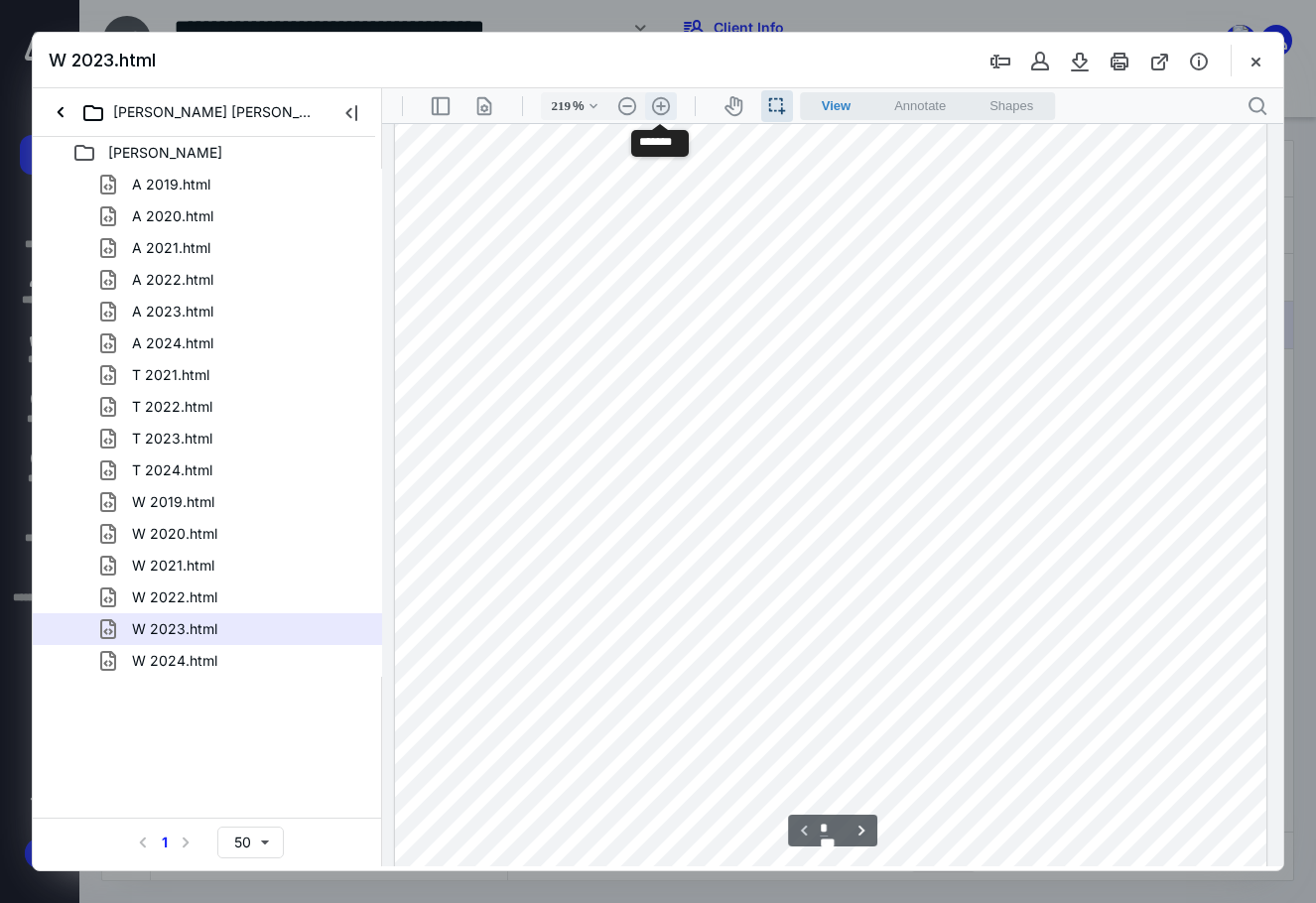 scroll, scrollTop: 566, scrollLeft: 229, axis: both 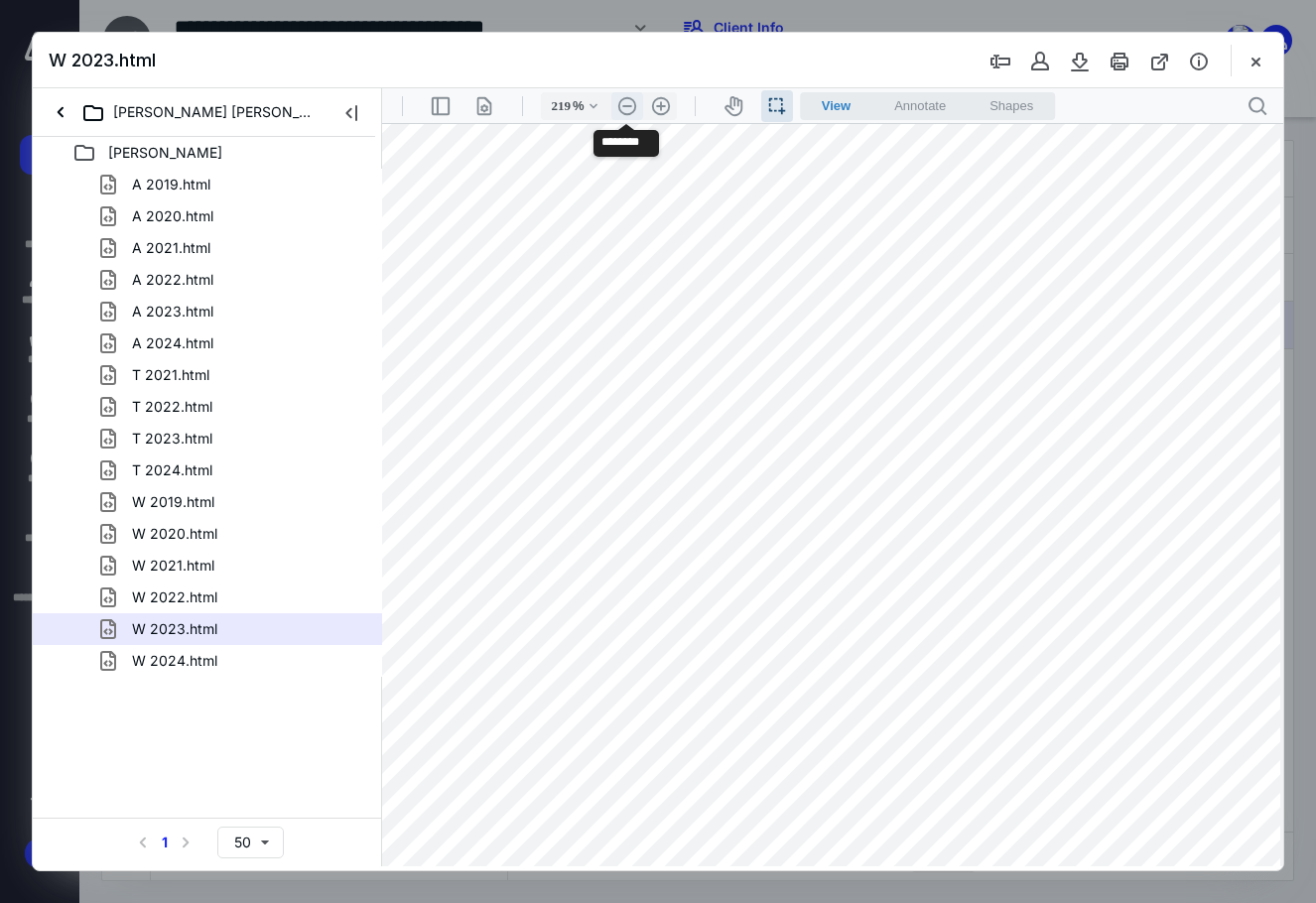 click on ".cls-1{fill:#abb0c4;} icon - header - zoom - out - line" at bounding box center [627, 106] 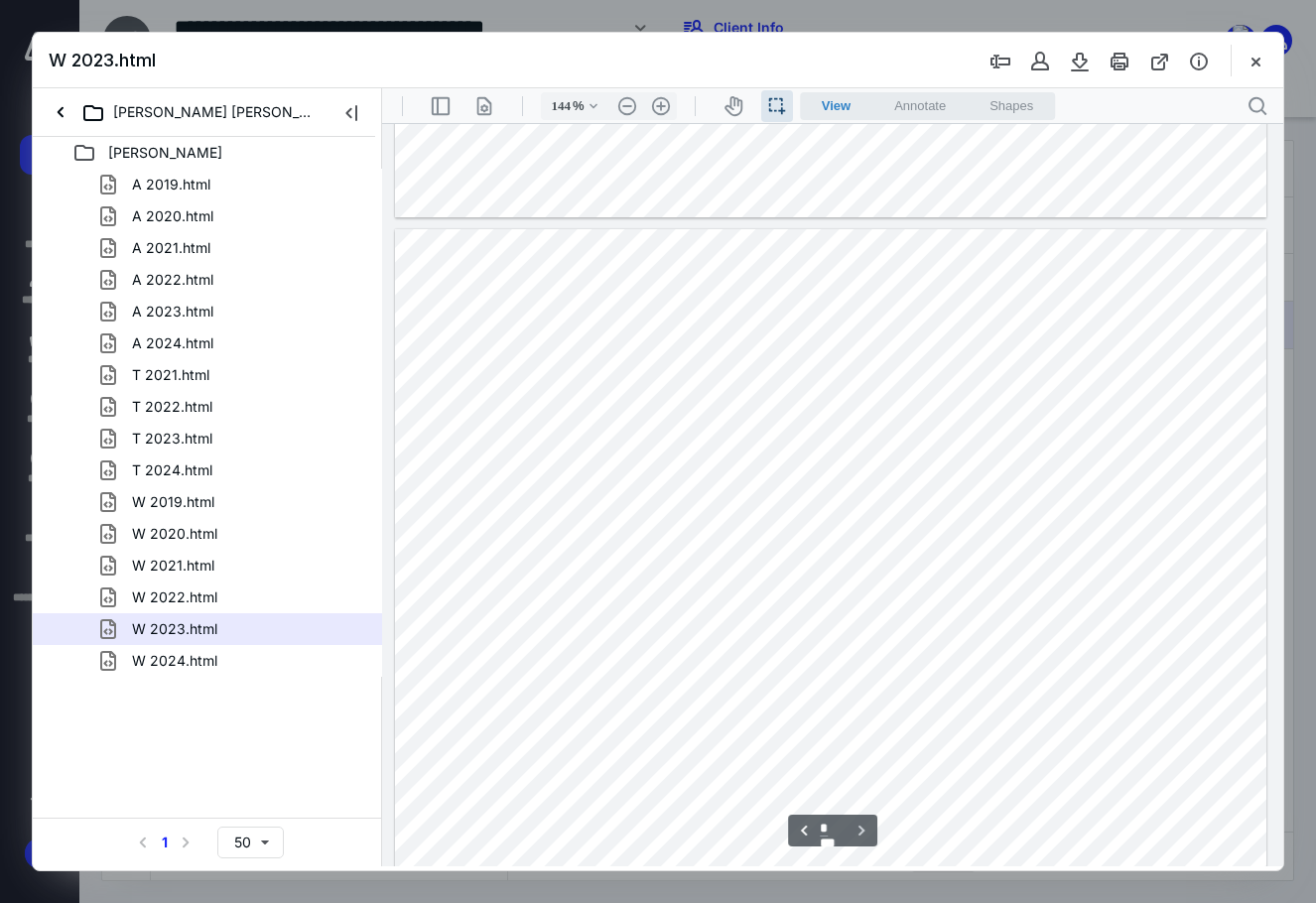scroll, scrollTop: 3425, scrollLeft: 0, axis: vertical 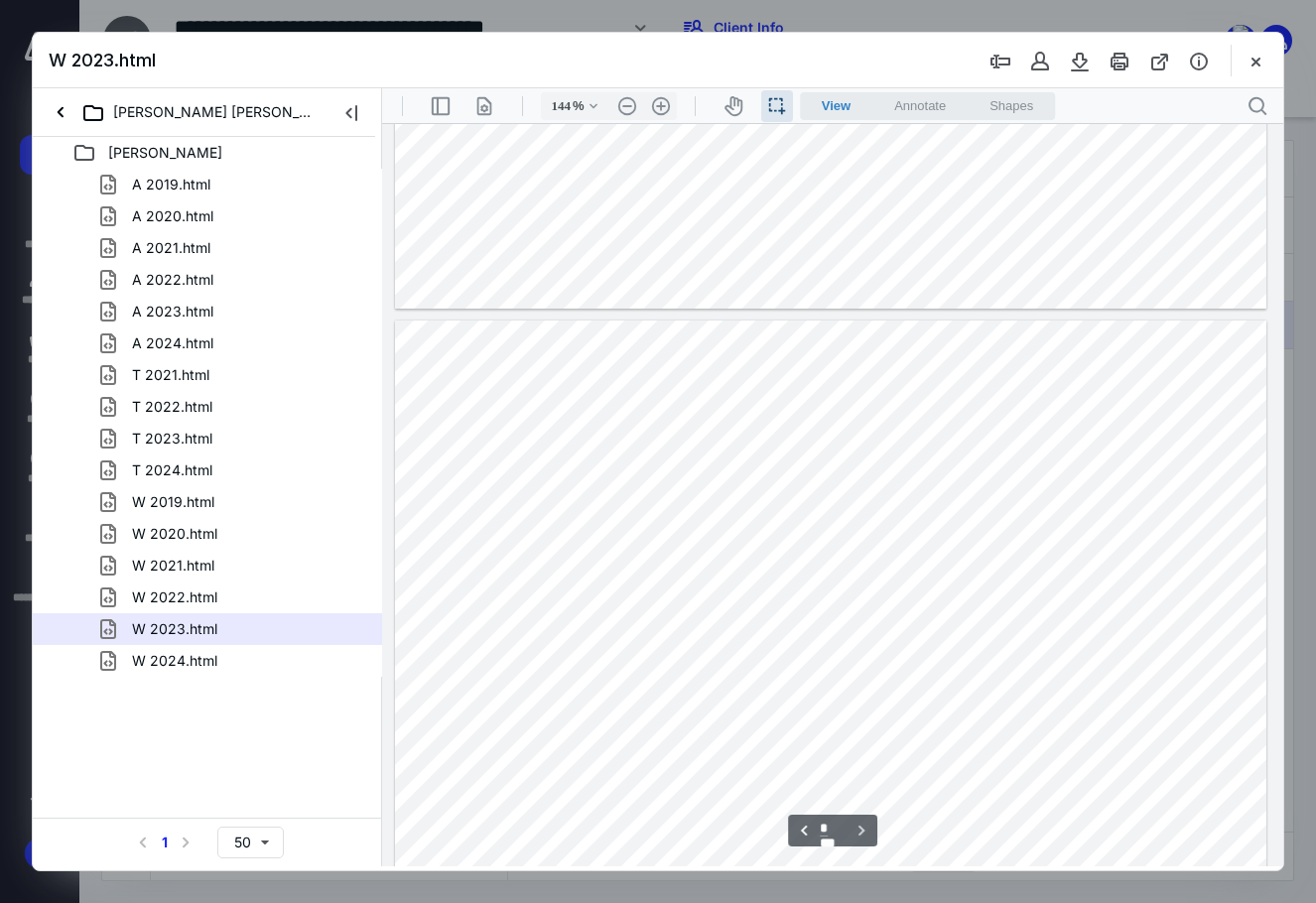 type on "*" 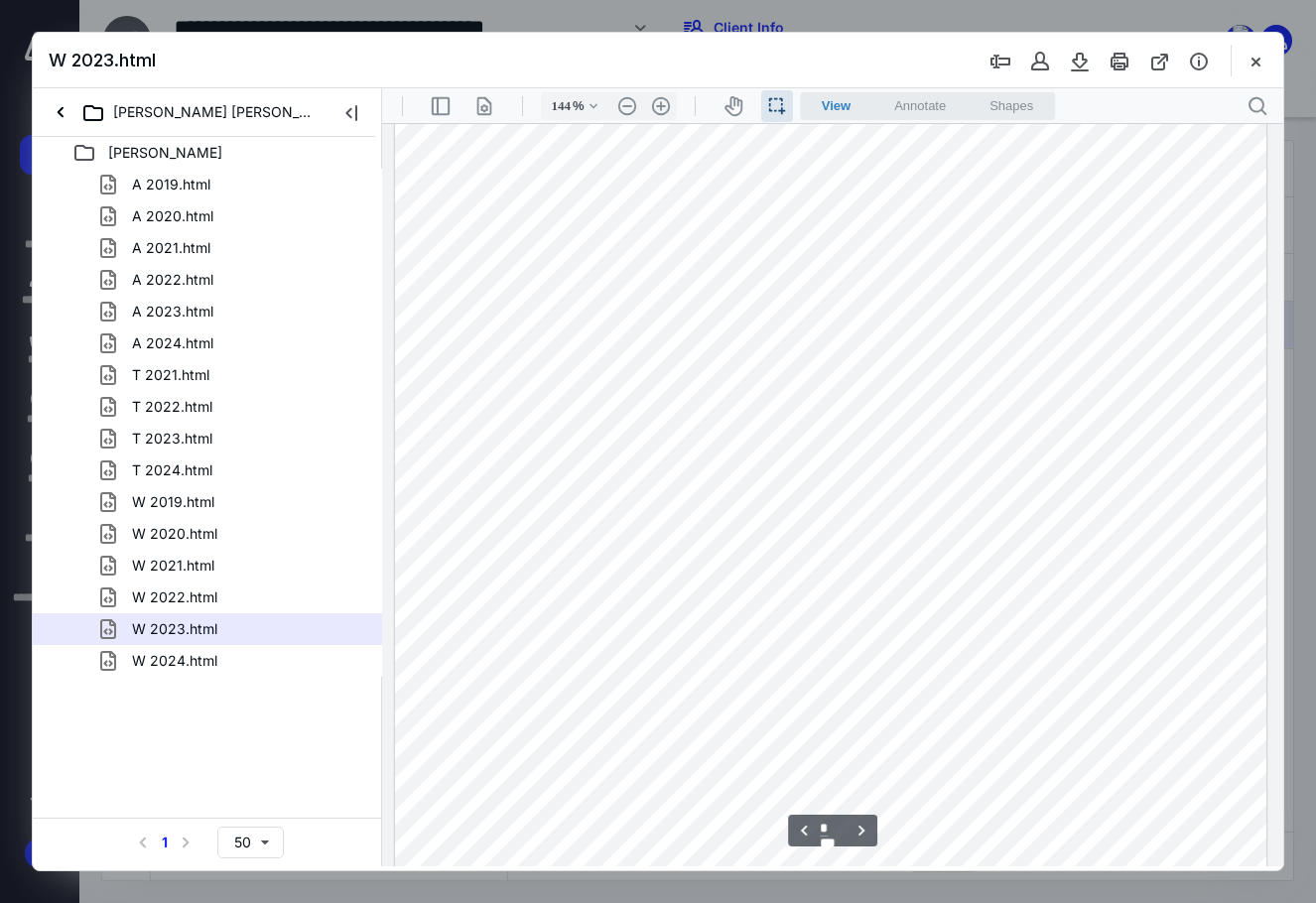 scroll, scrollTop: 2929, scrollLeft: 0, axis: vertical 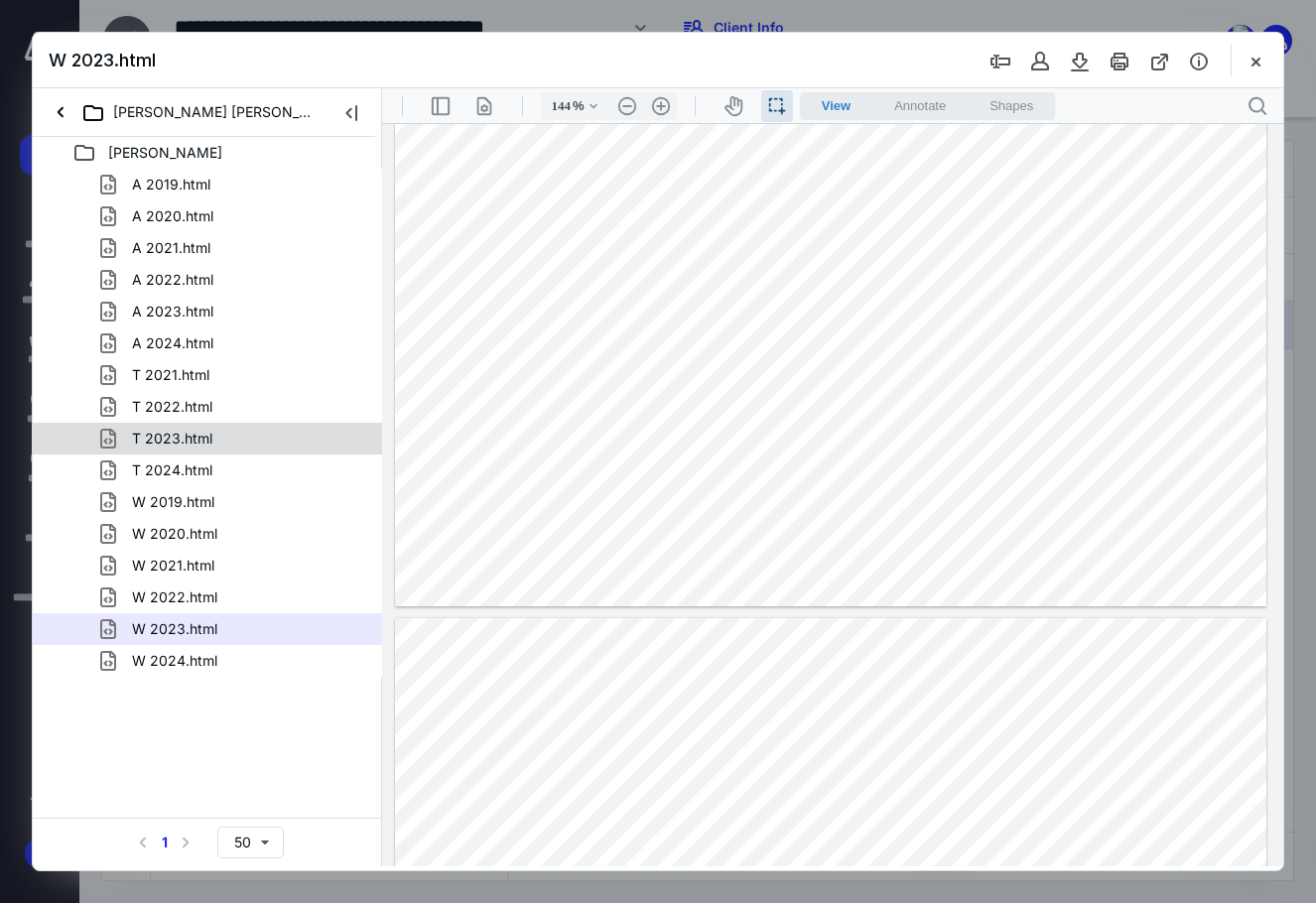 click on "T 2023.html" at bounding box center [172, 439] 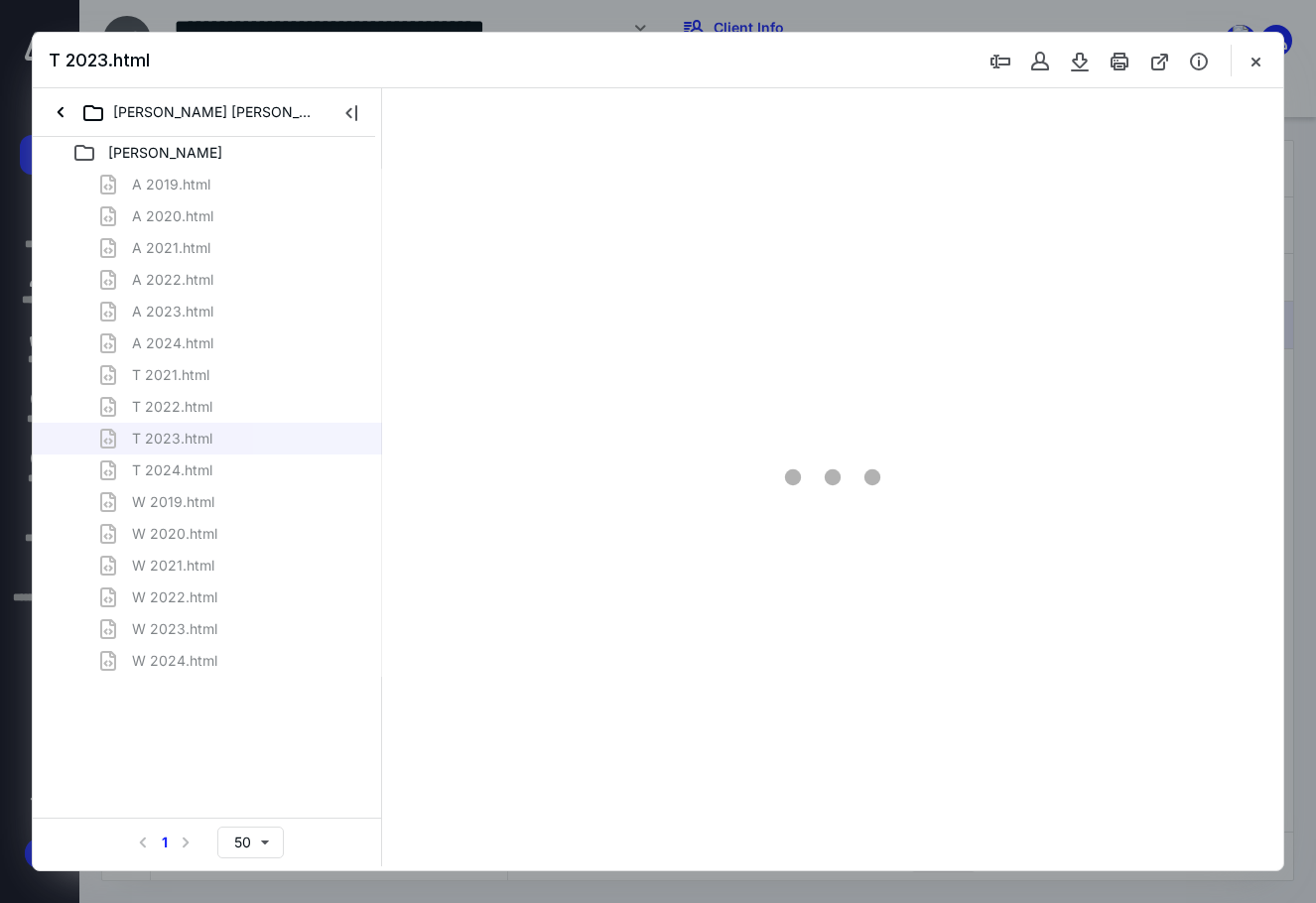 type on "94" 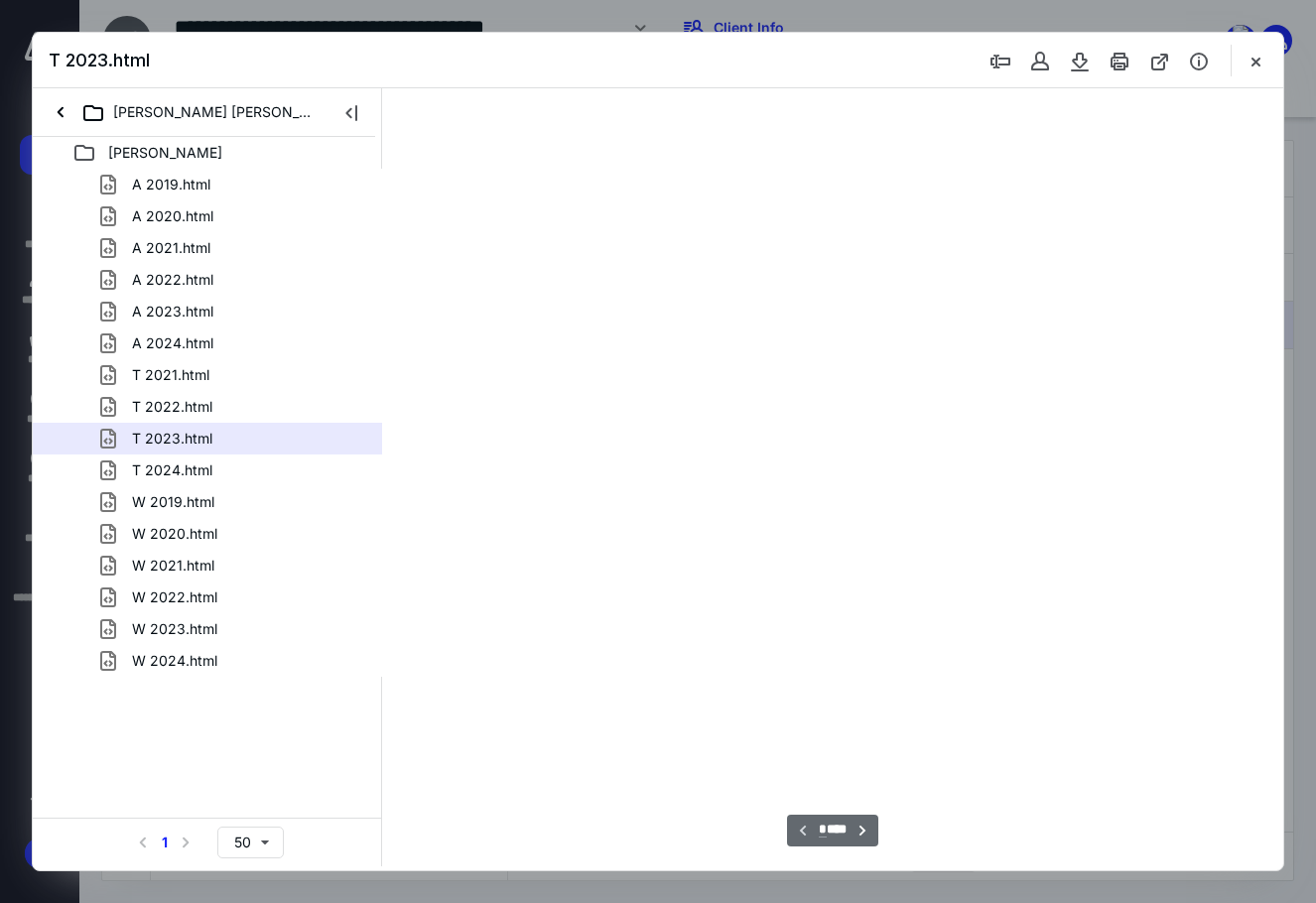 scroll, scrollTop: 40, scrollLeft: 0, axis: vertical 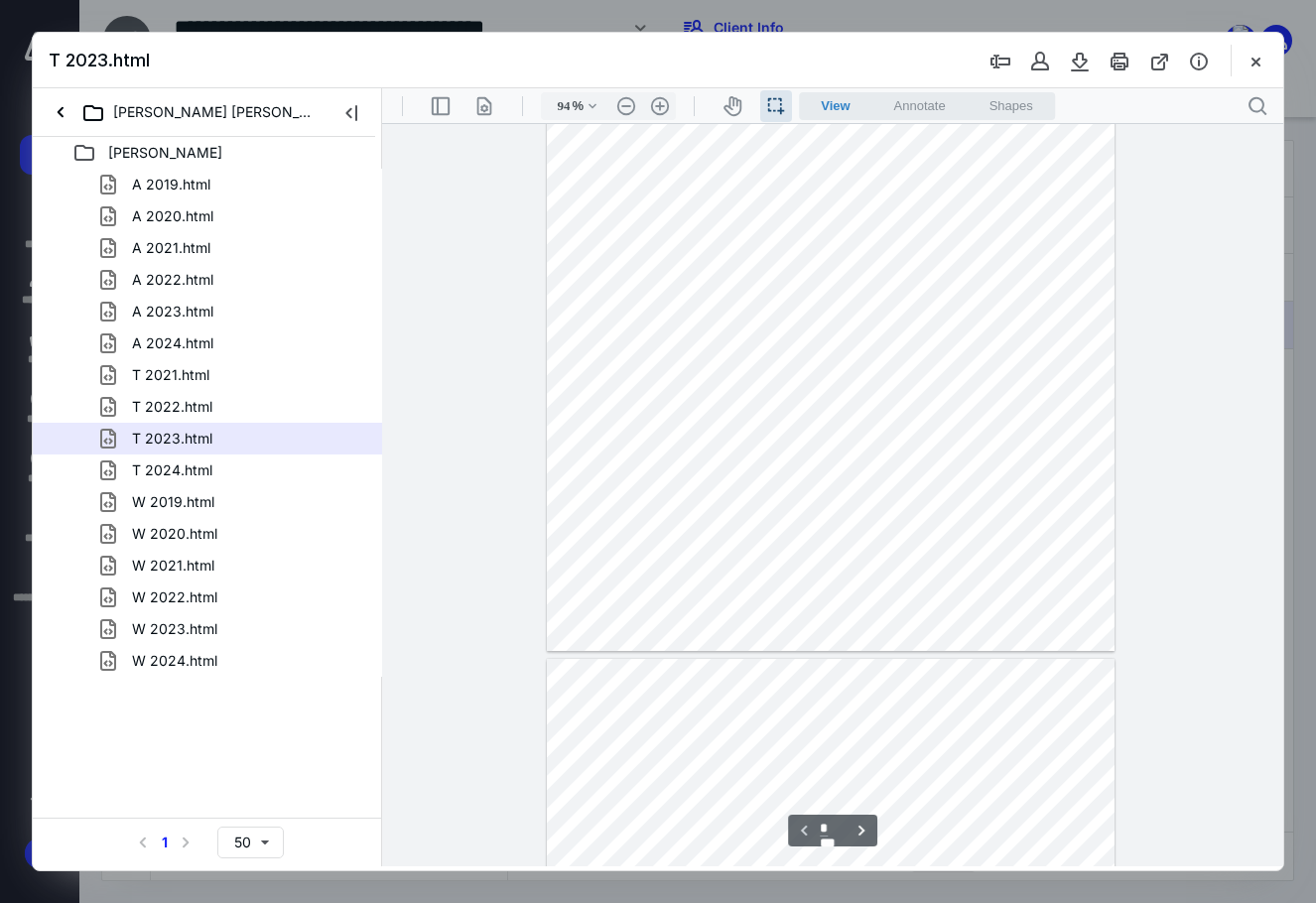 type on "*" 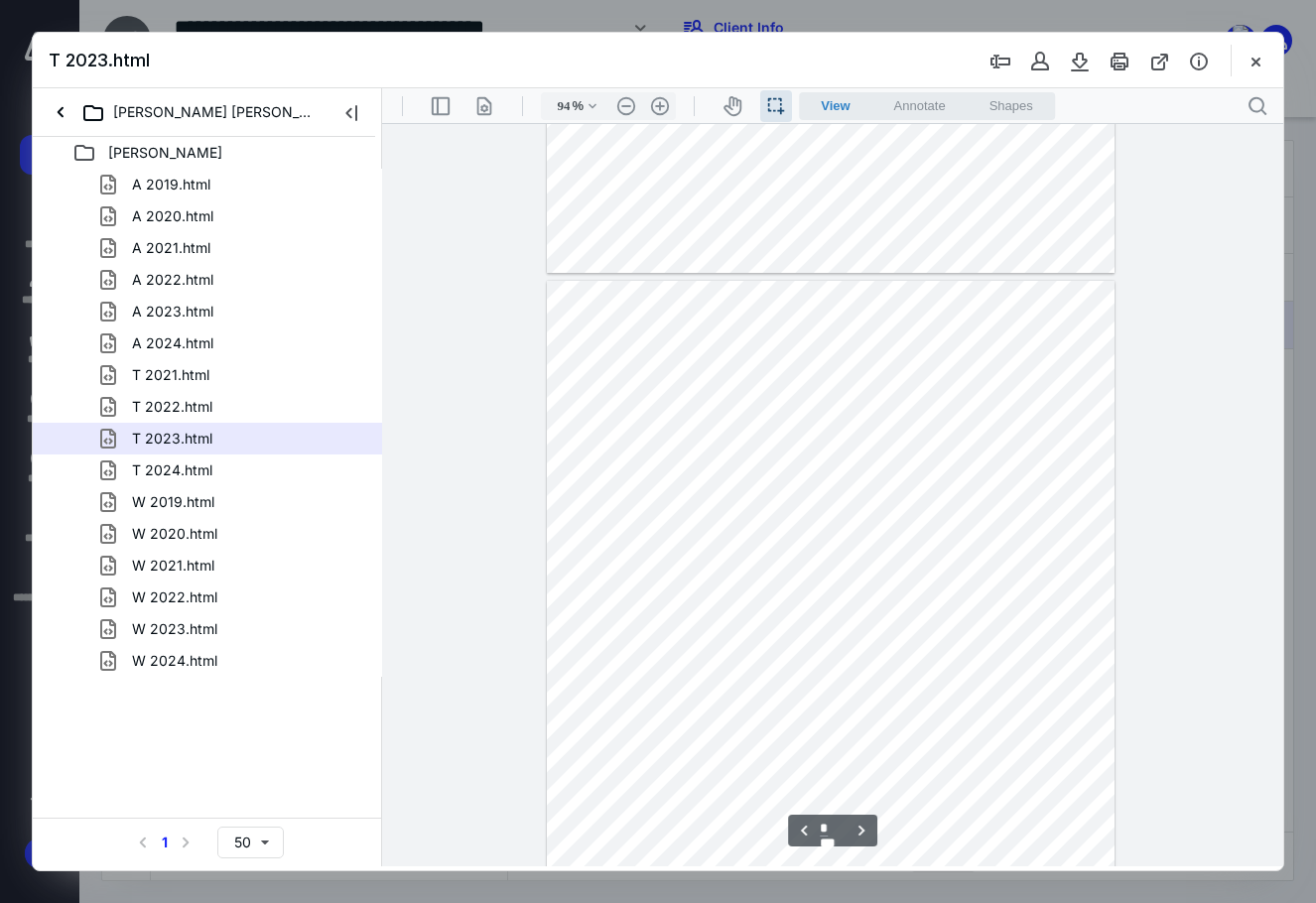 scroll, scrollTop: 635, scrollLeft: 0, axis: vertical 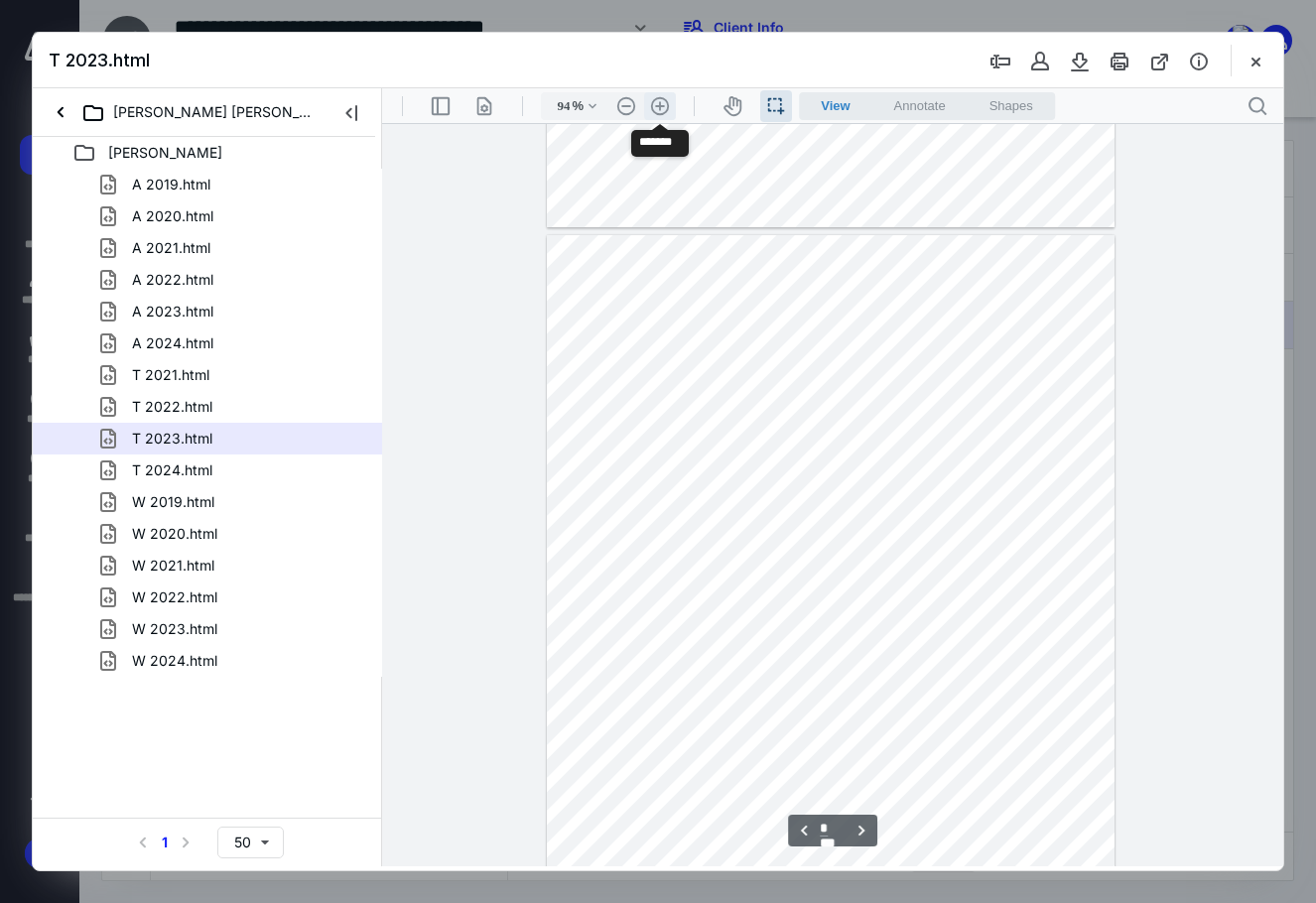 click on ".cls-1{fill:#abb0c4;} icon - header - zoom - in - line" at bounding box center (660, 106) 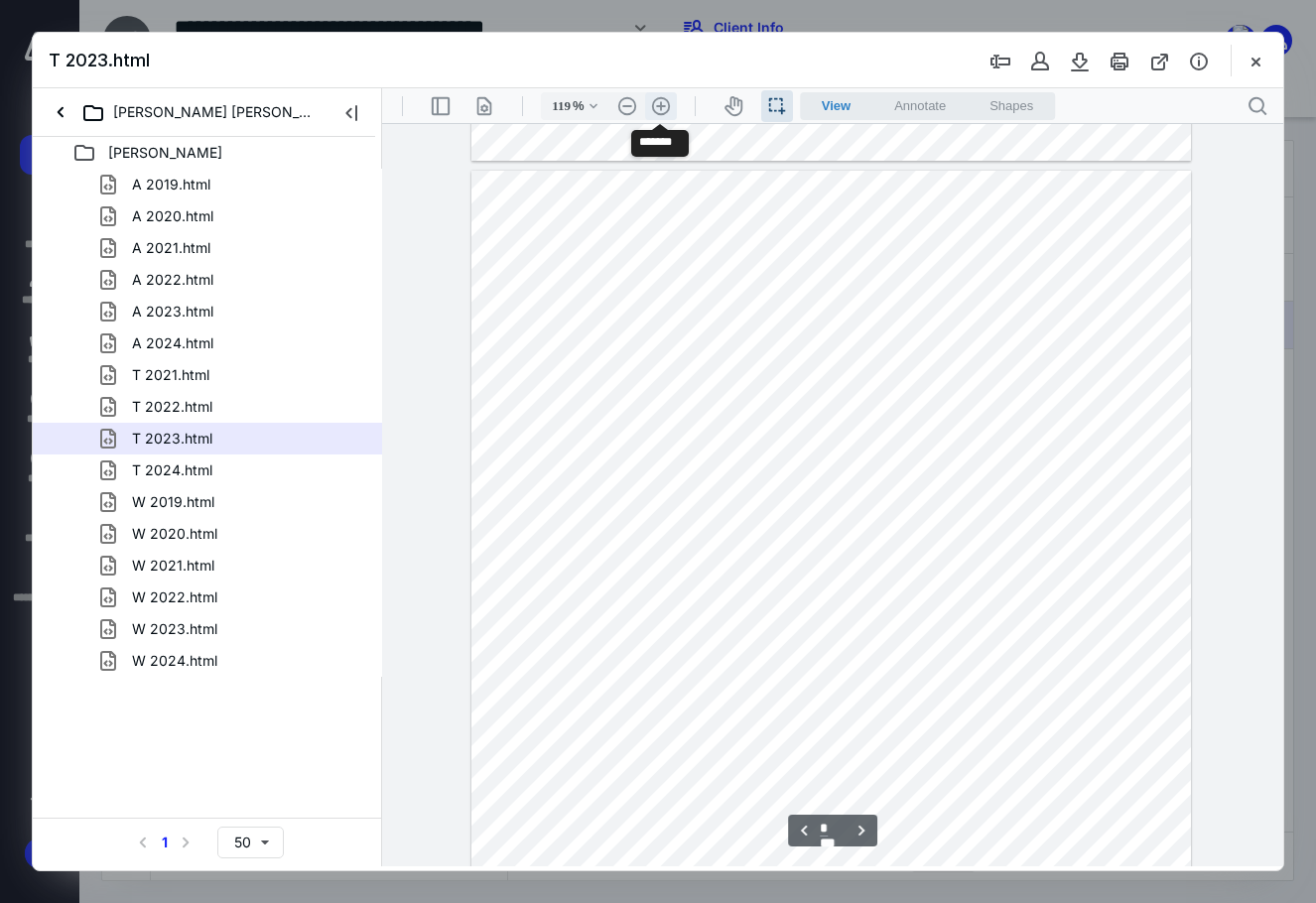 click on ".cls-1{fill:#abb0c4;} icon - header - zoom - in - line" at bounding box center (661, 106) 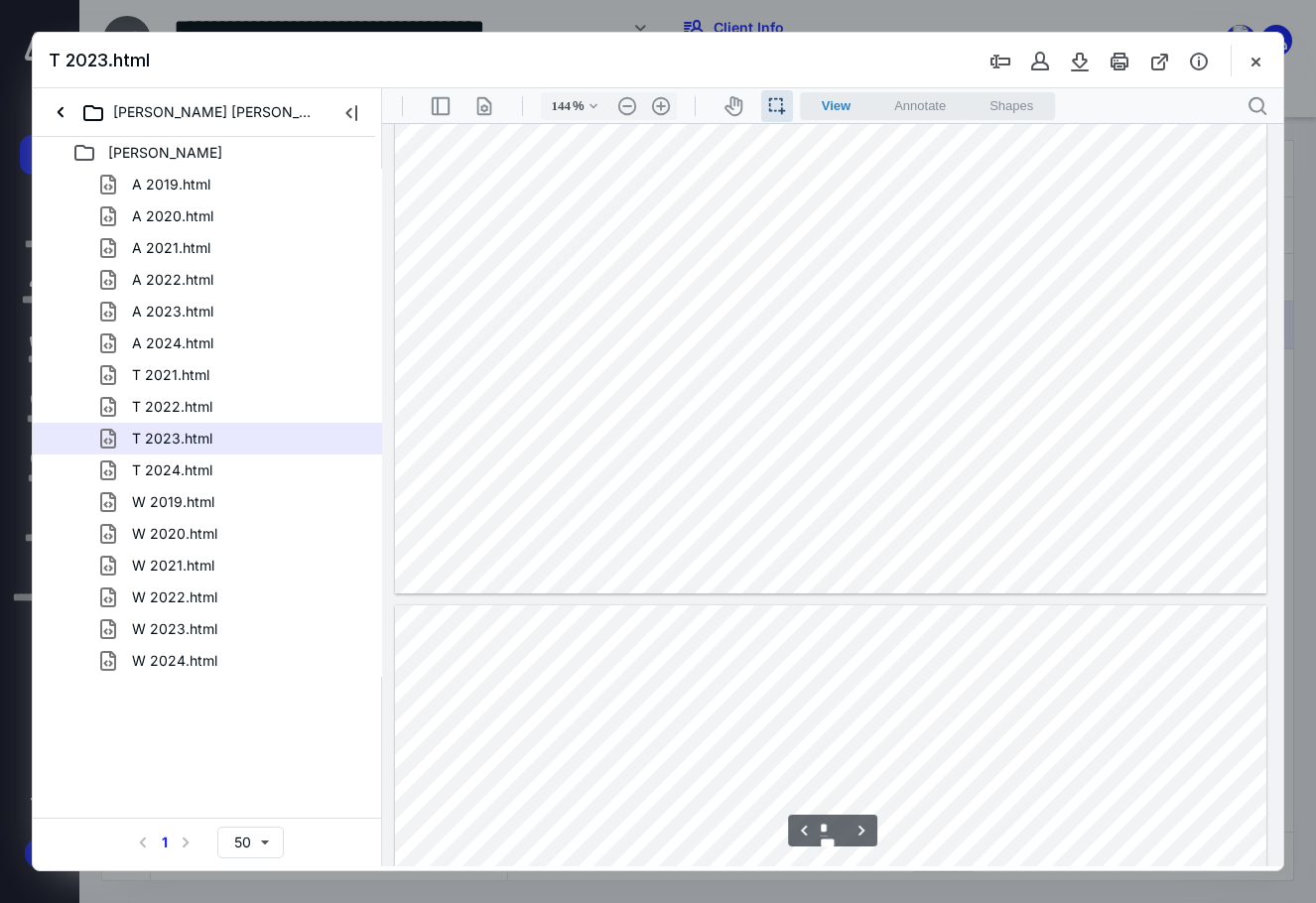 scroll, scrollTop: 5231, scrollLeft: 0, axis: vertical 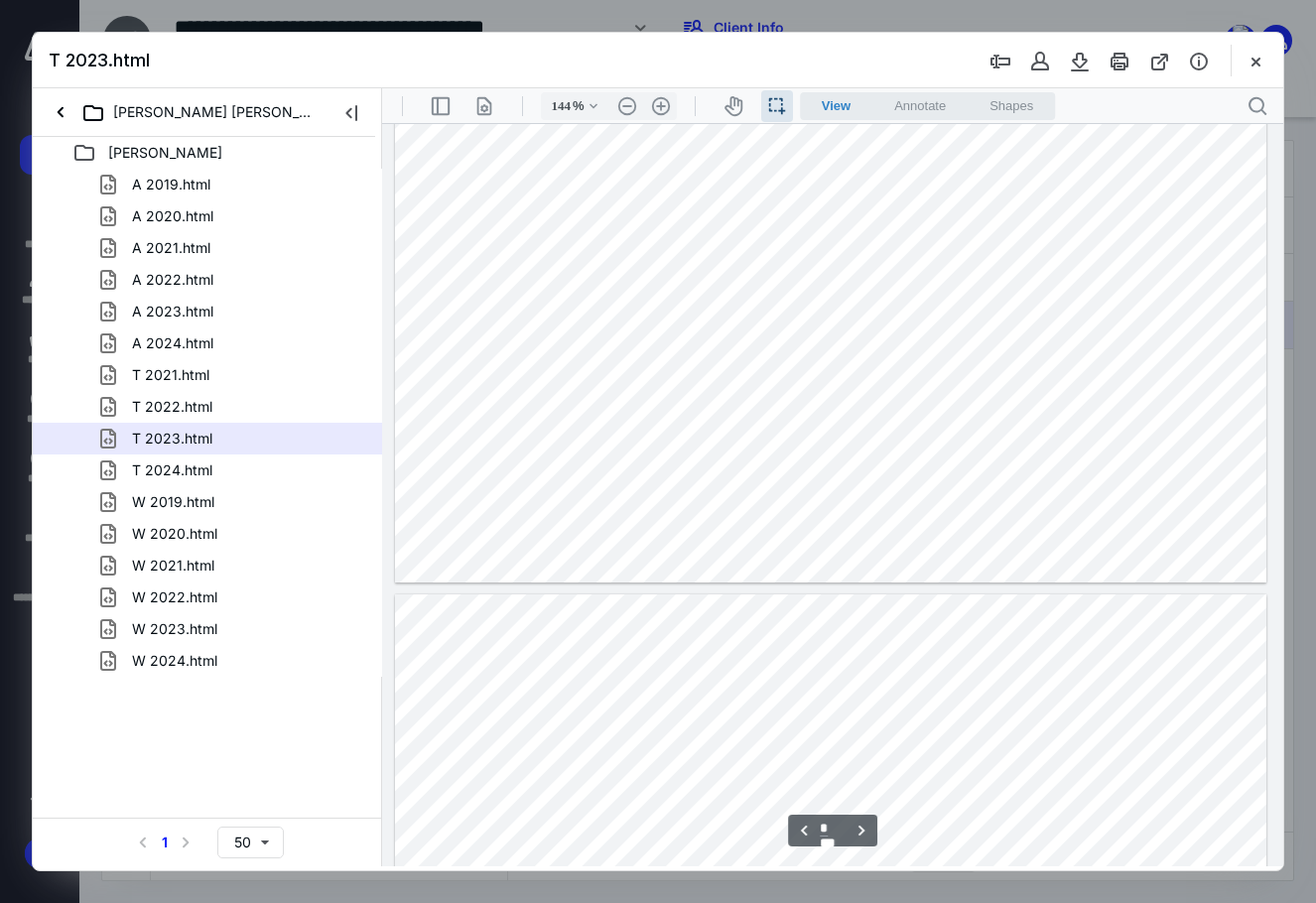 type on "*" 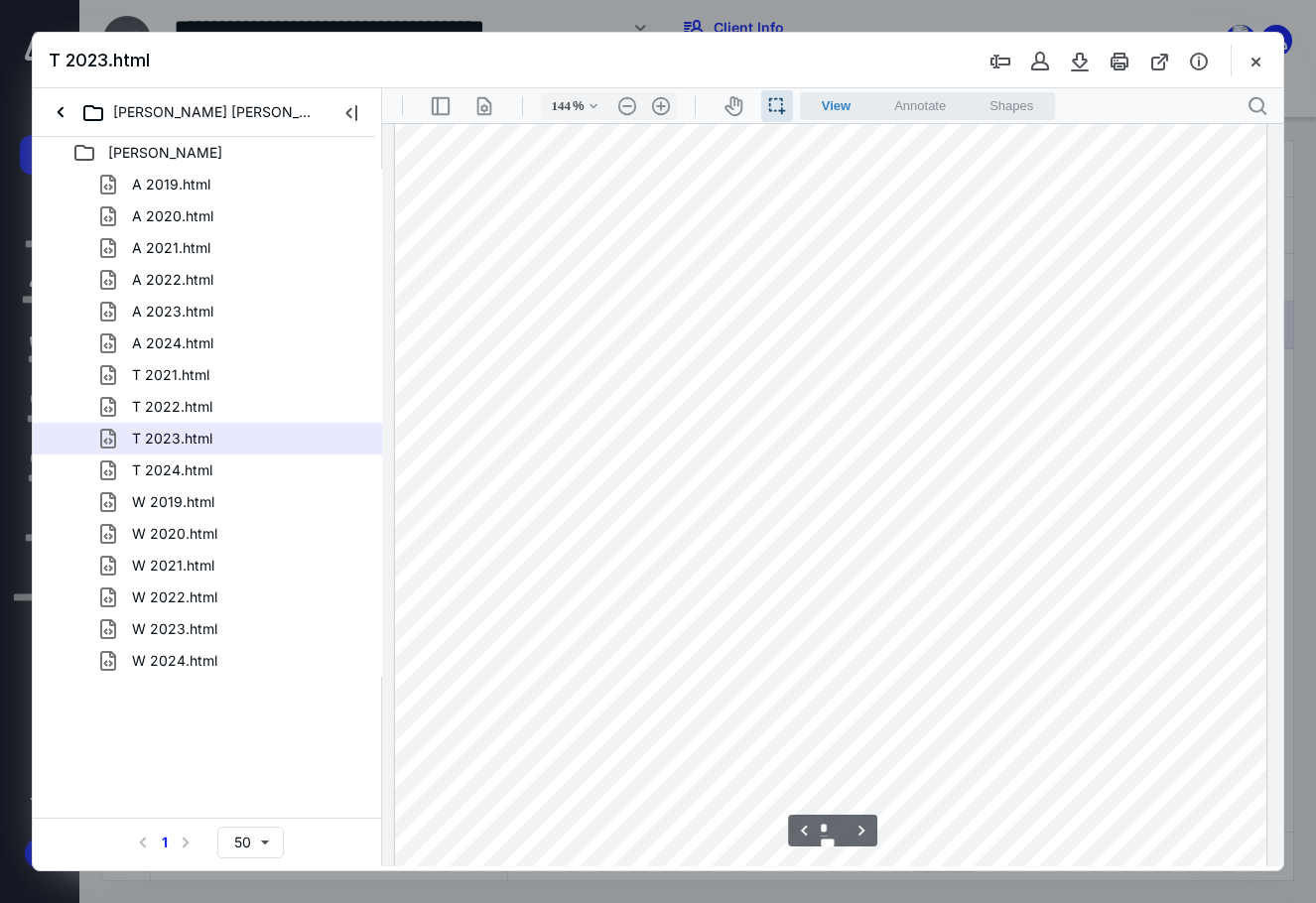 scroll, scrollTop: 5827, scrollLeft: 0, axis: vertical 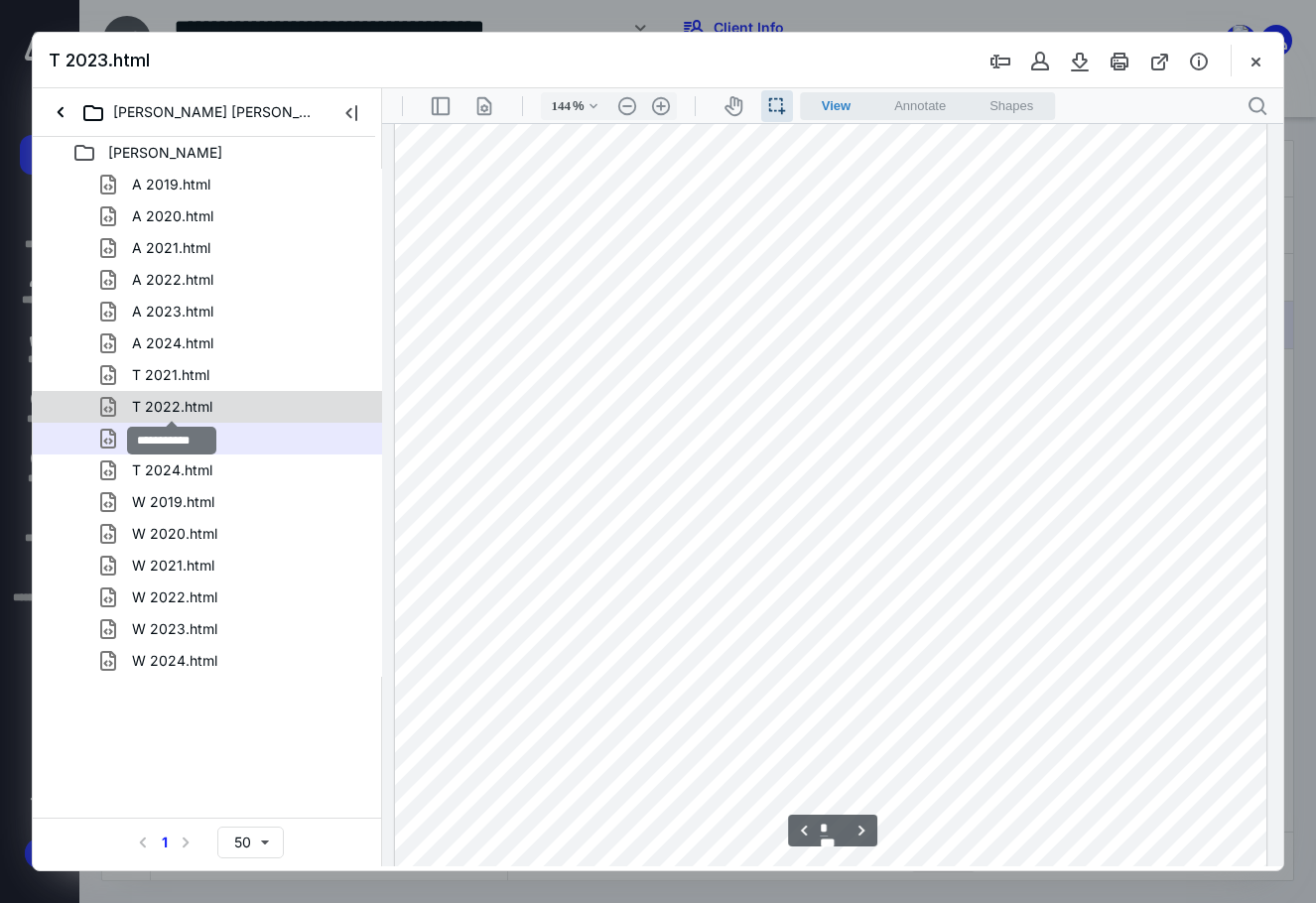 click on "T 2022.html" at bounding box center [172, 407] 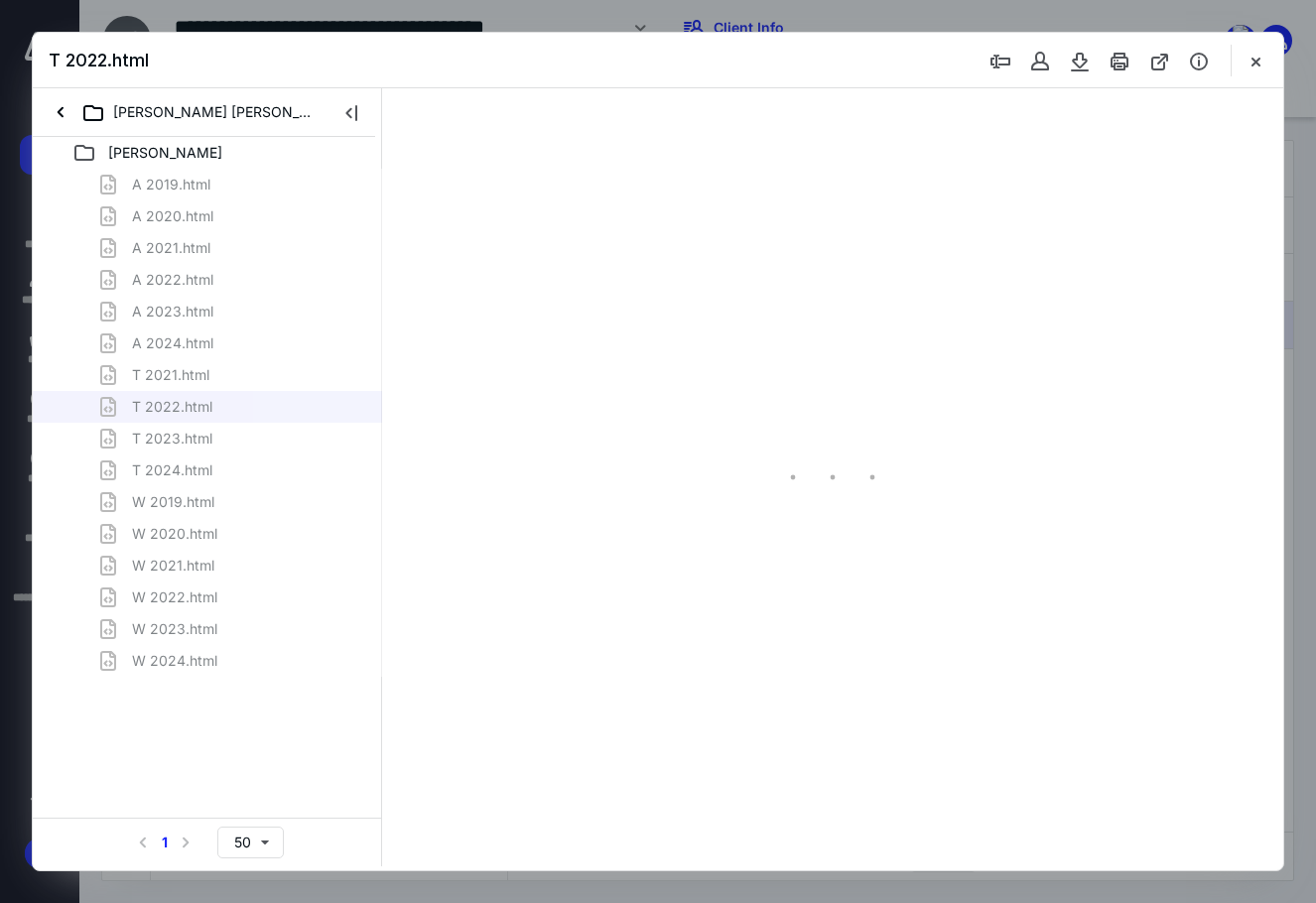 type on "94" 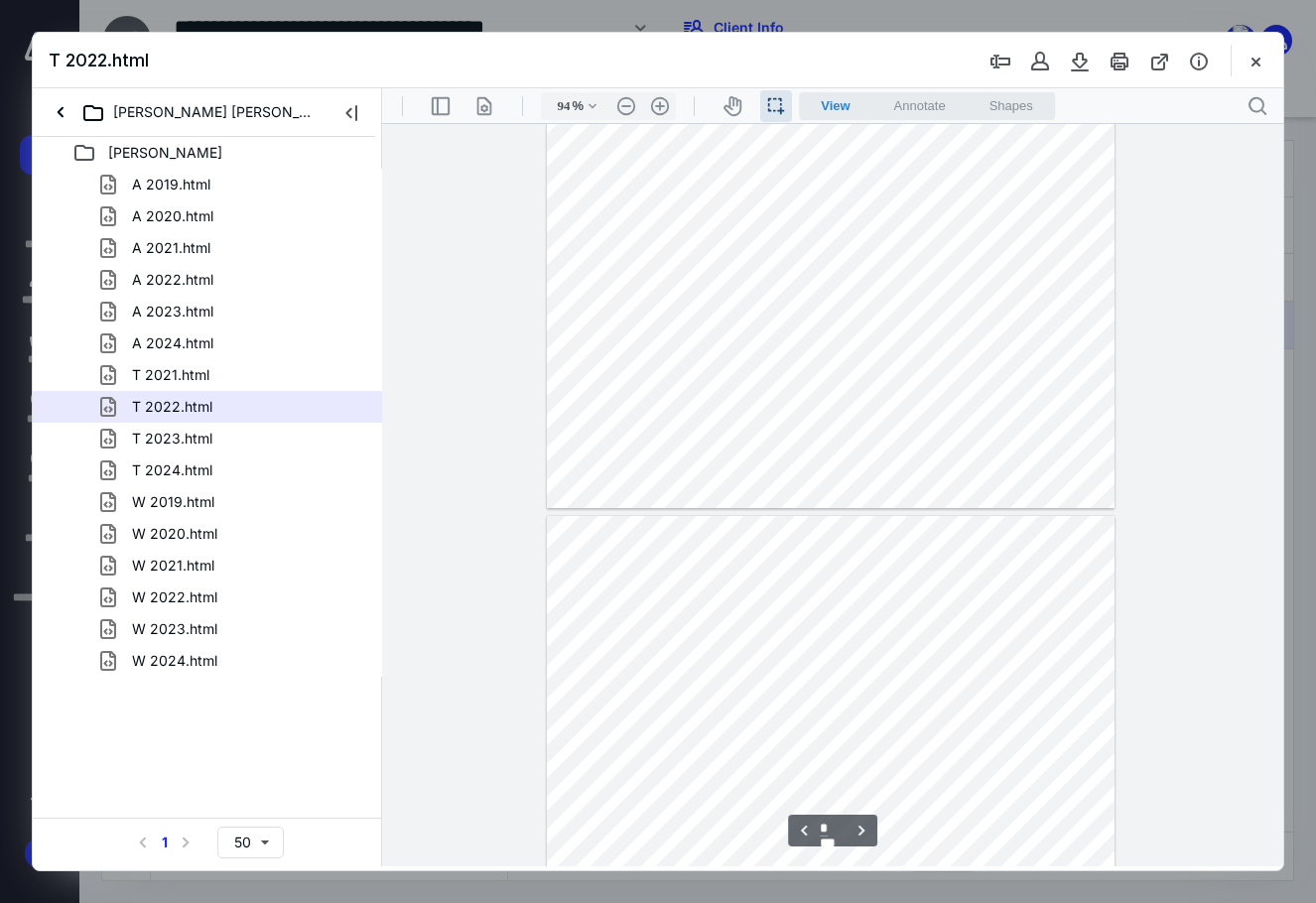 type on "*" 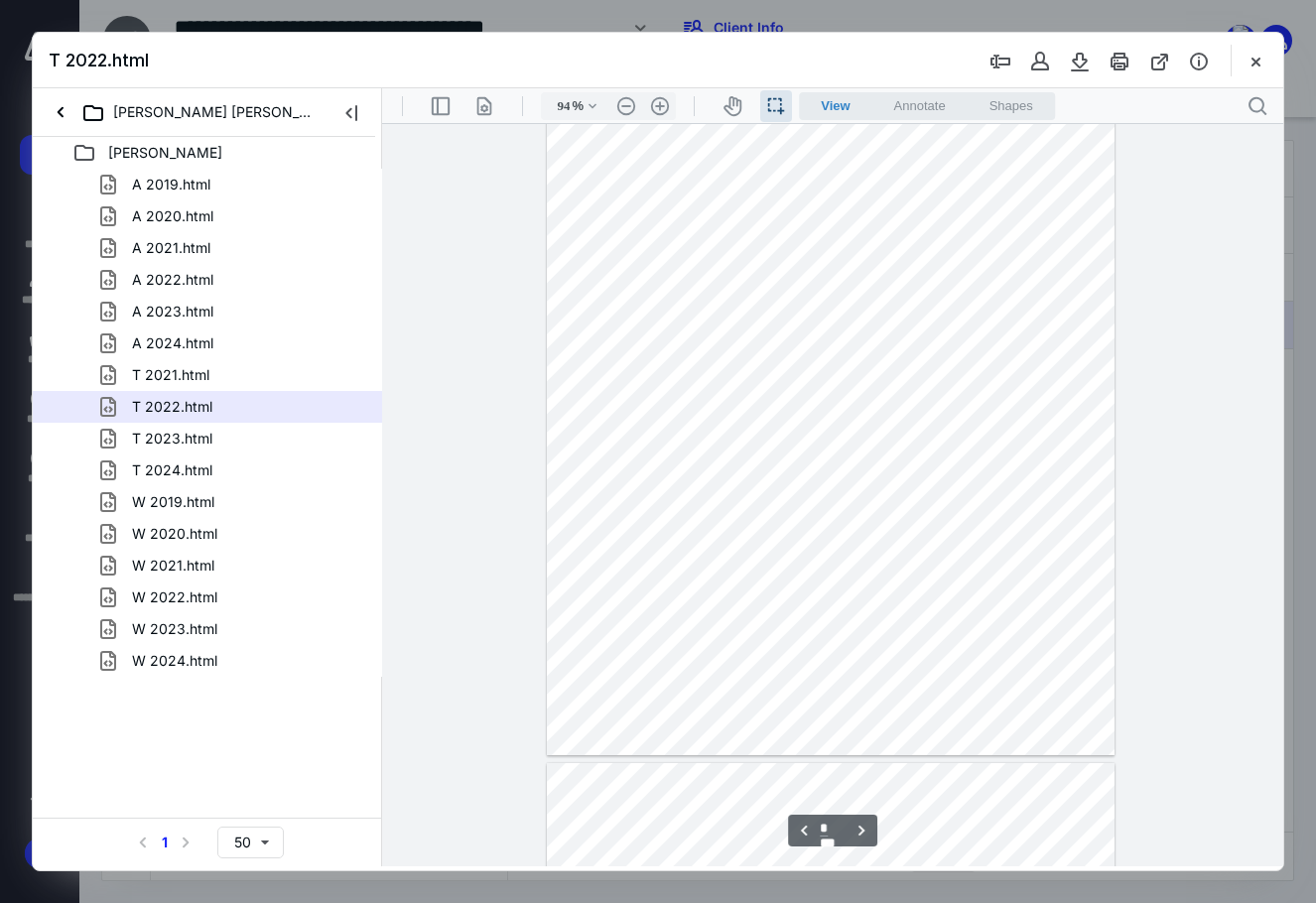 scroll, scrollTop: 2520, scrollLeft: 0, axis: vertical 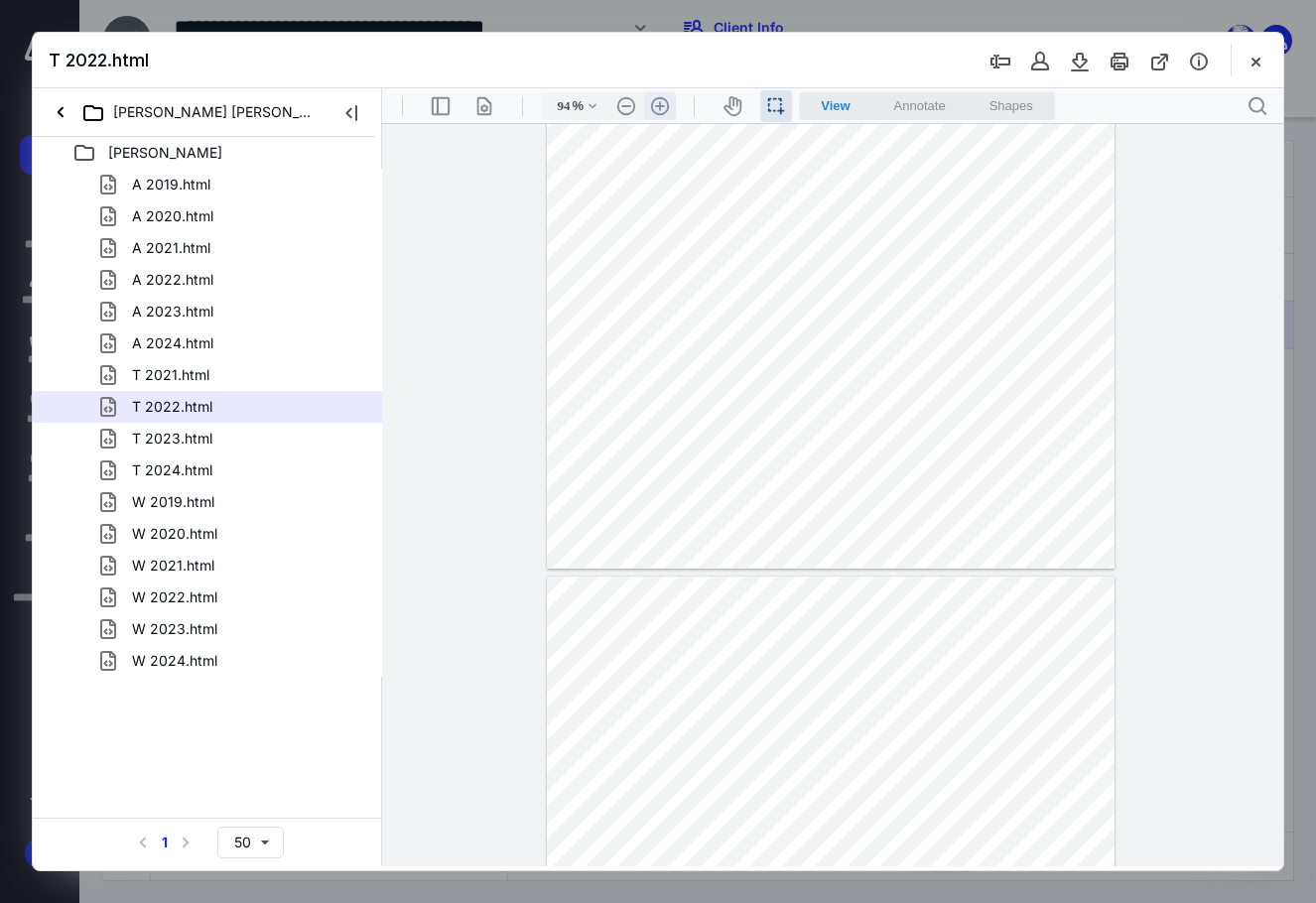 click on ".cls-1{fill:#abb0c4;} icon - header - zoom - in - line" at bounding box center [660, 106] 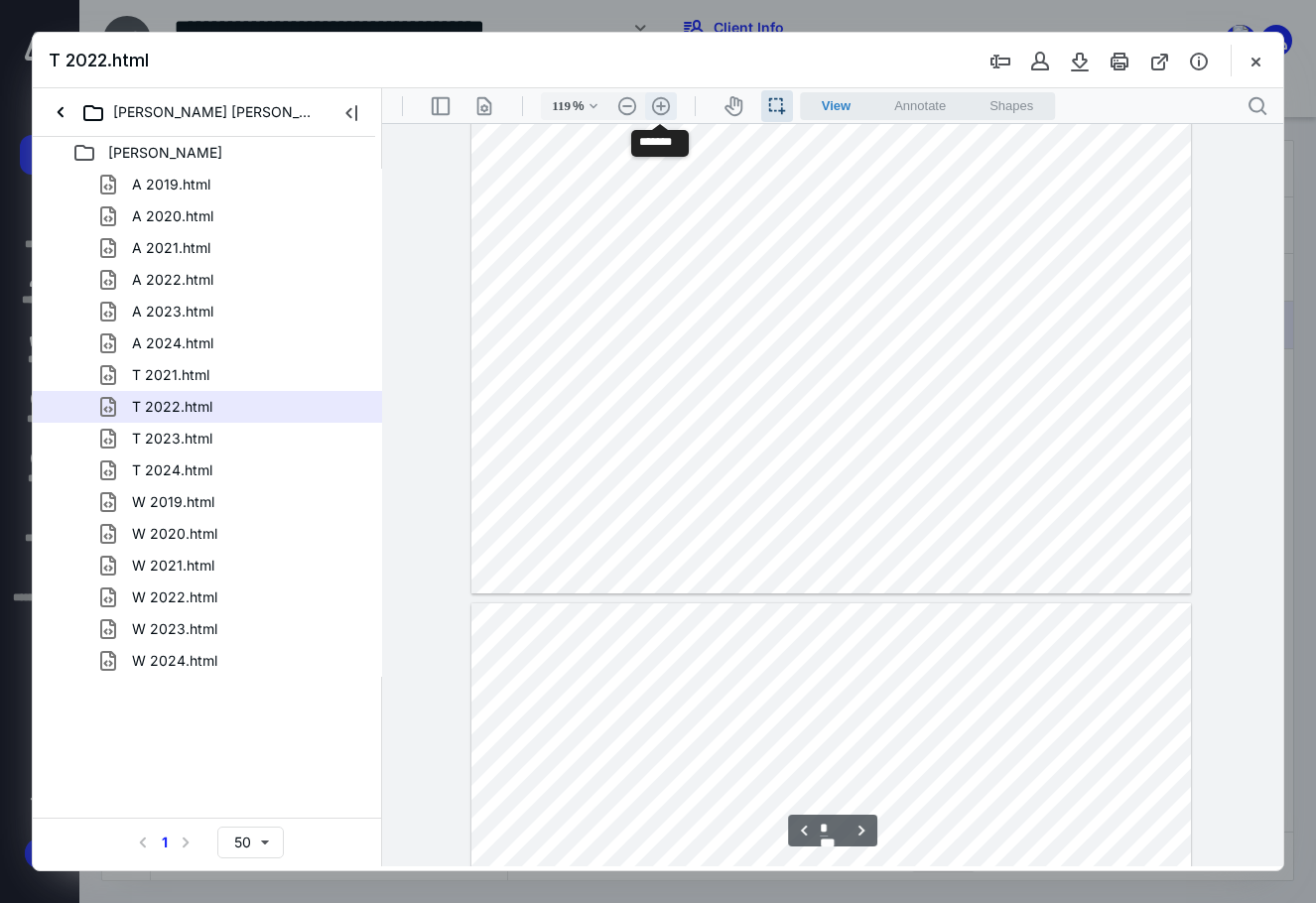 click on ".cls-1{fill:#abb0c4;} icon - header - zoom - in - line" at bounding box center [661, 106] 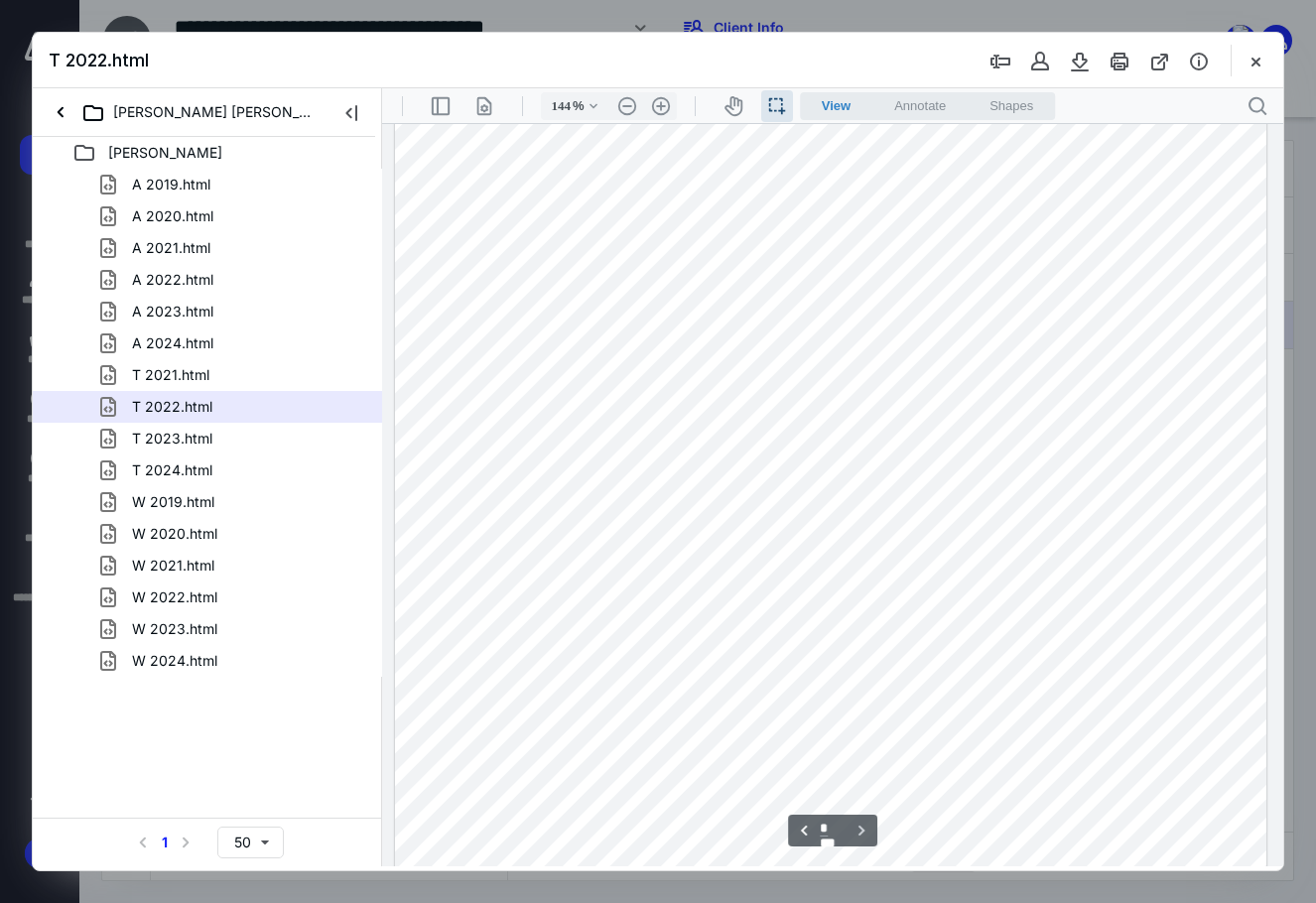 scroll, scrollTop: 4850, scrollLeft: 0, axis: vertical 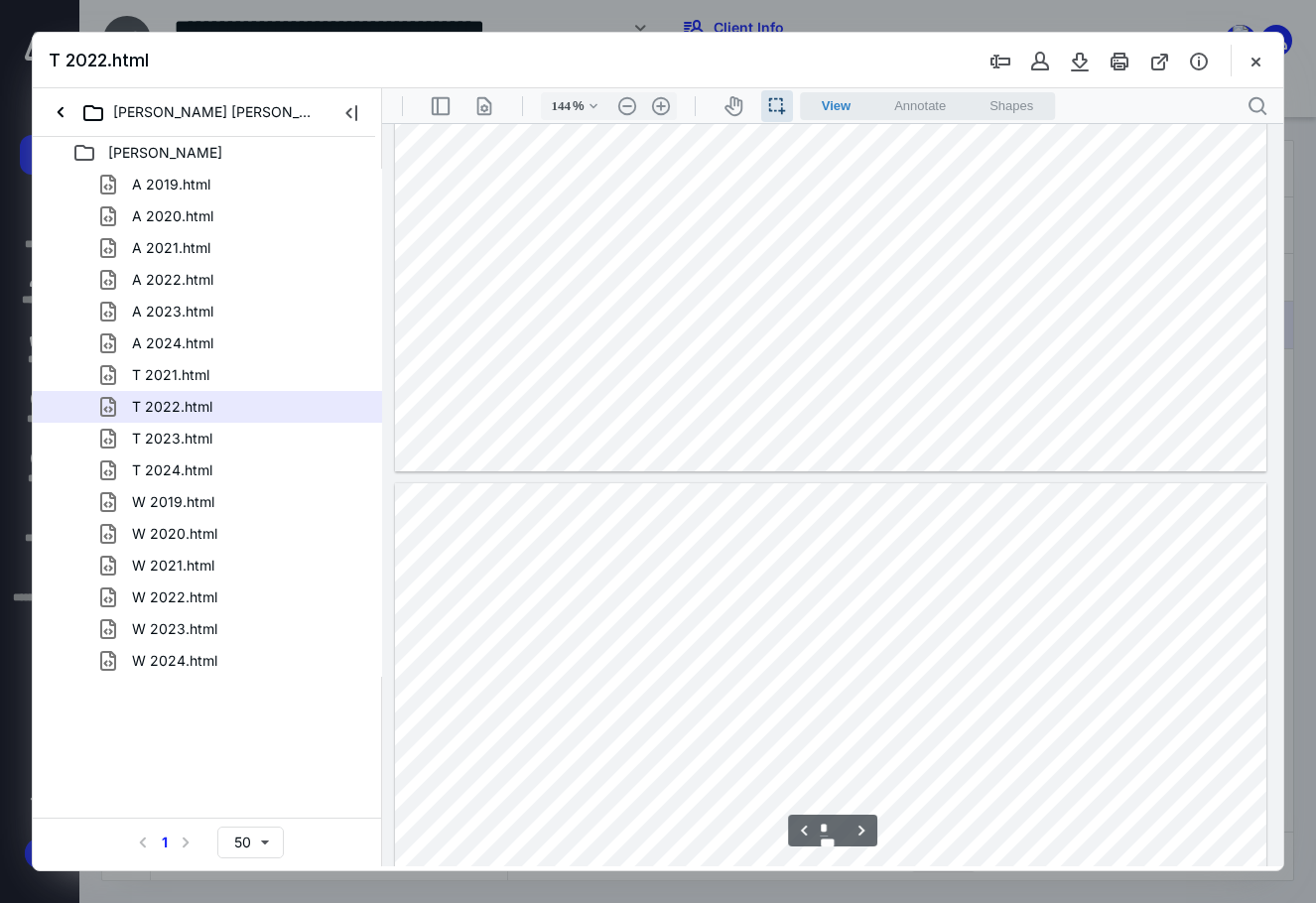 type on "*" 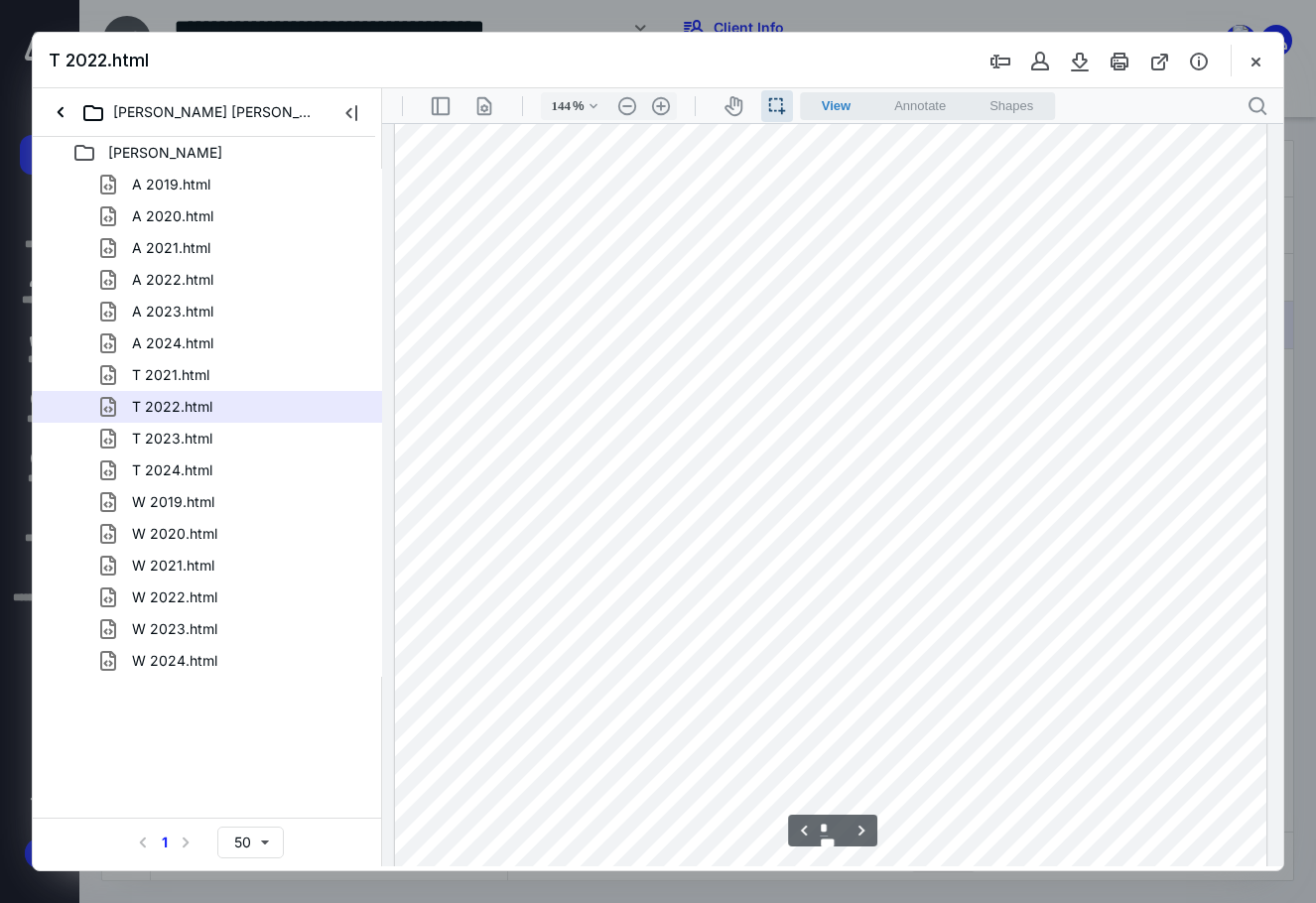 scroll, scrollTop: 2171, scrollLeft: 0, axis: vertical 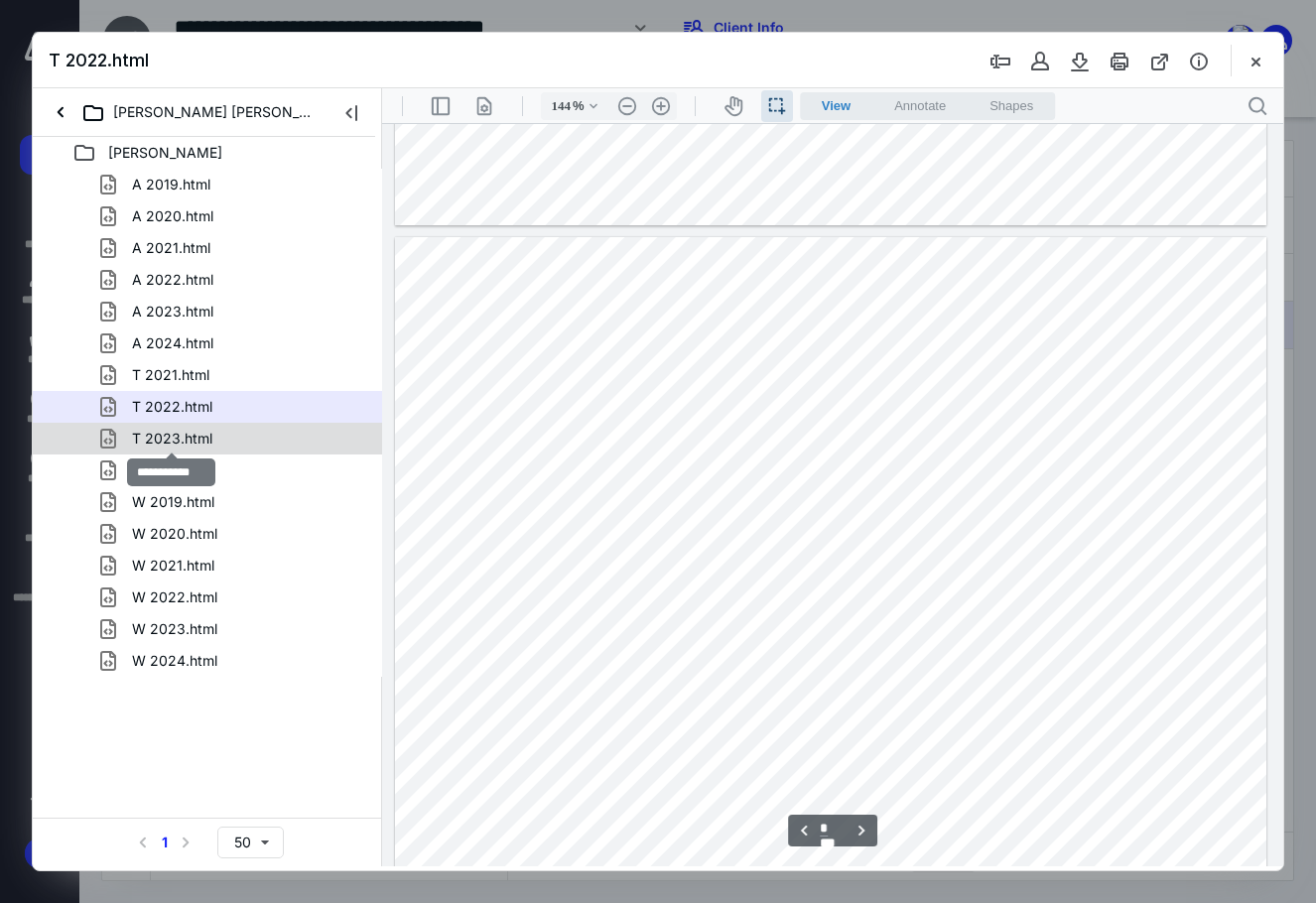 click on "T 2023.html" at bounding box center (172, 439) 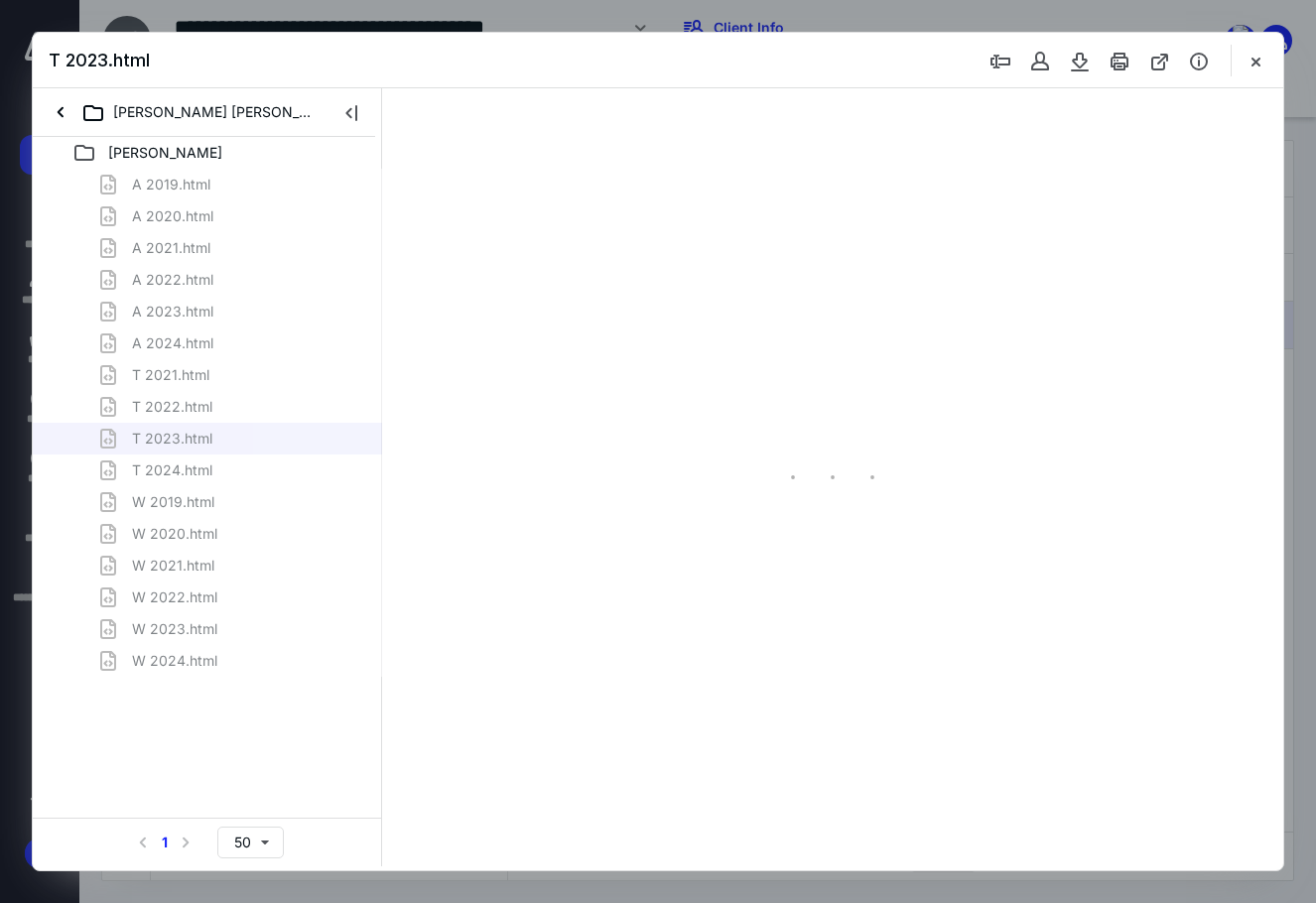 scroll, scrollTop: 40, scrollLeft: 0, axis: vertical 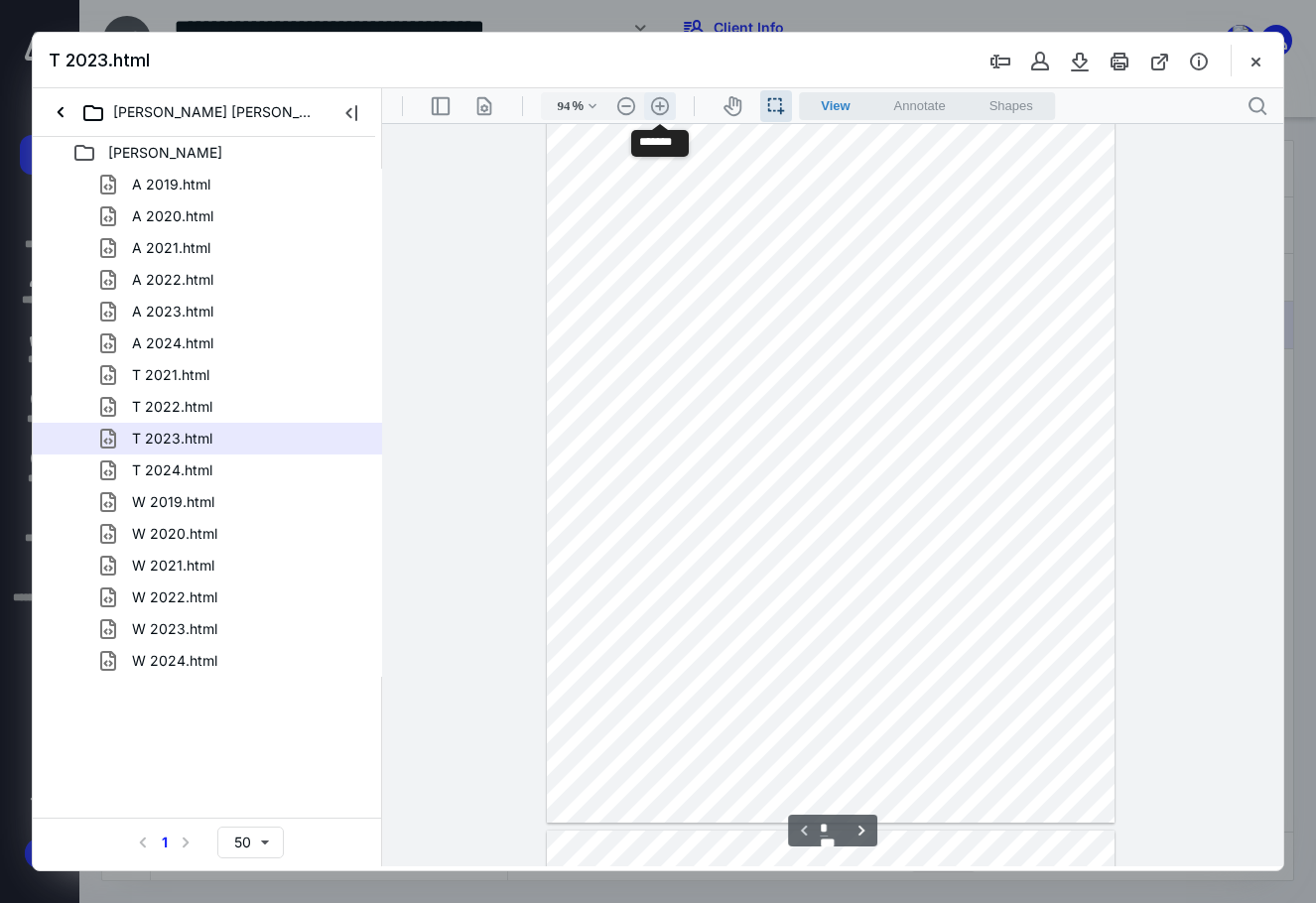click on ".cls-1{fill:#abb0c4;} icon - header - zoom - in - line" at bounding box center [660, 106] 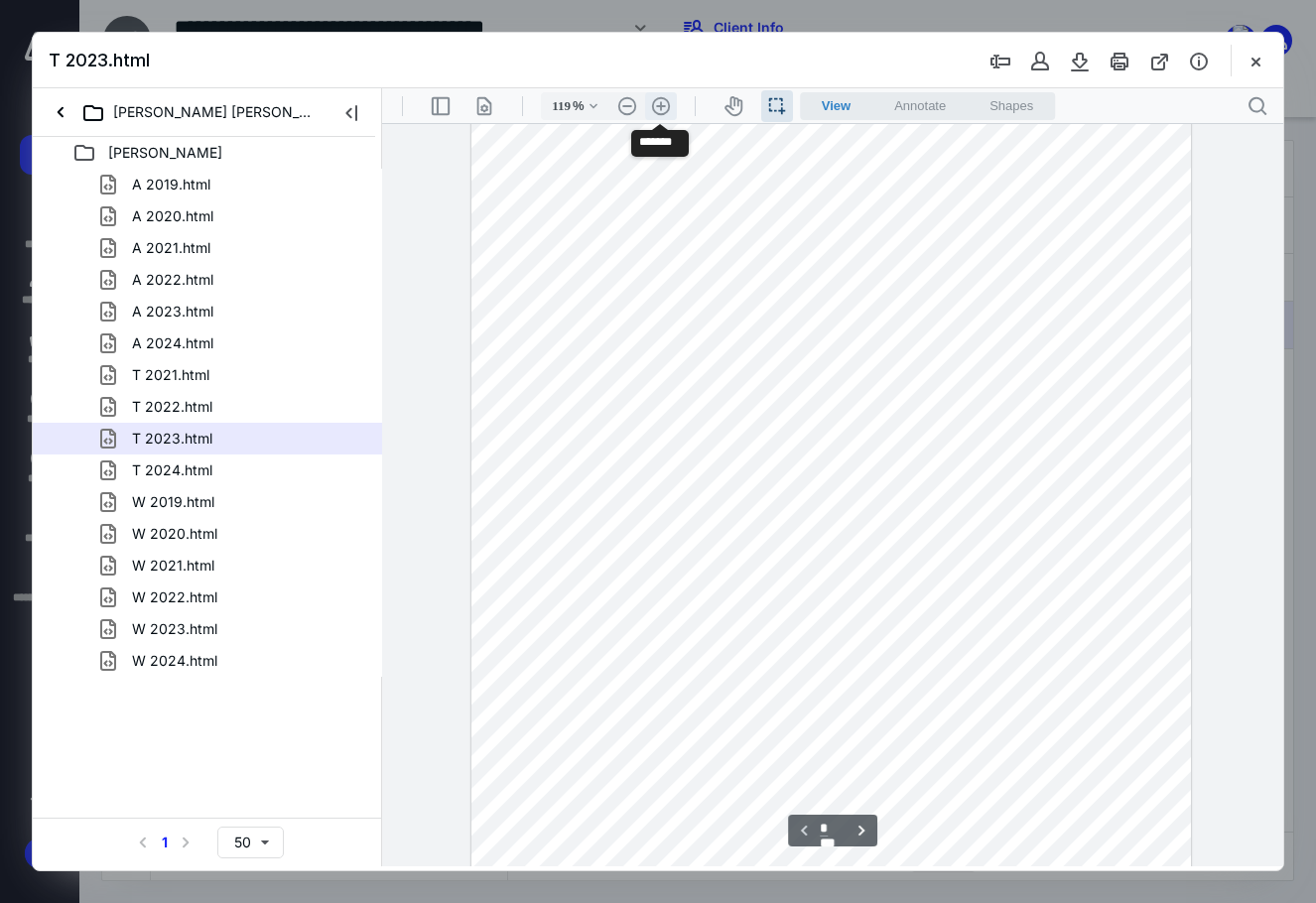 click on ".cls-1{fill:#abb0c4;} icon - header - zoom - in - line" at bounding box center [661, 106] 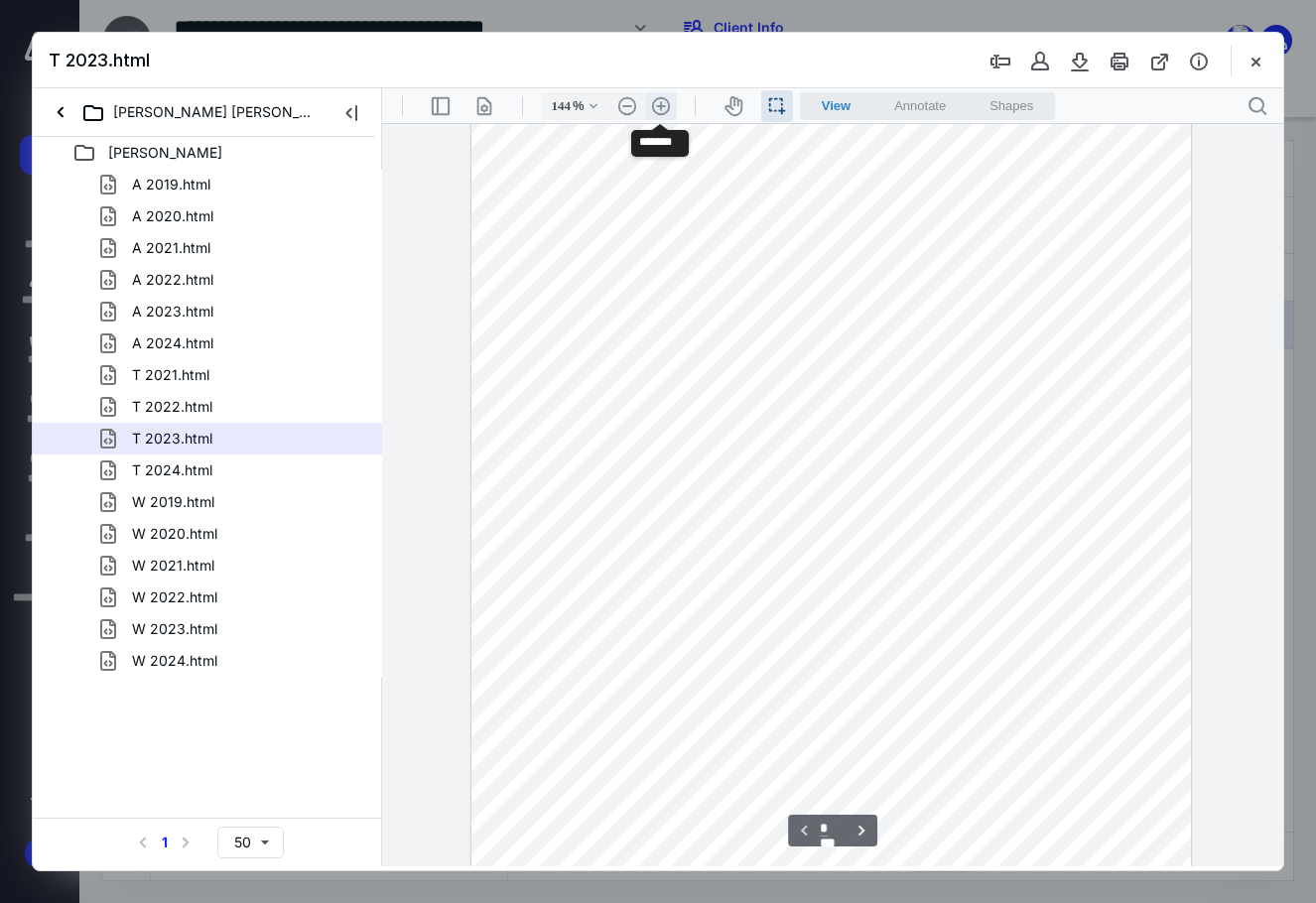scroll, scrollTop: 250, scrollLeft: 0, axis: vertical 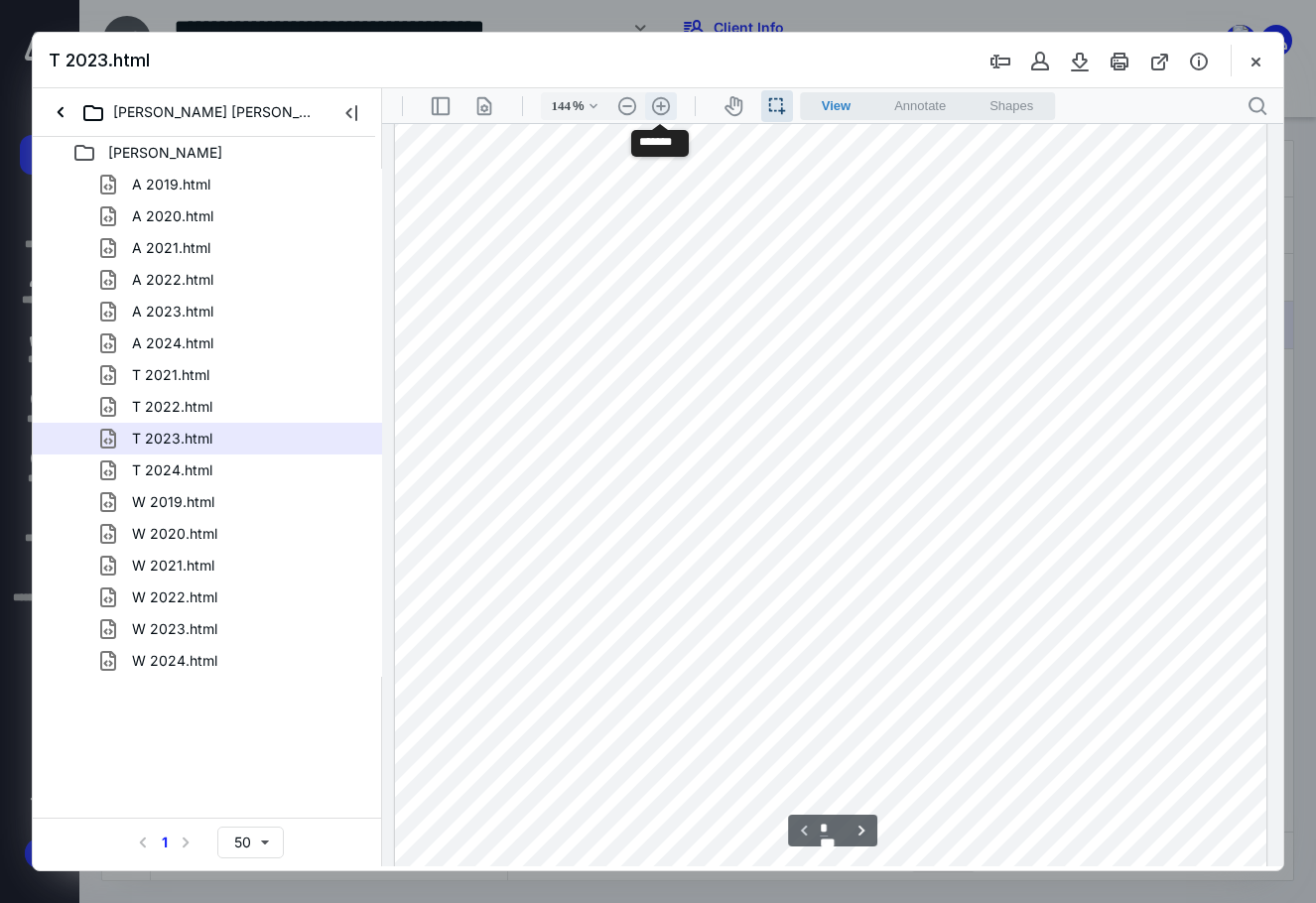 click on ".cls-1{fill:#abb0c4;} icon - header - zoom - in - line" at bounding box center [661, 106] 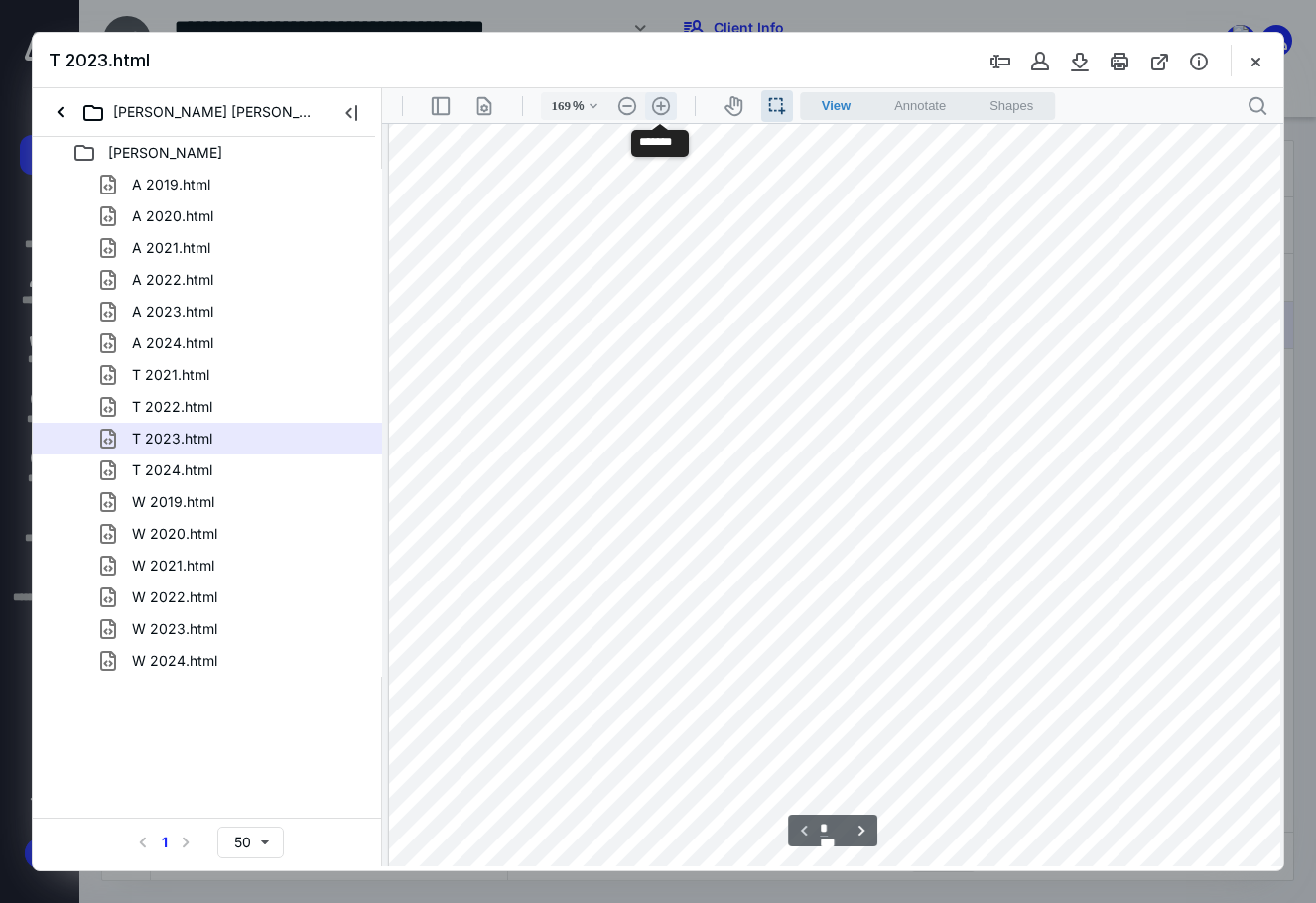 scroll, scrollTop: 355, scrollLeft: 73, axis: both 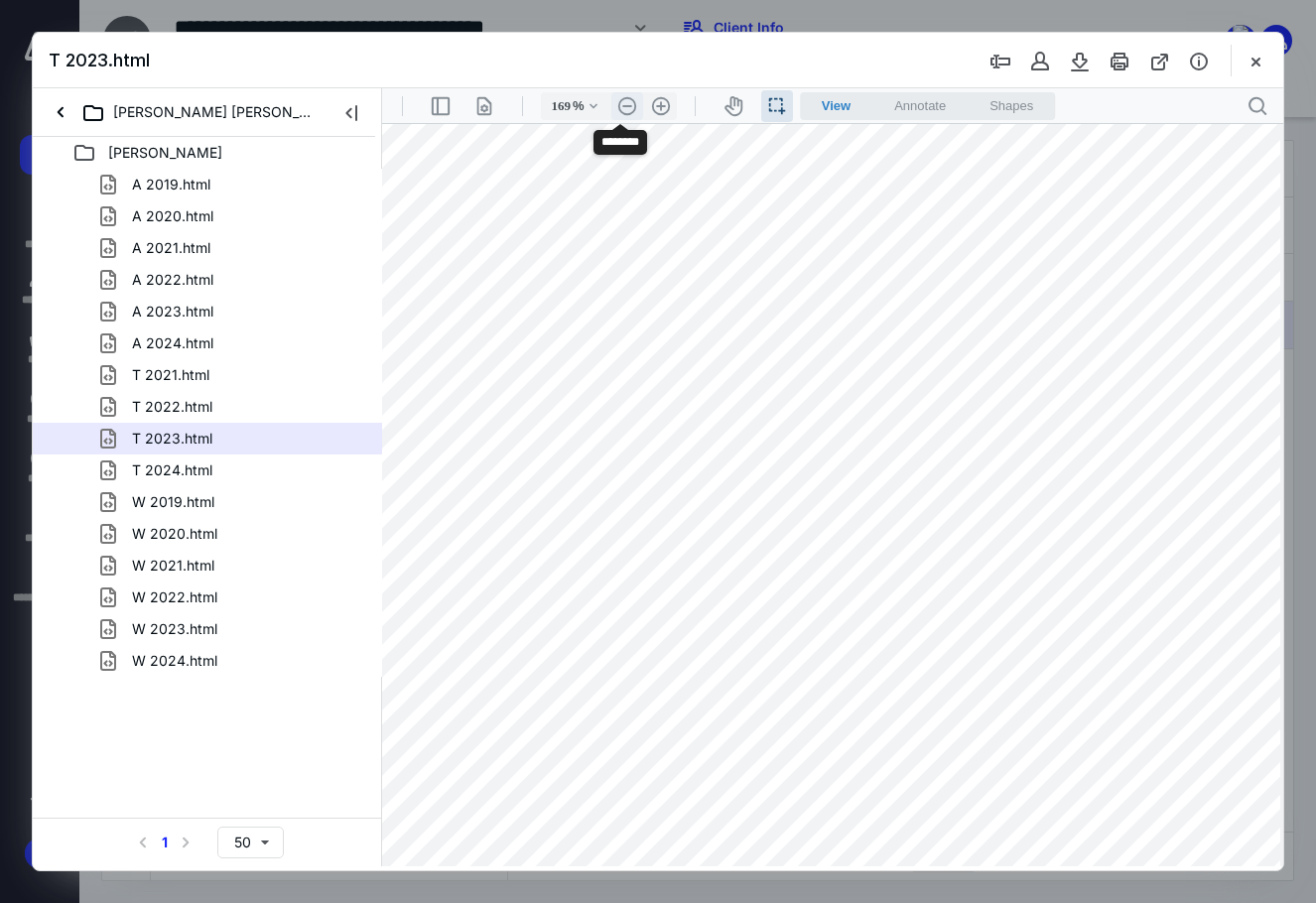 click on ".cls-1{fill:#abb0c4;} icon - header - zoom - out - line" at bounding box center [627, 106] 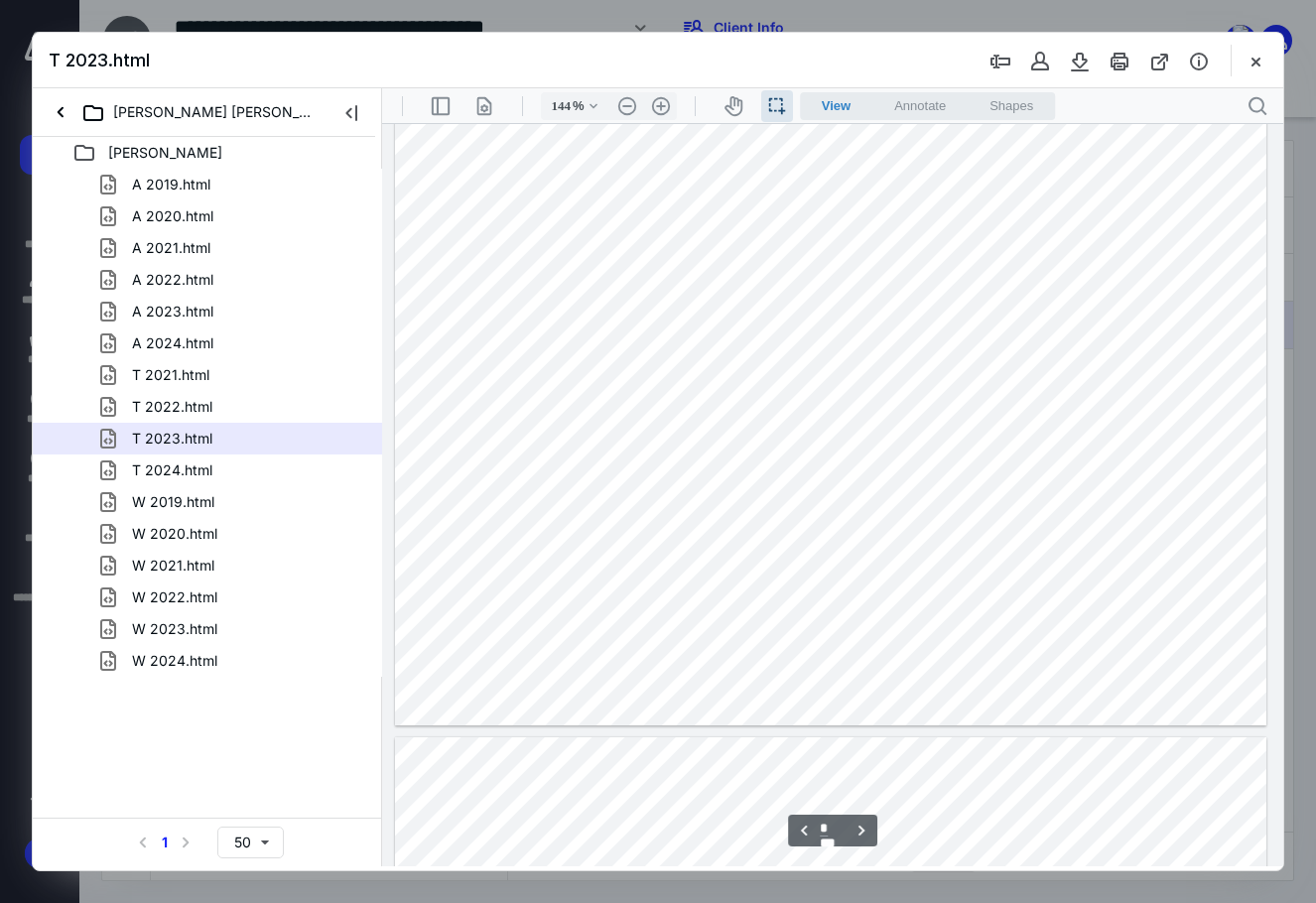 scroll, scrollTop: 5112, scrollLeft: 0, axis: vertical 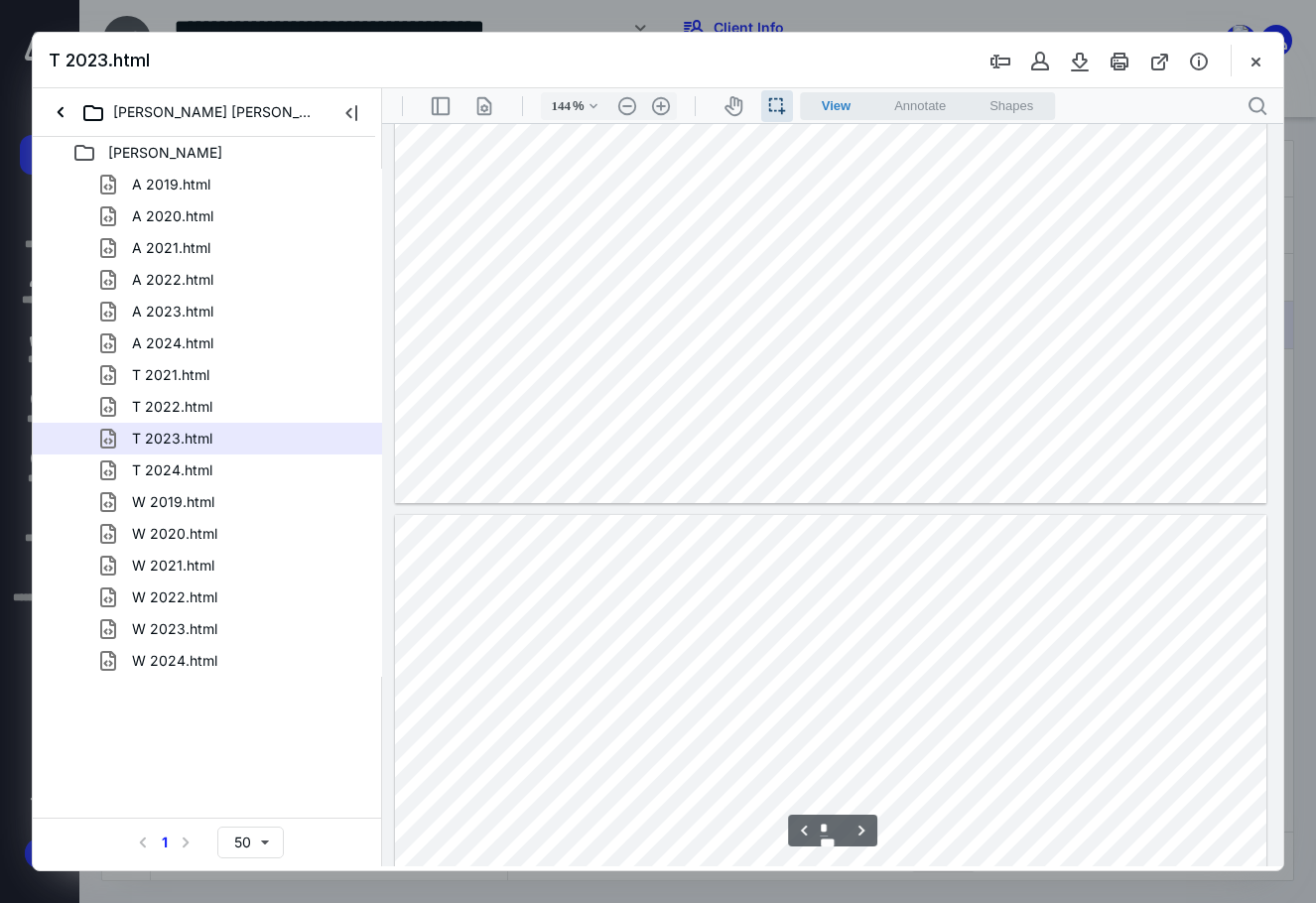 type on "*" 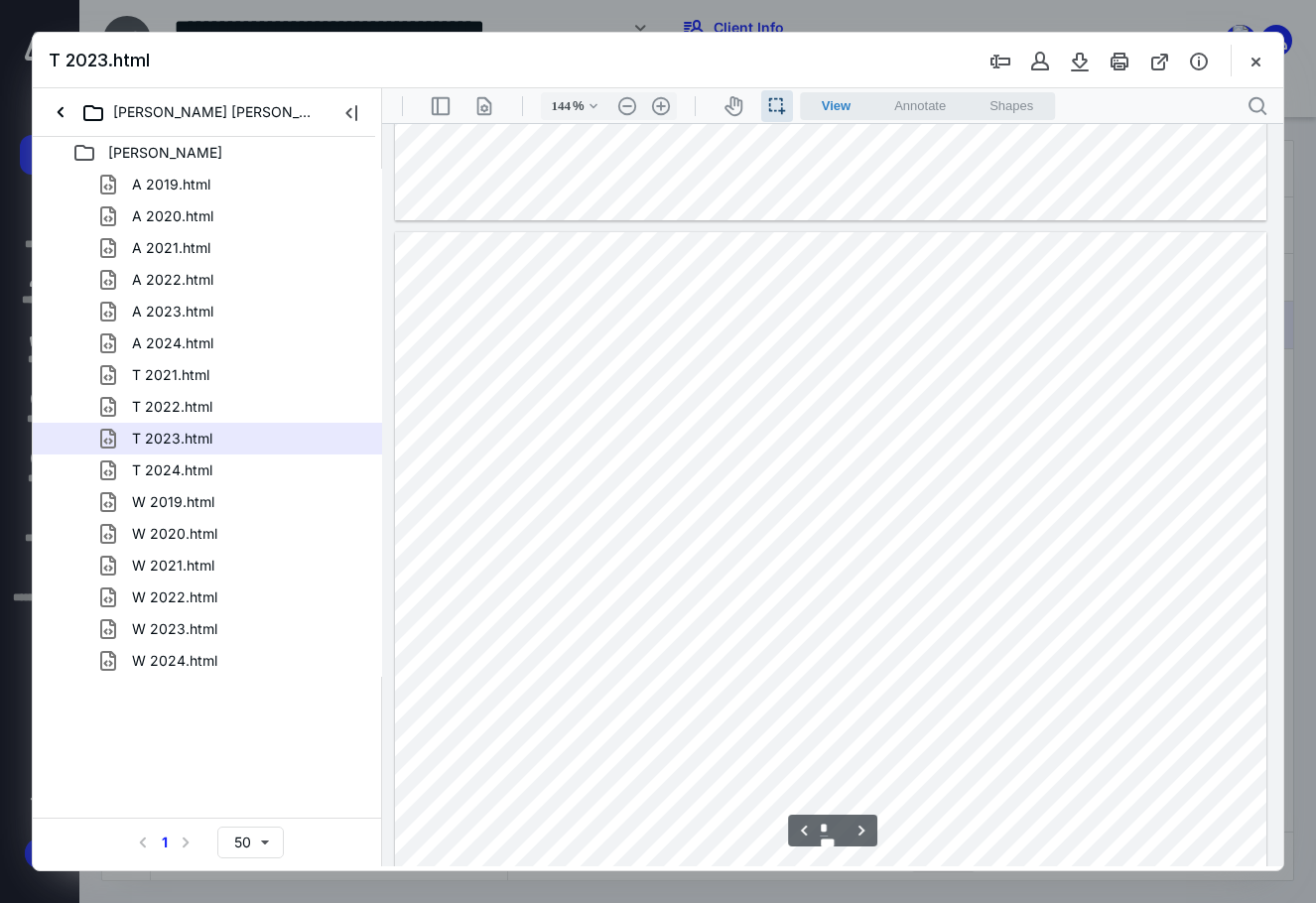 scroll, scrollTop: 5609, scrollLeft: 0, axis: vertical 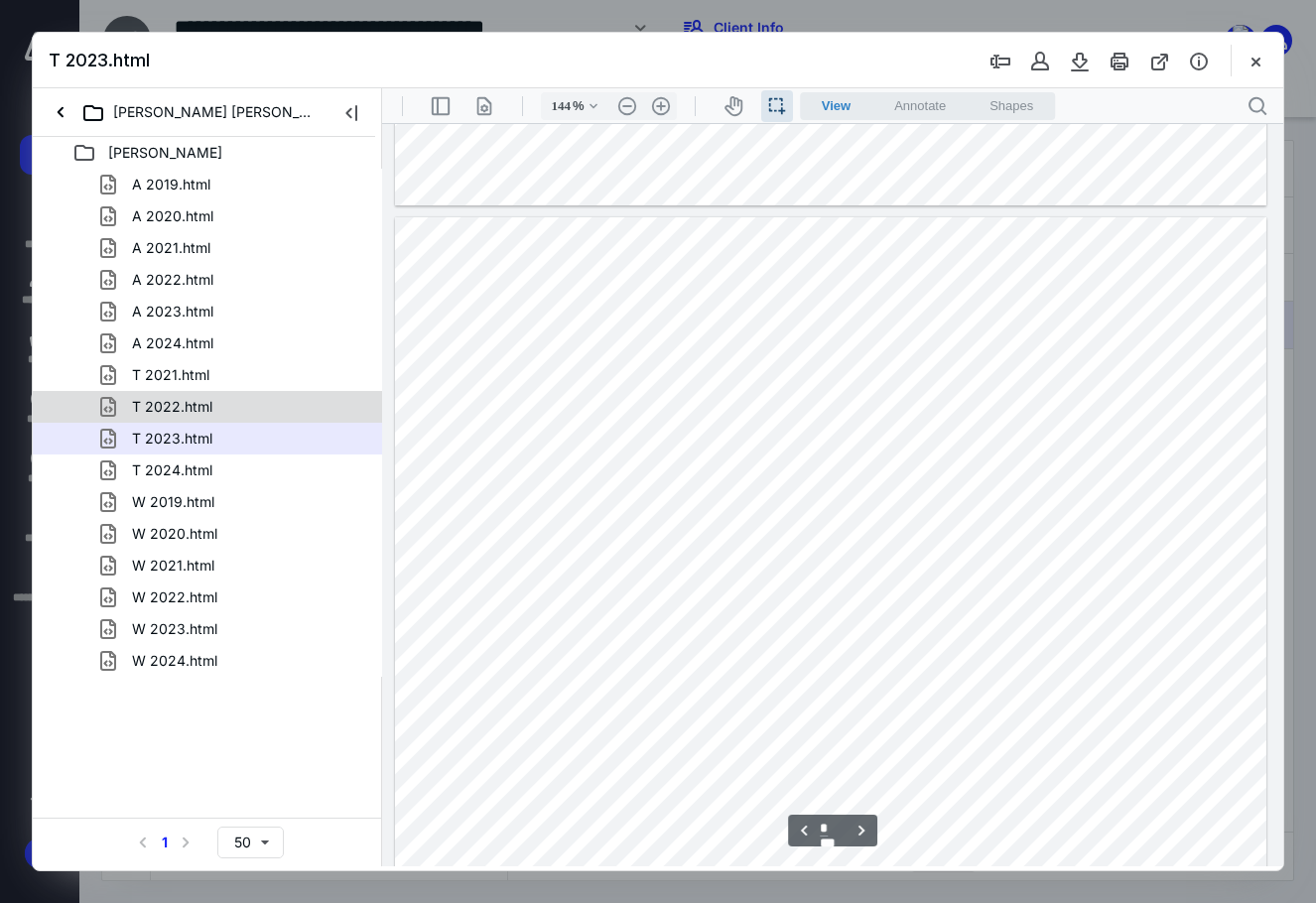 click on "T 2022.html" at bounding box center [235, 407] 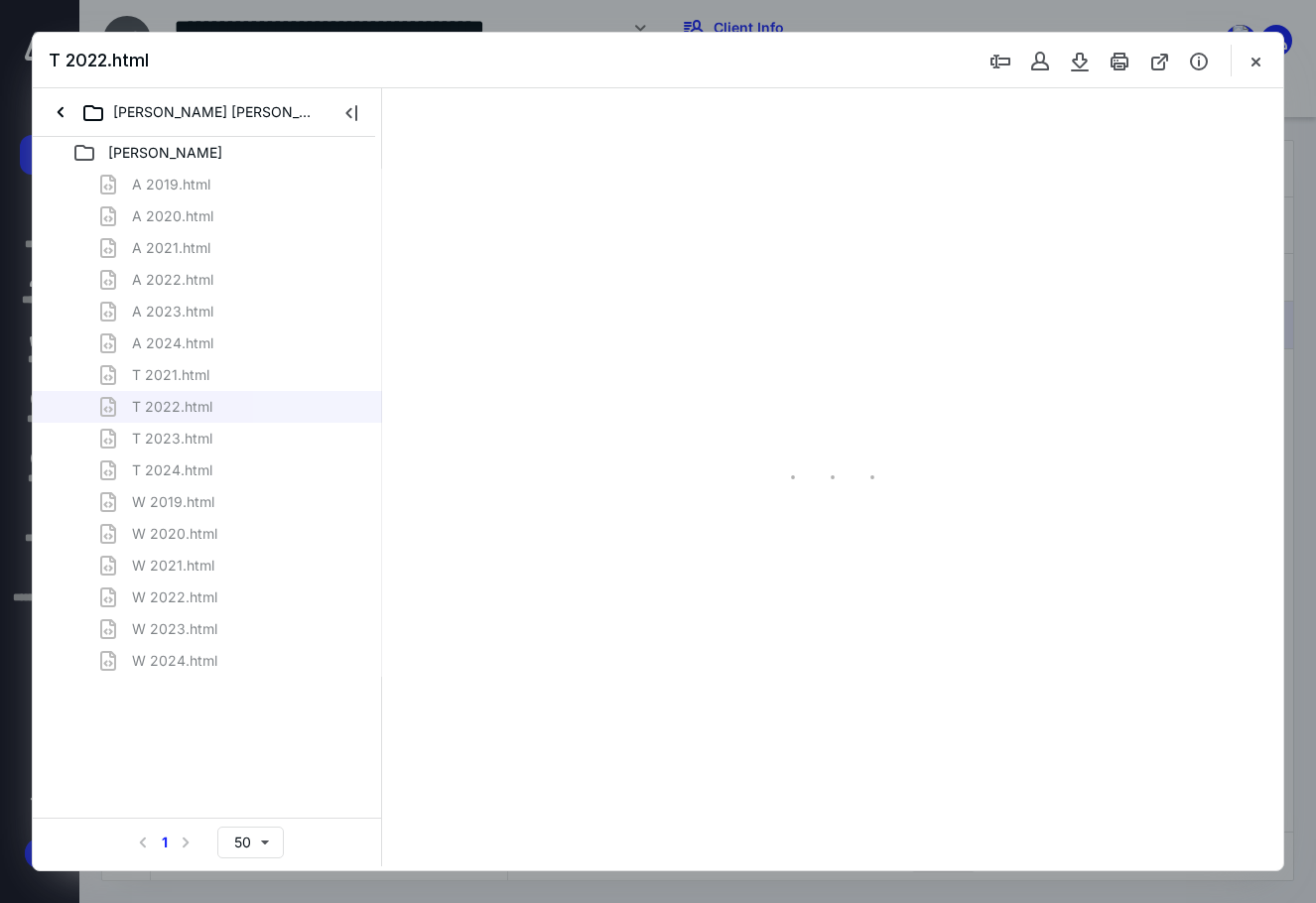 type on "94" 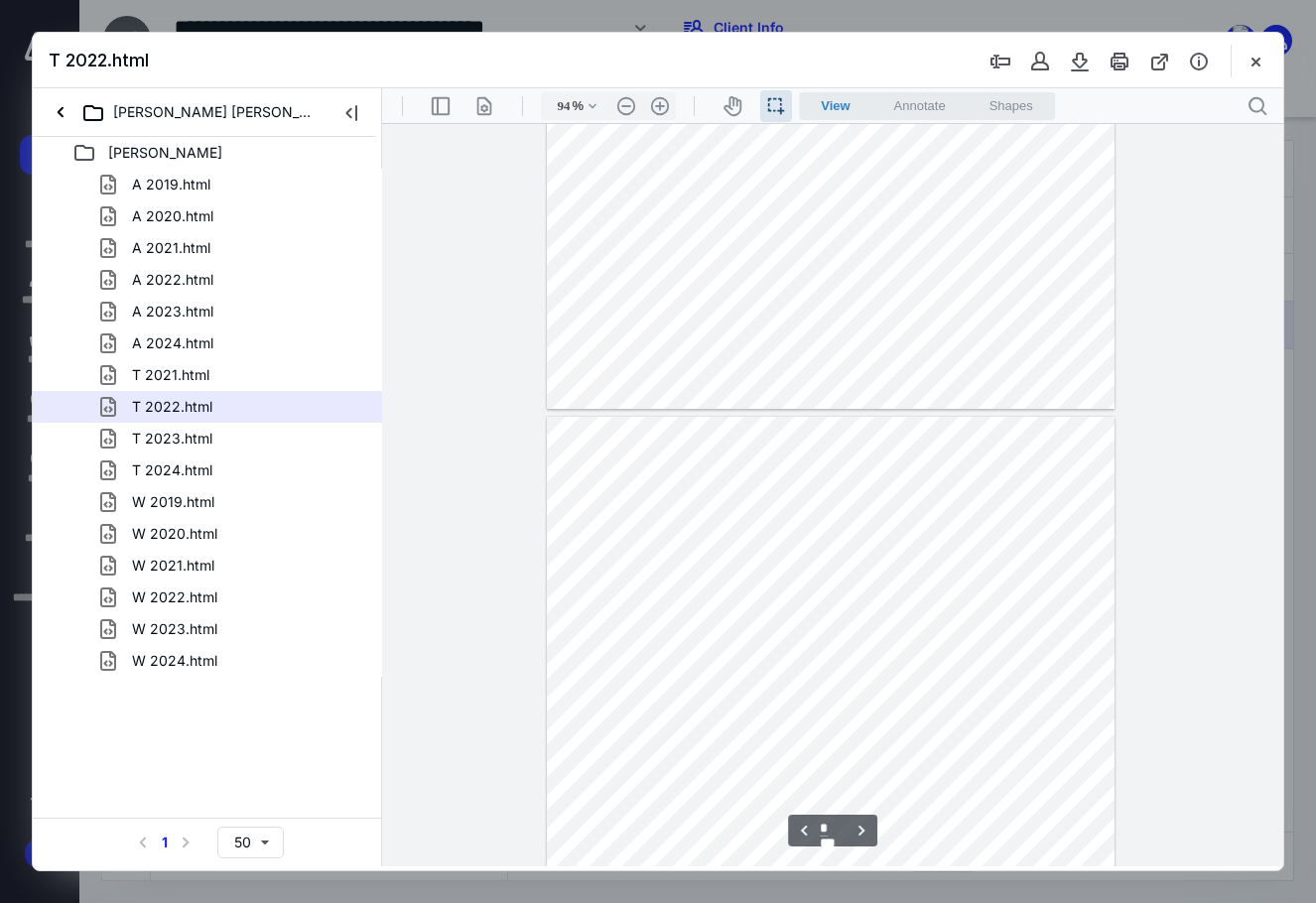 scroll, scrollTop: 1230, scrollLeft: 0, axis: vertical 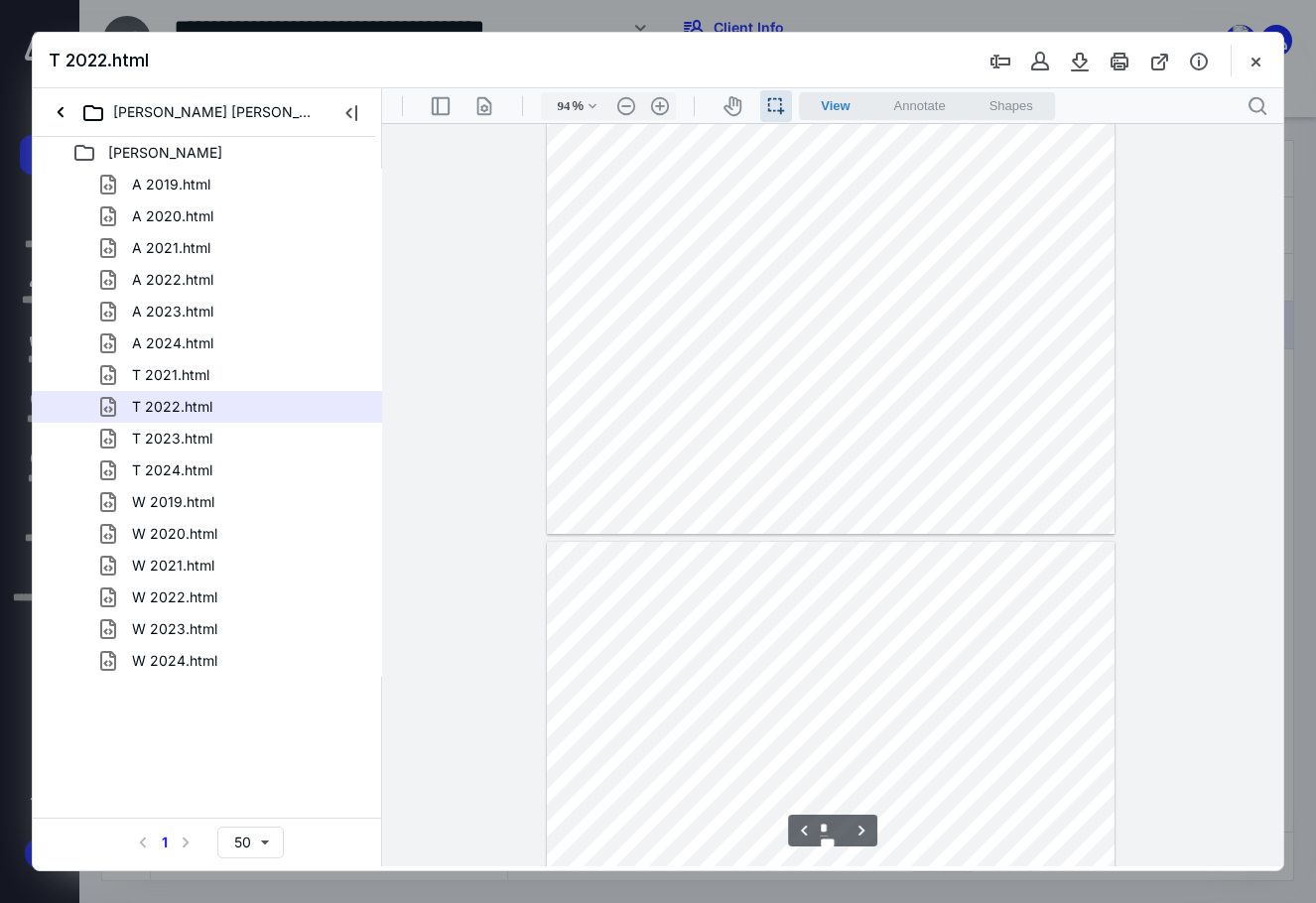 type on "*" 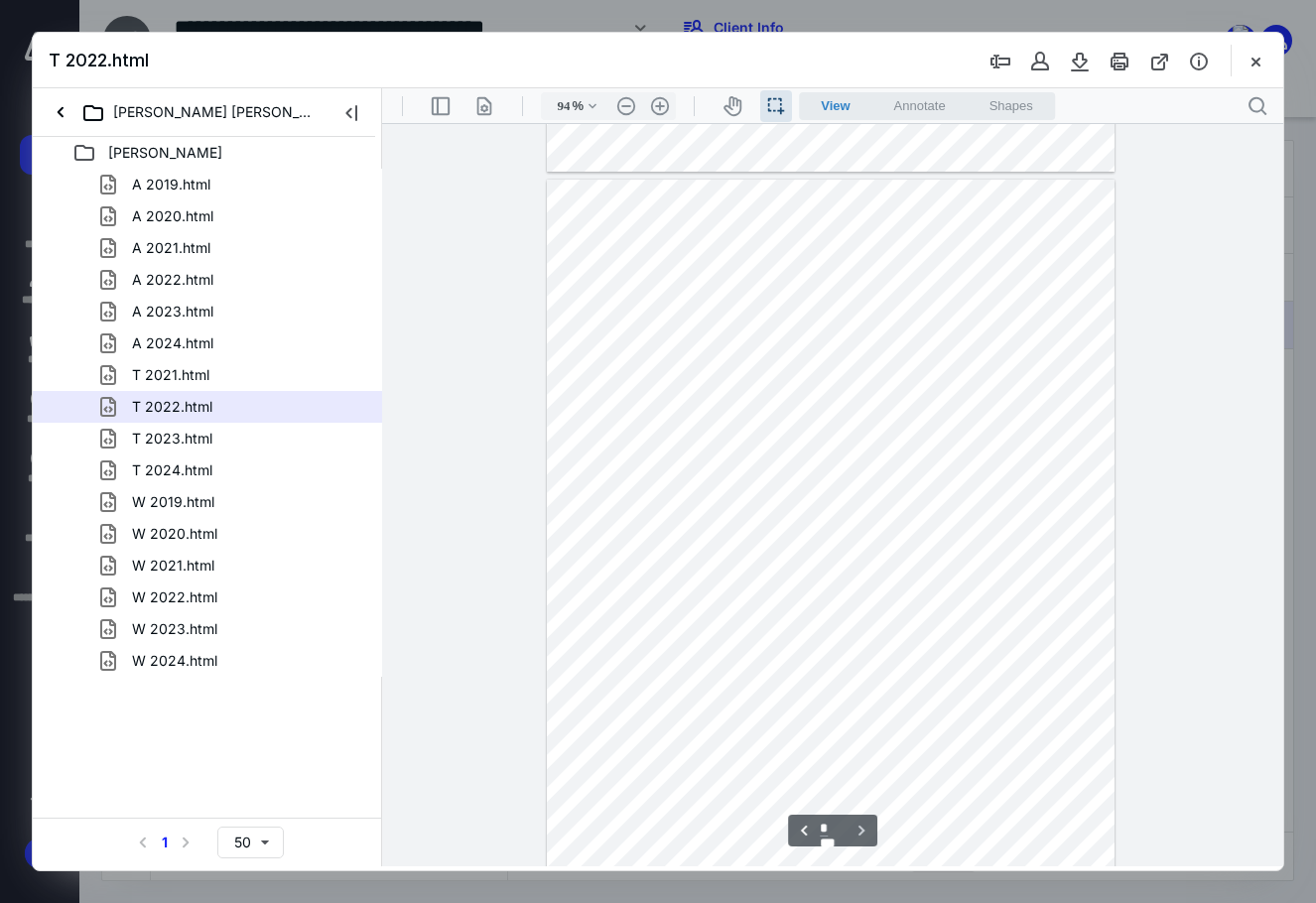 scroll, scrollTop: 2969, scrollLeft: 0, axis: vertical 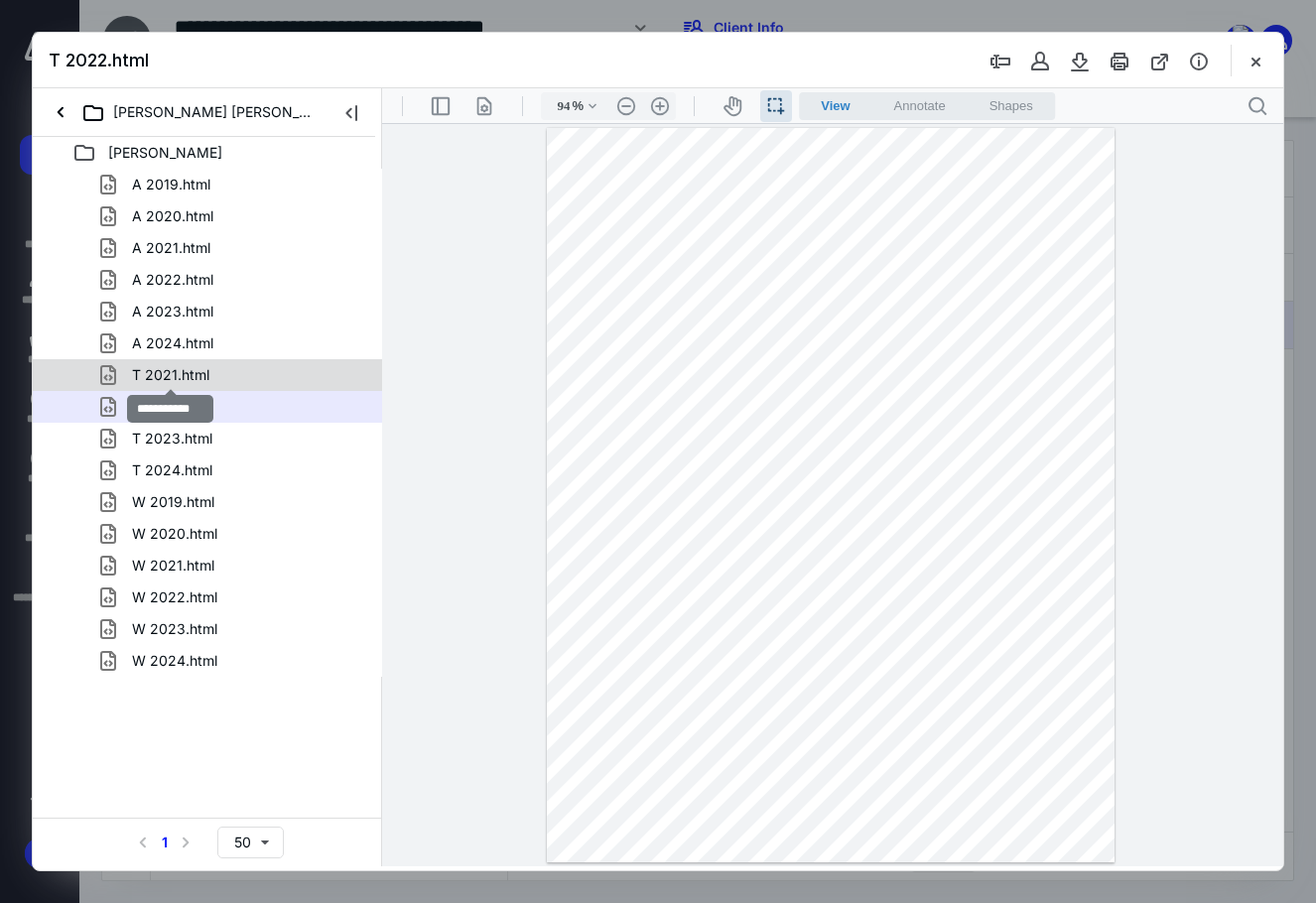 click on "T 2021.html" at bounding box center (171, 375) 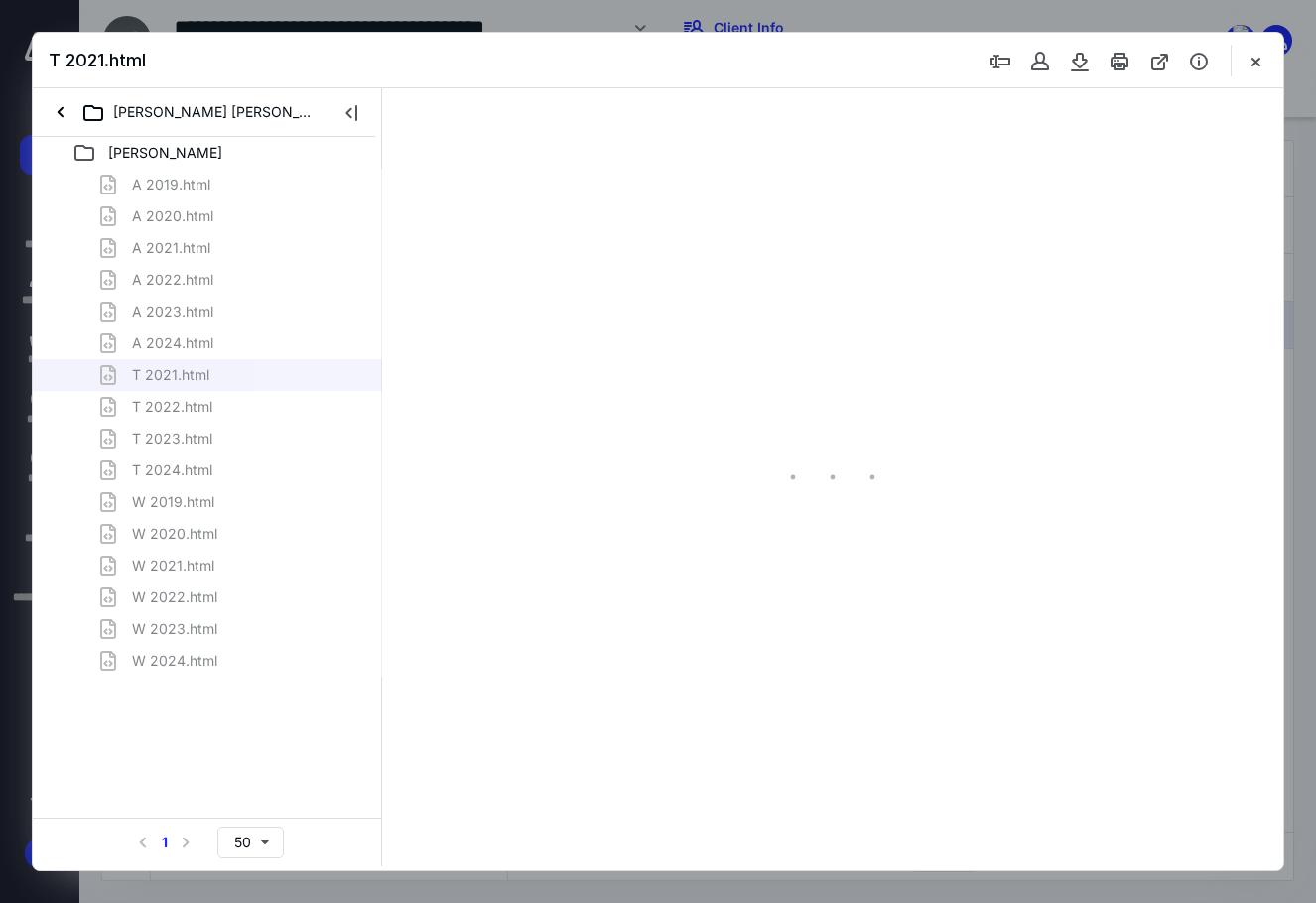 scroll, scrollTop: 40, scrollLeft: 0, axis: vertical 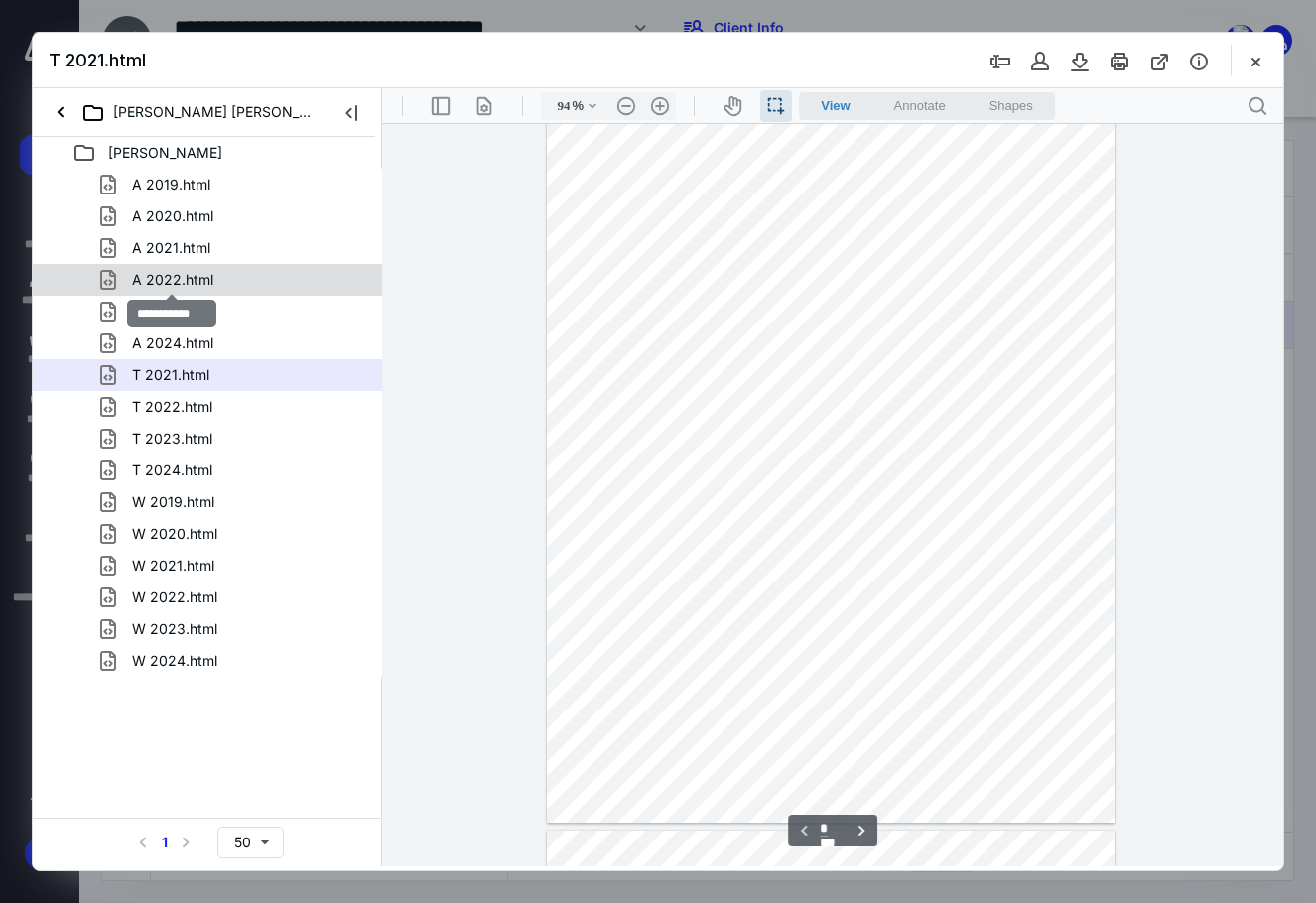 click on "A 2022.html" at bounding box center [173, 280] 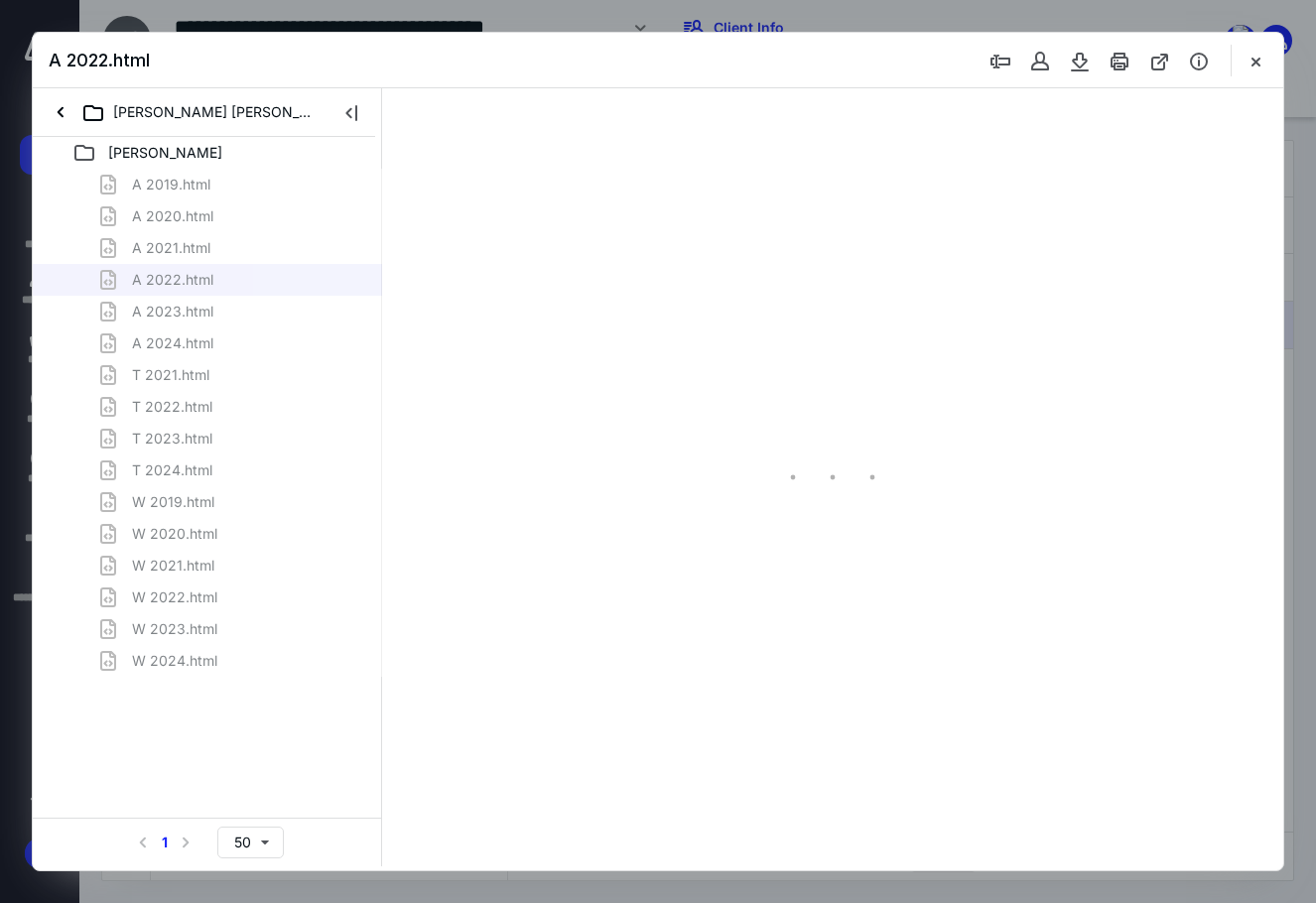 scroll, scrollTop: 40, scrollLeft: 0, axis: vertical 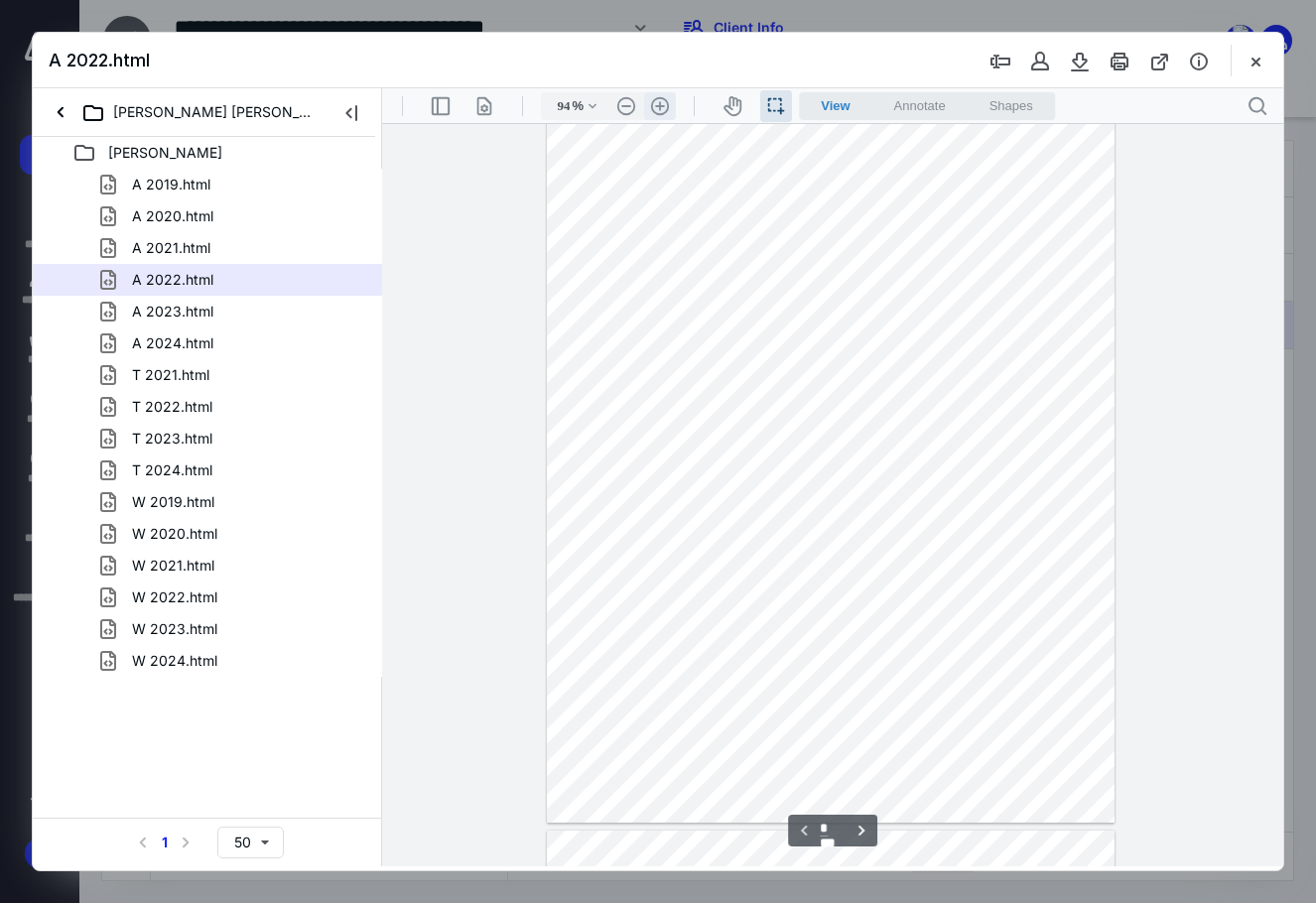 click on ".cls-1{fill:#abb0c4;} icon - header - zoom - in - line" at bounding box center (660, 106) 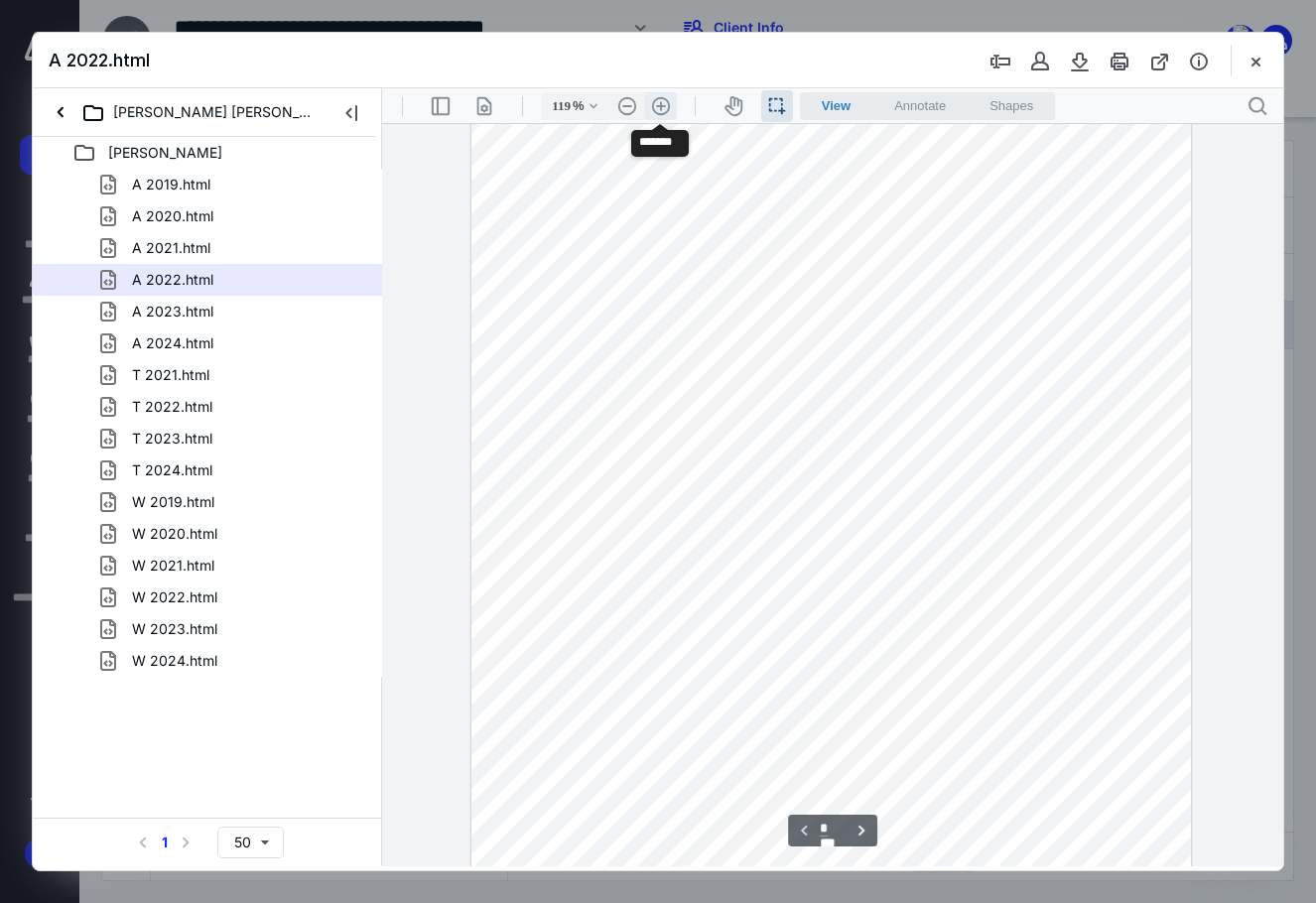 click on ".cls-1{fill:#abb0c4;} icon - header - zoom - in - line" at bounding box center (661, 106) 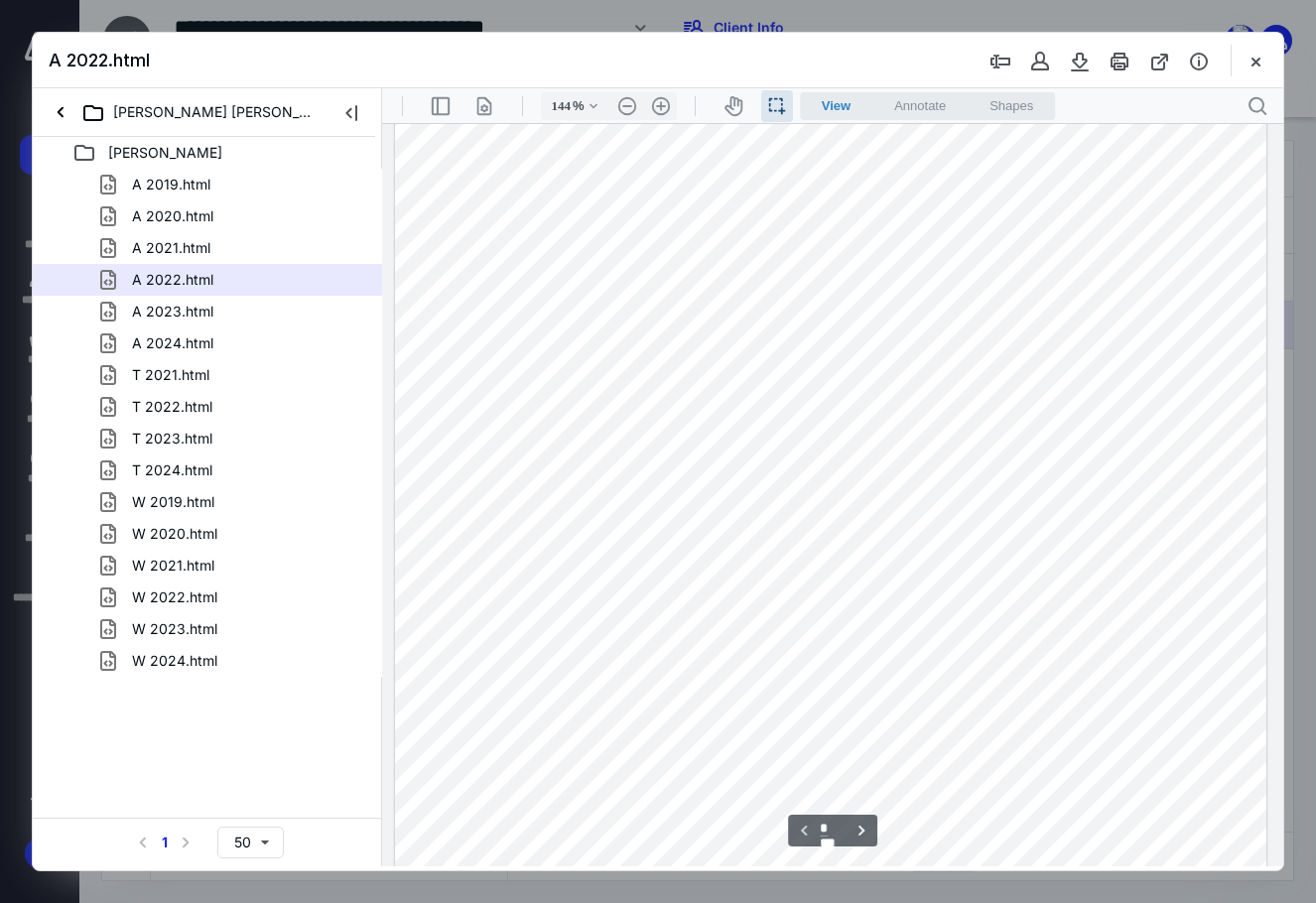 scroll, scrollTop: 0, scrollLeft: 0, axis: both 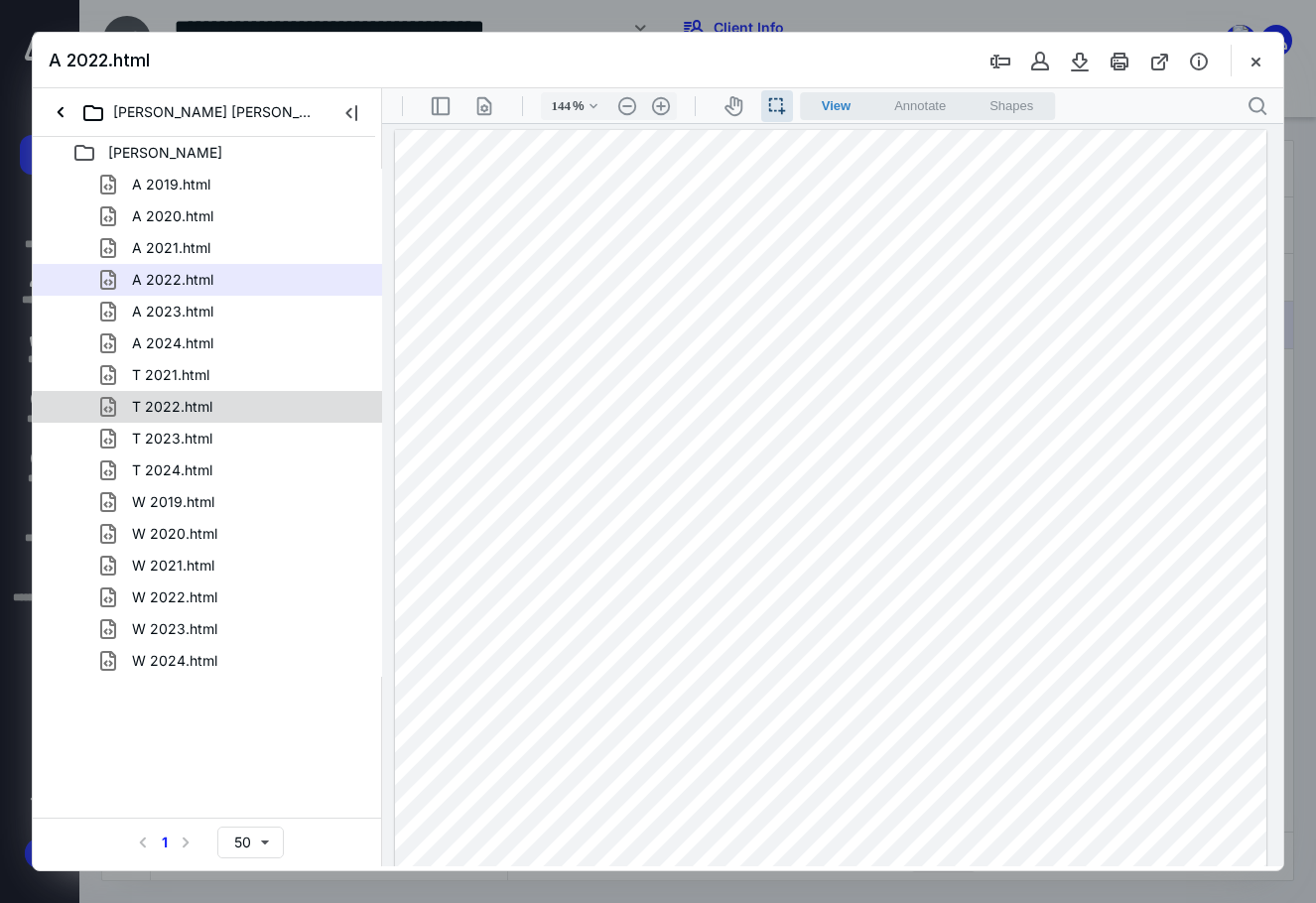 click on "T 2022.html" at bounding box center [172, 407] 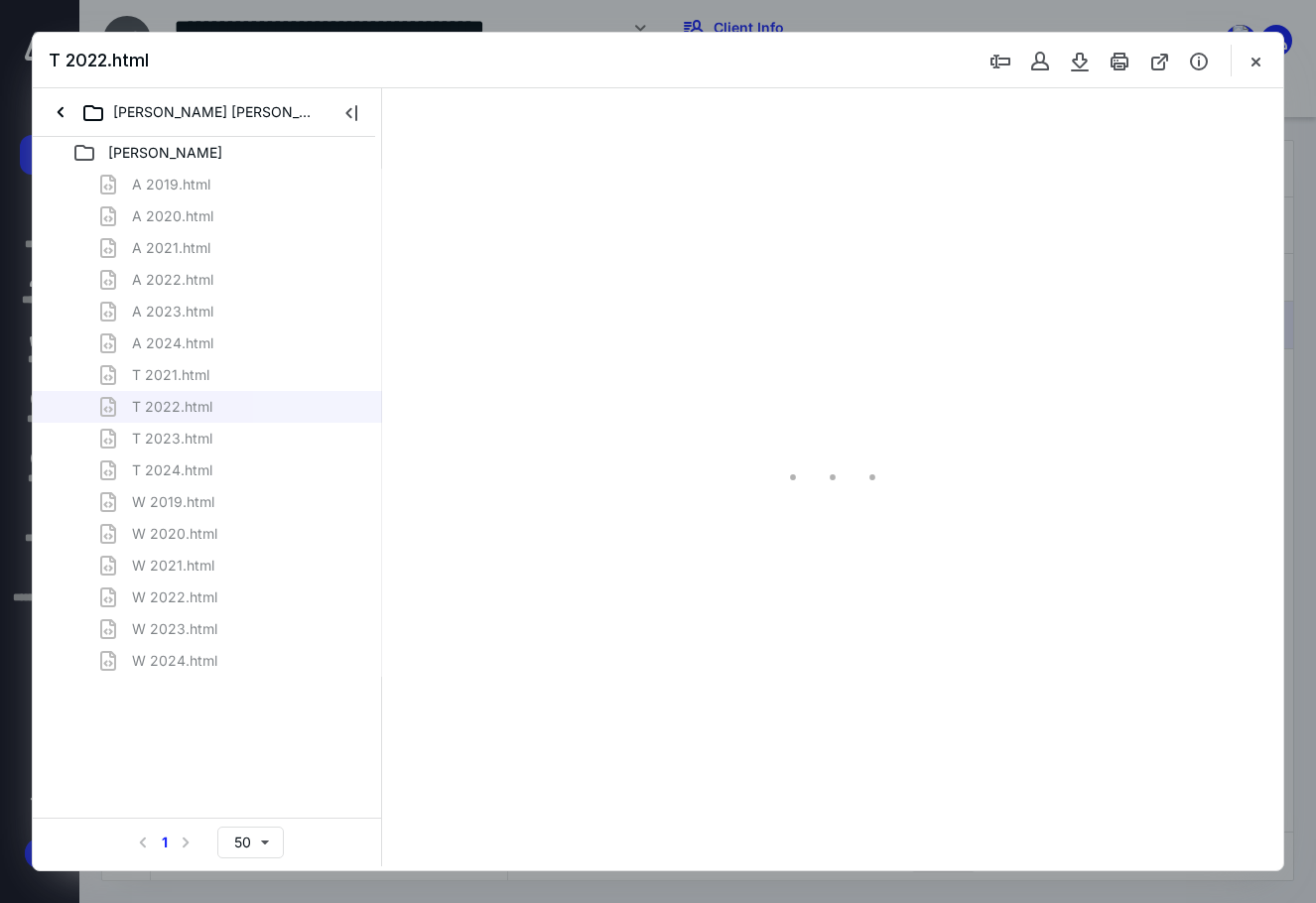 scroll, scrollTop: 40, scrollLeft: 0, axis: vertical 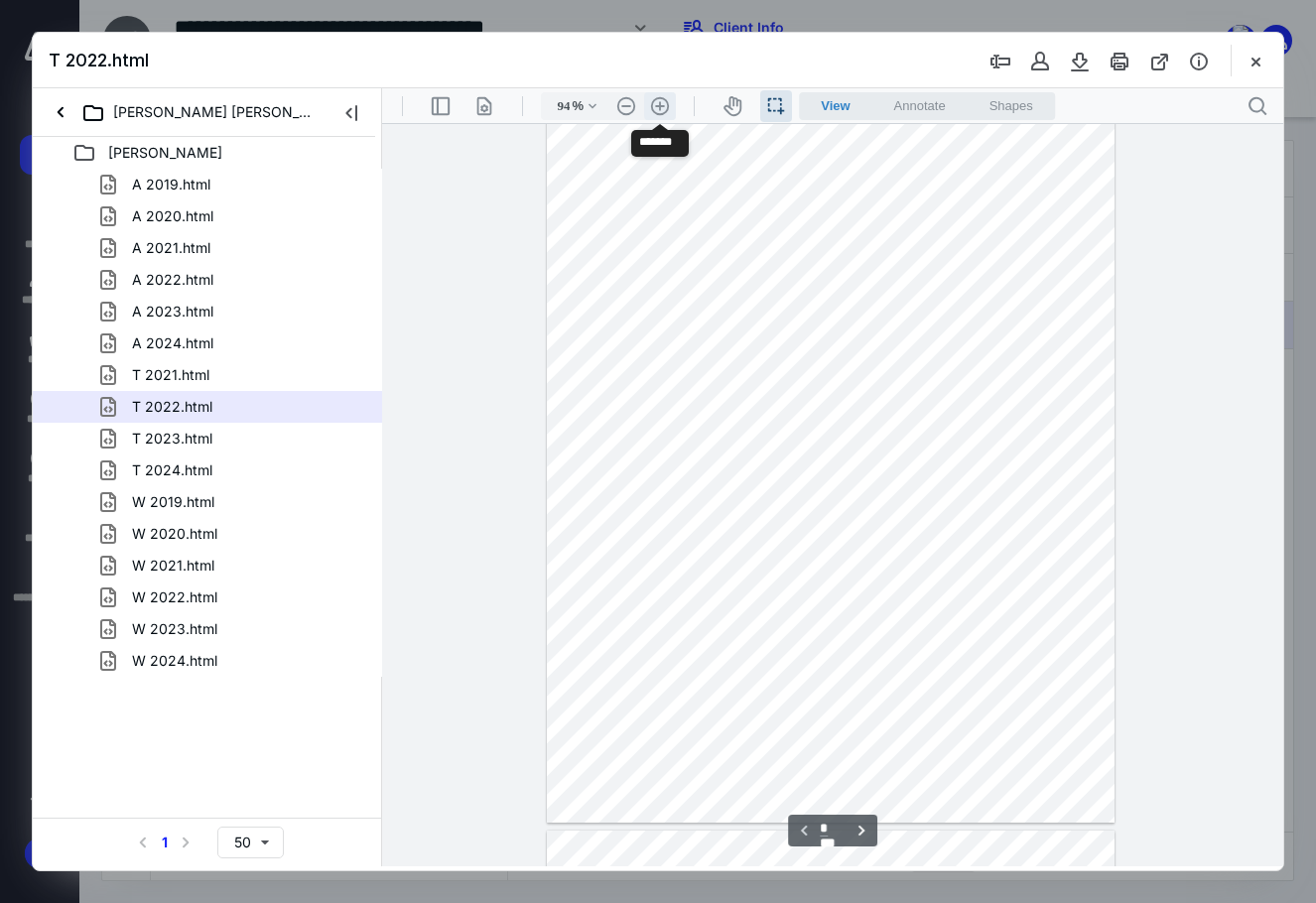 click on ".cls-1{fill:#abb0c4;} icon - header - zoom - in - line" at bounding box center [660, 106] 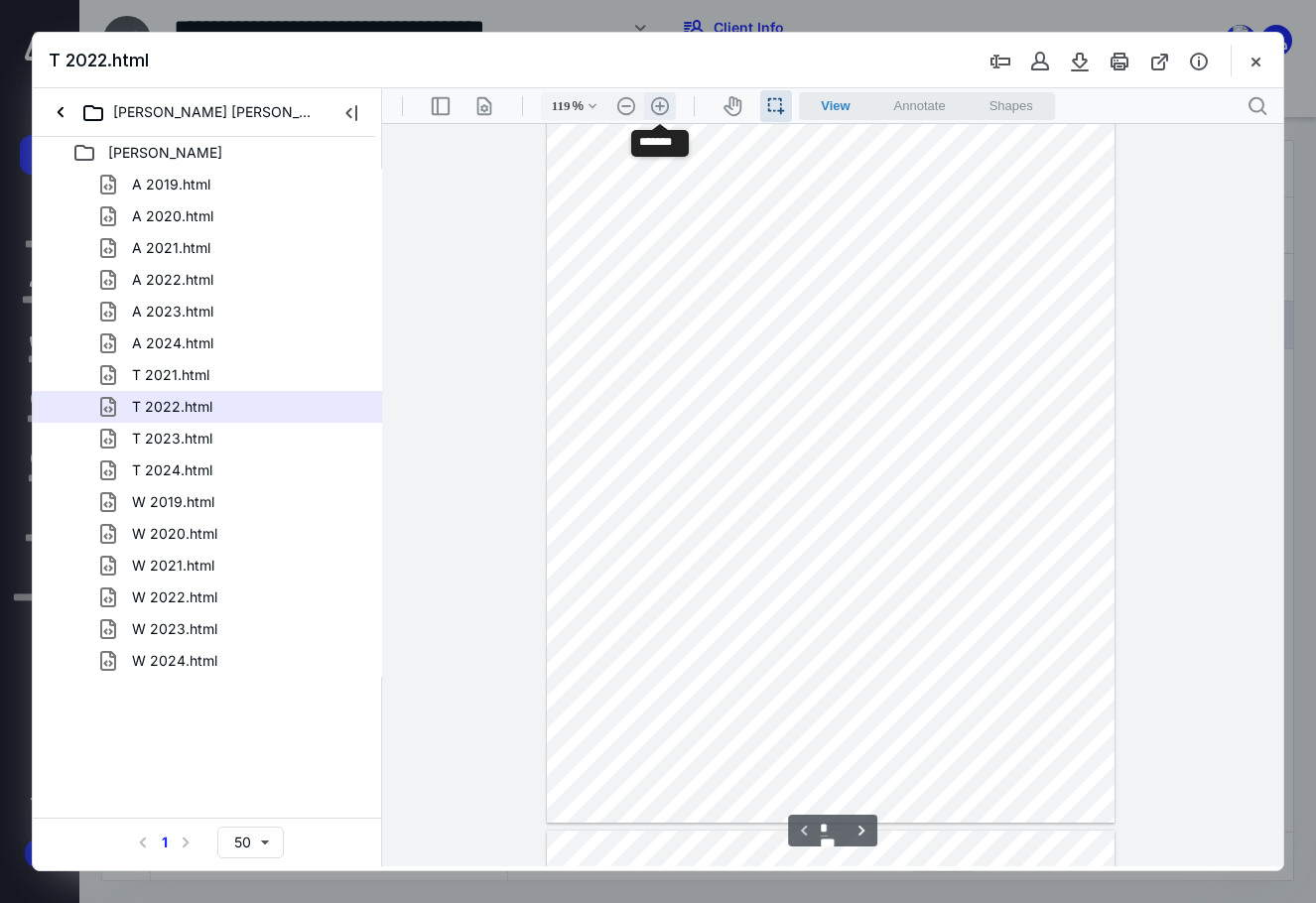 scroll, scrollTop: 145, scrollLeft: 0, axis: vertical 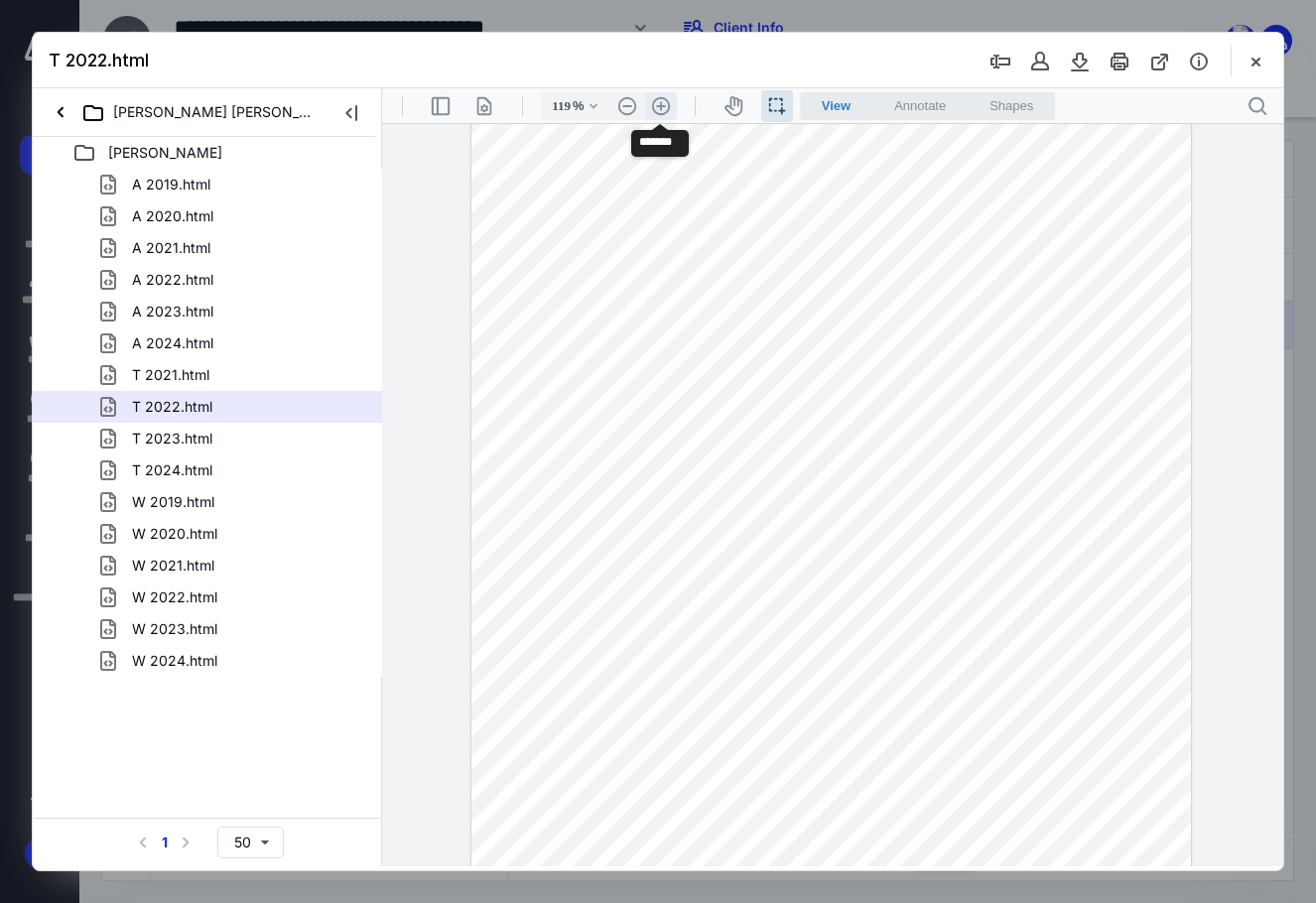 click on ".cls-1{fill:#abb0c4;} icon - header - zoom - in - line" at bounding box center (661, 106) 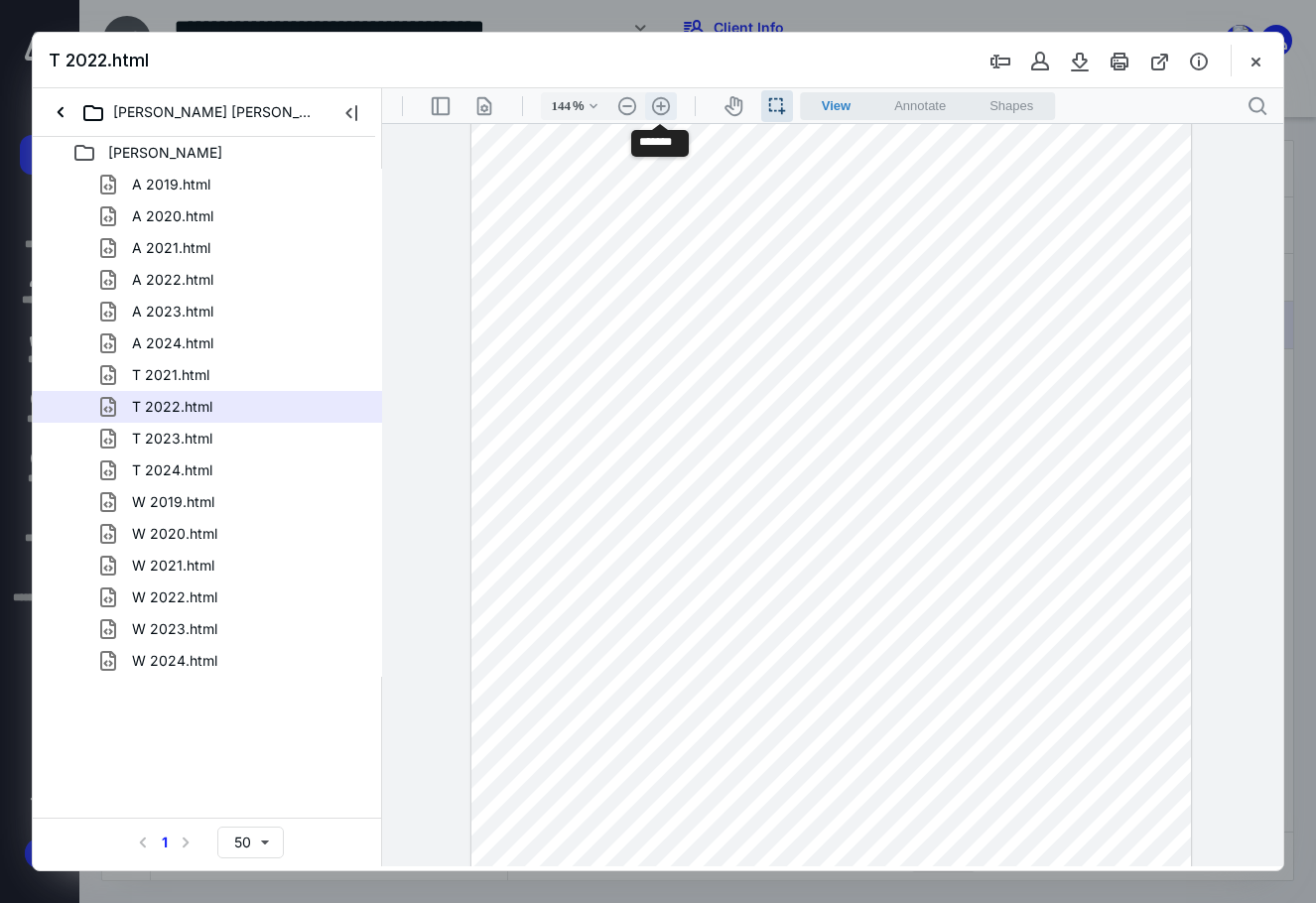 scroll, scrollTop: 250, scrollLeft: 0, axis: vertical 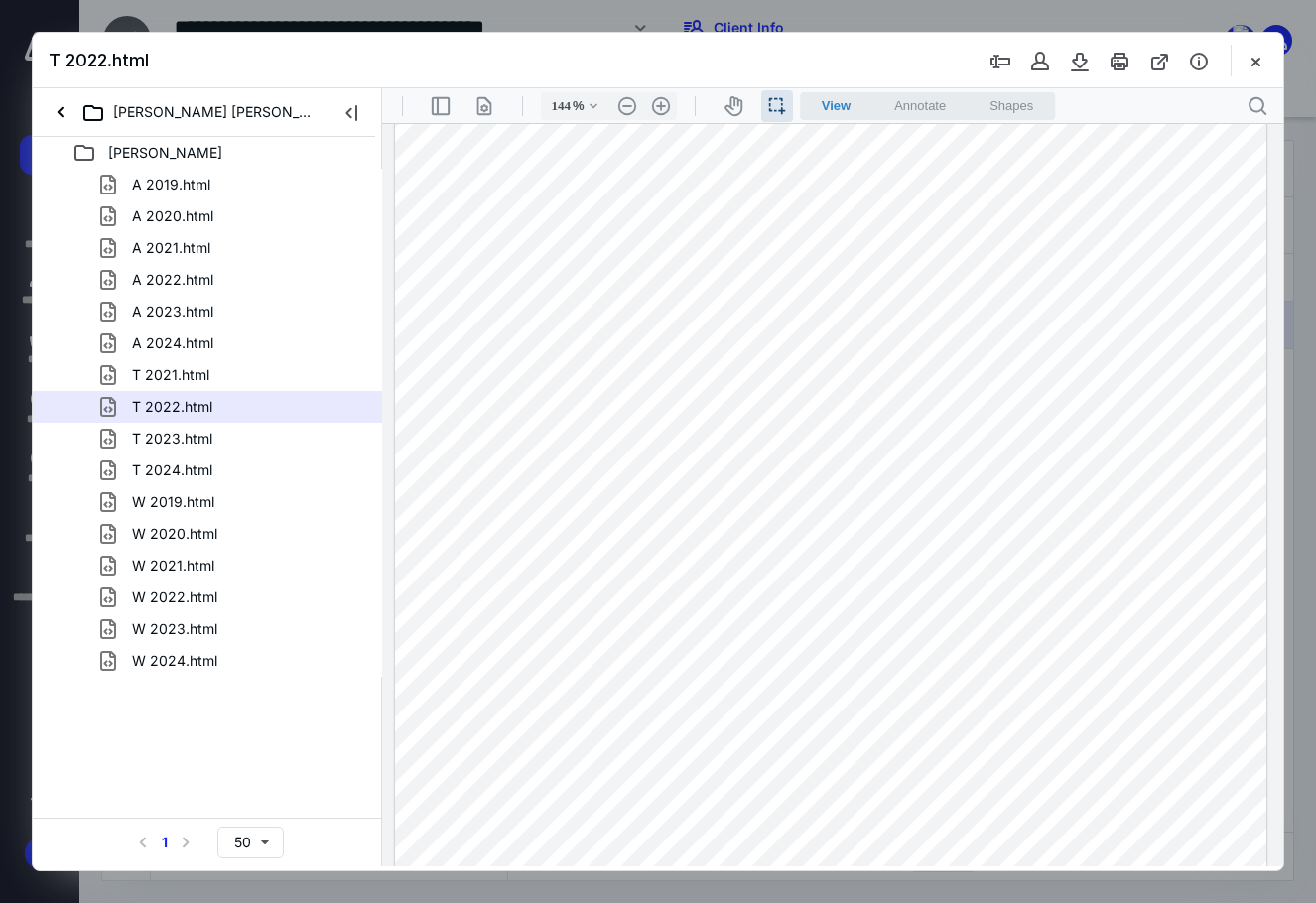drag, startPoint x: 591, startPoint y: 472, endPoint x: 768, endPoint y: 477, distance: 177.07061 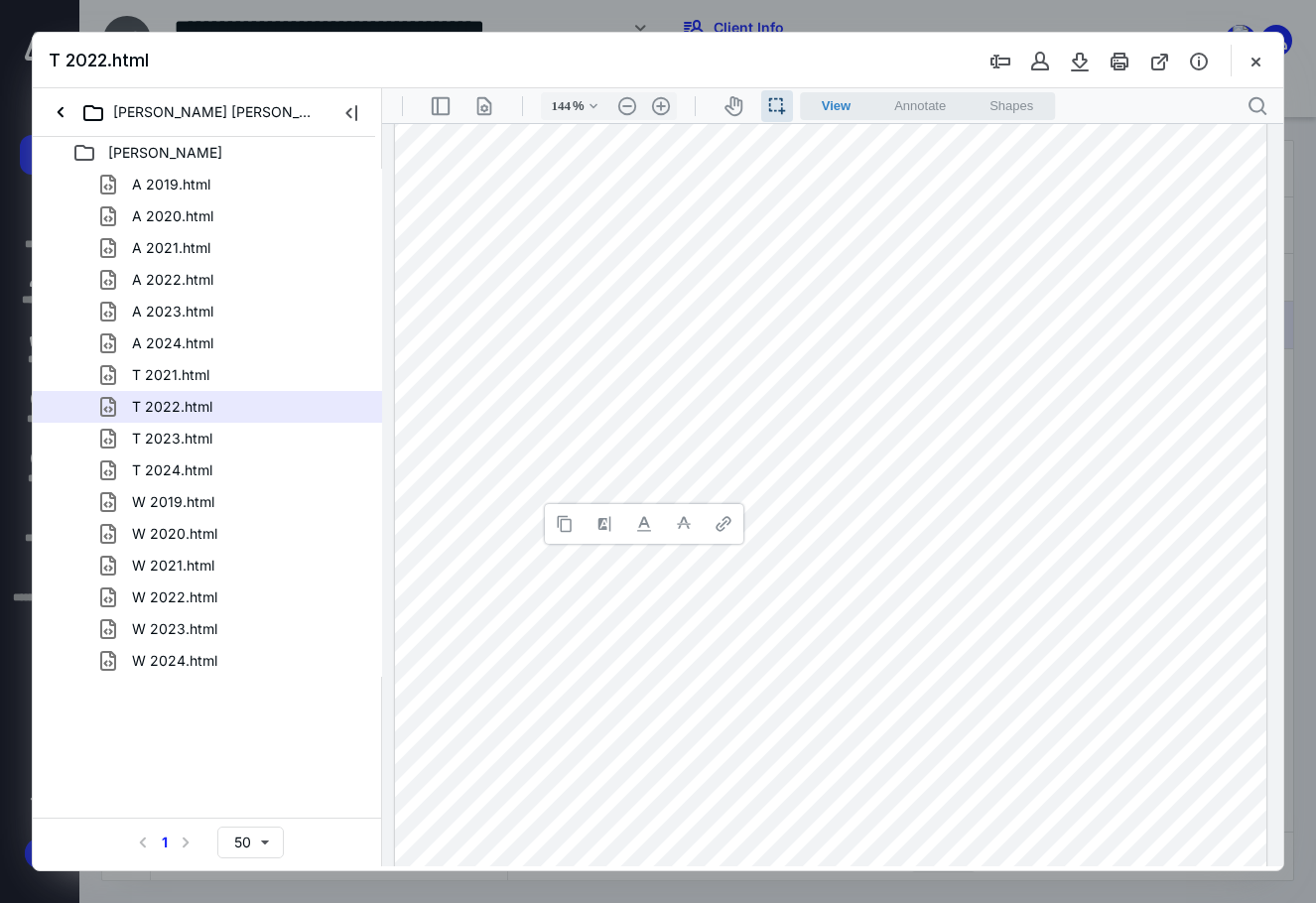 click at bounding box center (831, 444) 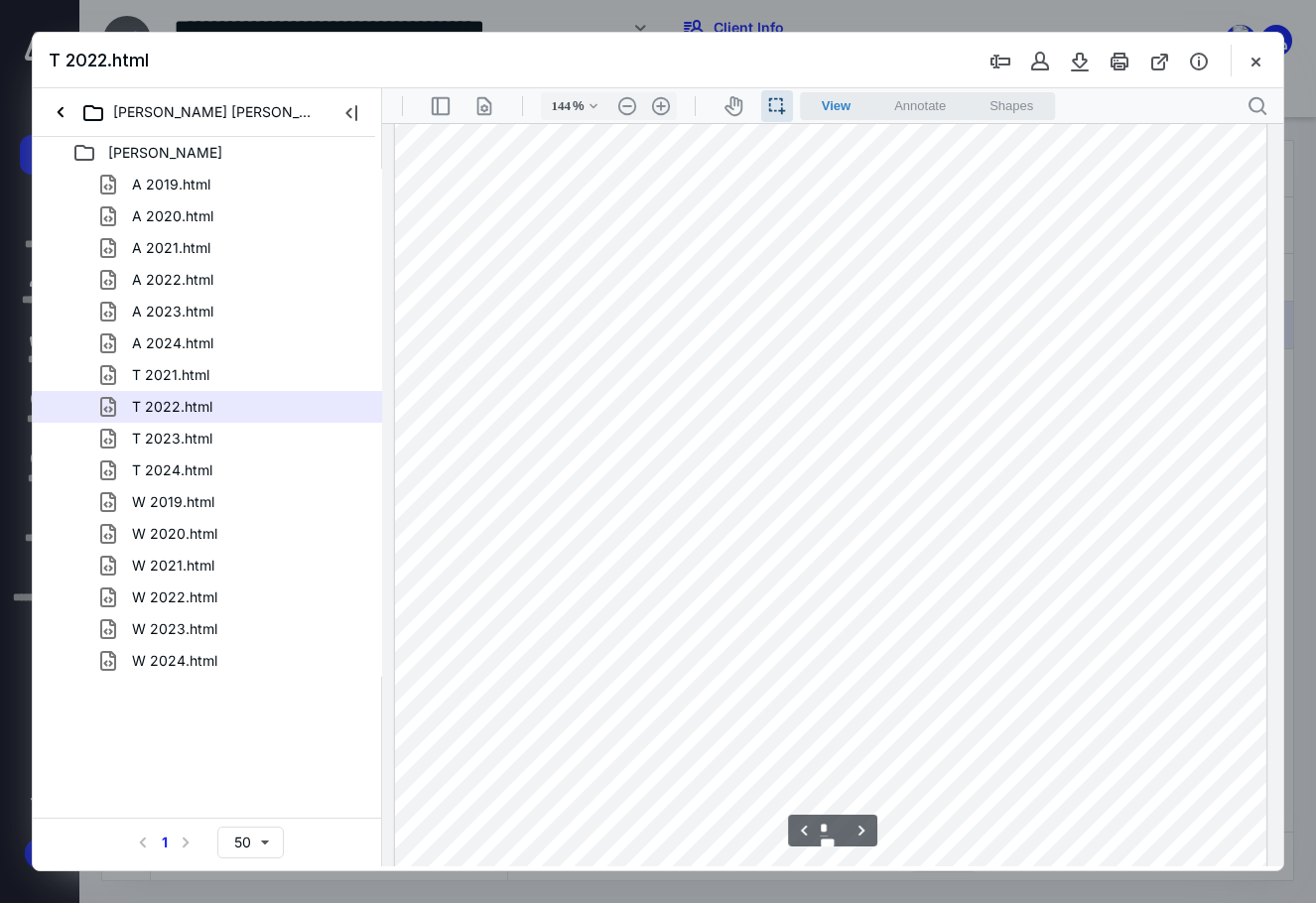 scroll, scrollTop: 4021, scrollLeft: 0, axis: vertical 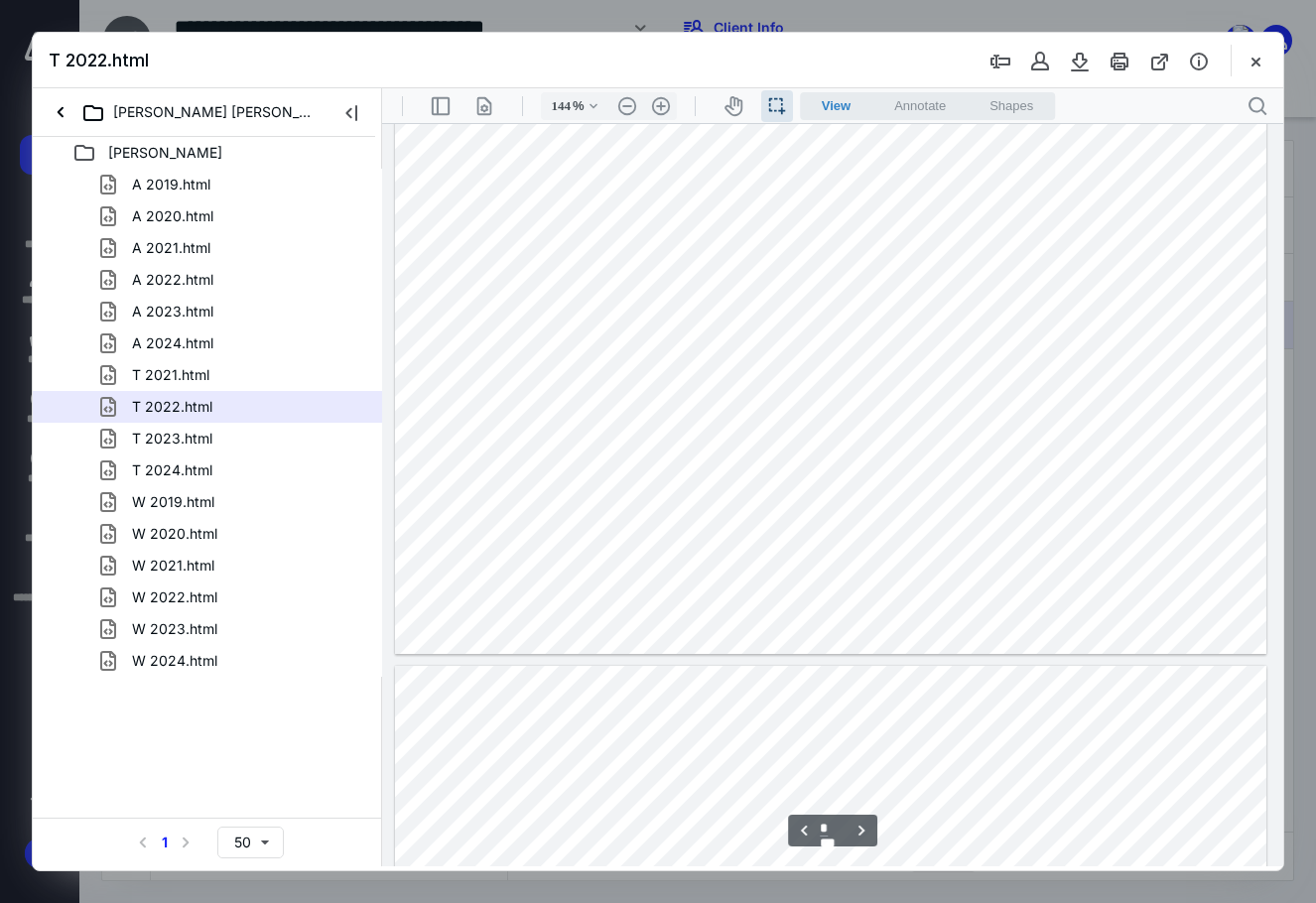 type on "*" 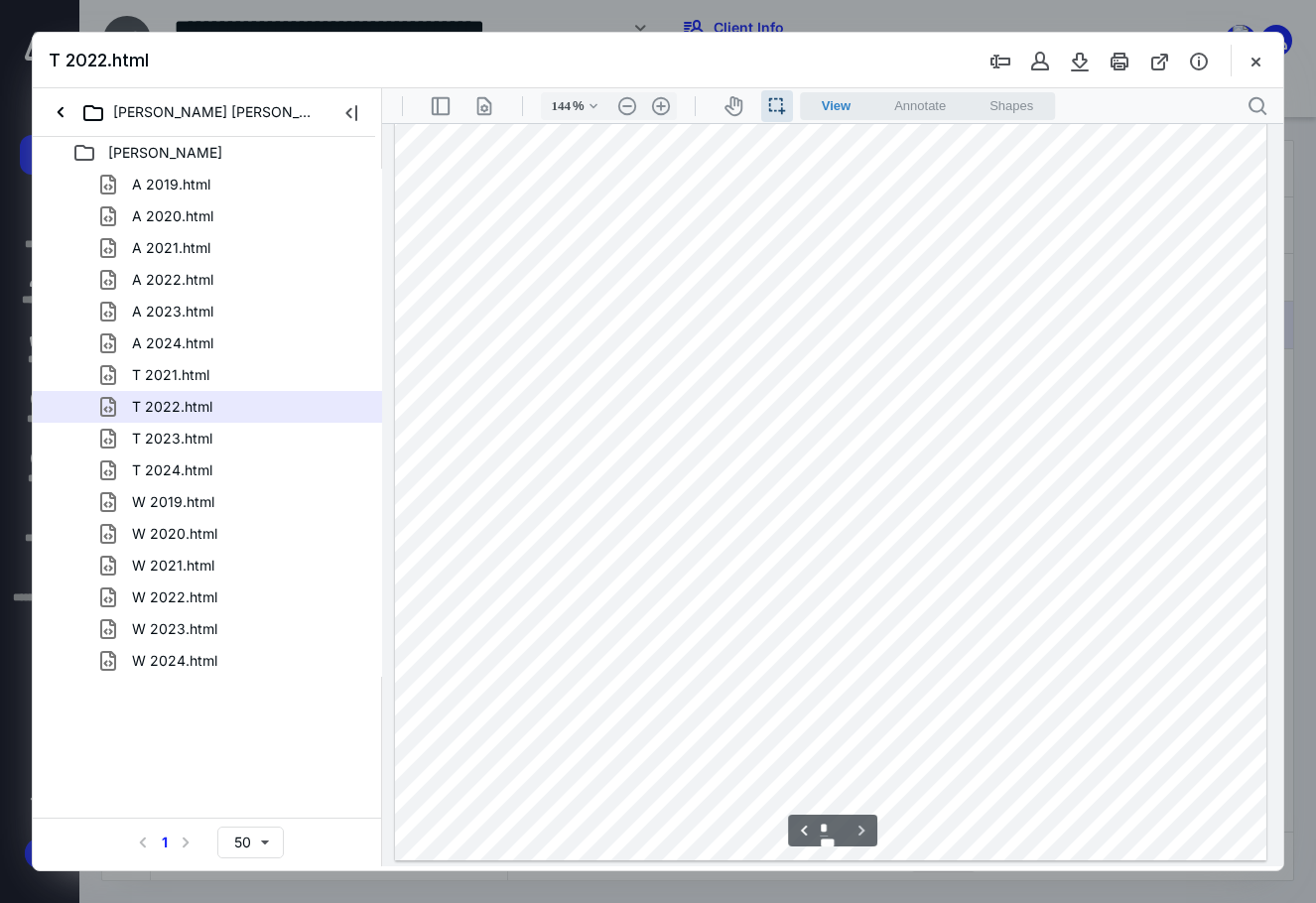 scroll, scrollTop: 4854, scrollLeft: 0, axis: vertical 